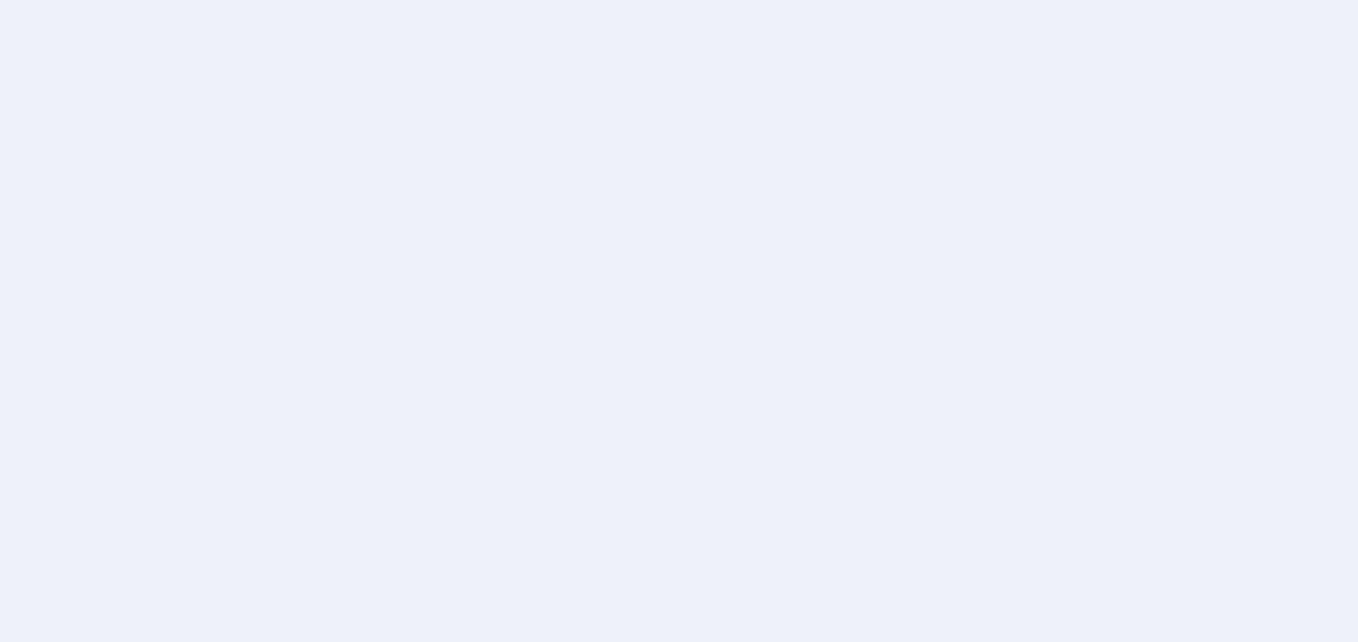 scroll, scrollTop: 0, scrollLeft: 0, axis: both 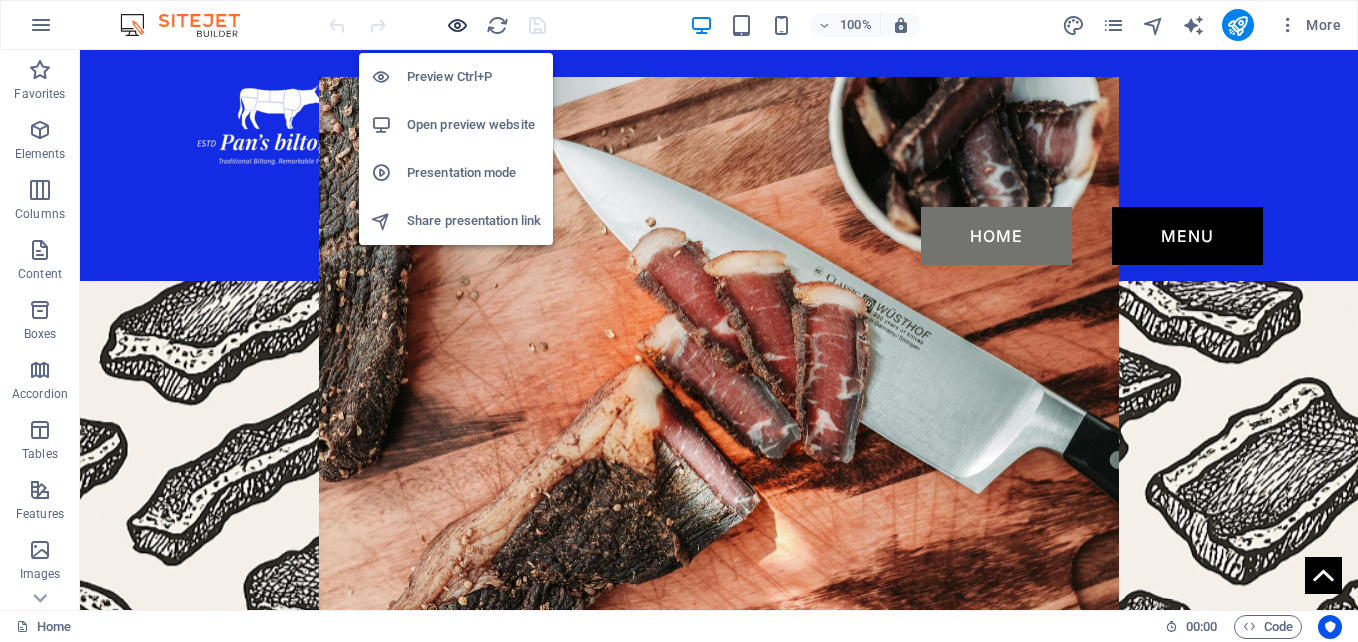 click at bounding box center (457, 25) 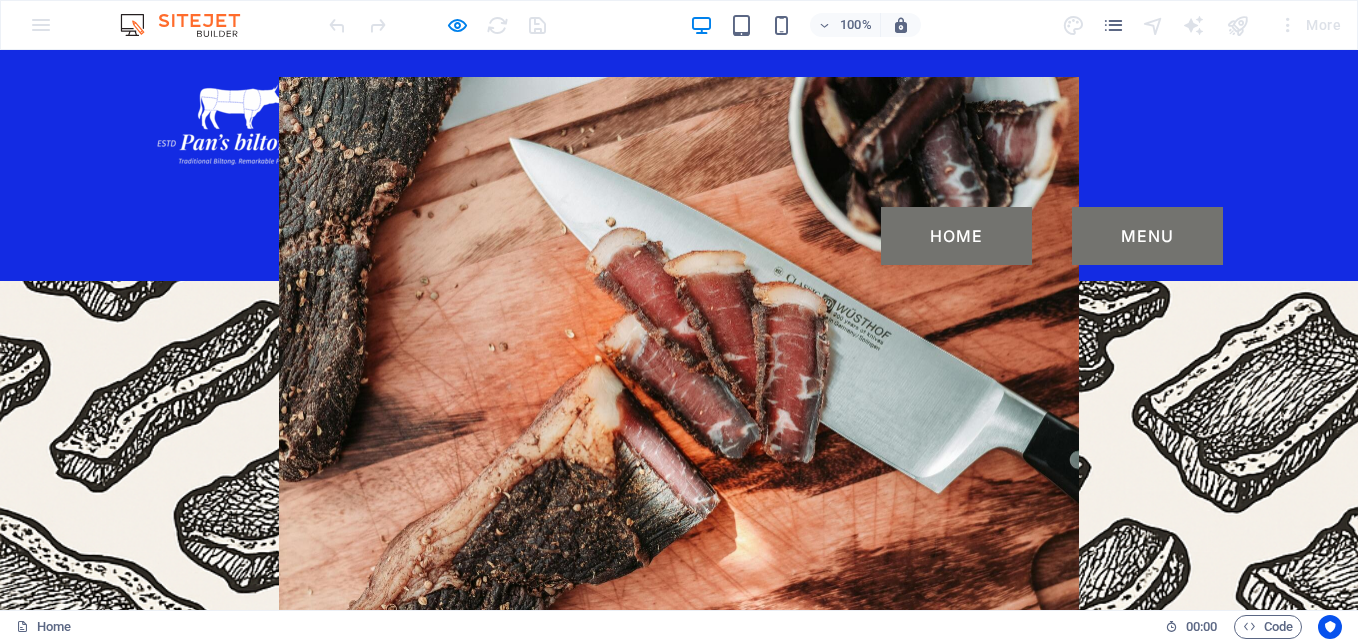 click on "Menu" at bounding box center [1147, 236] 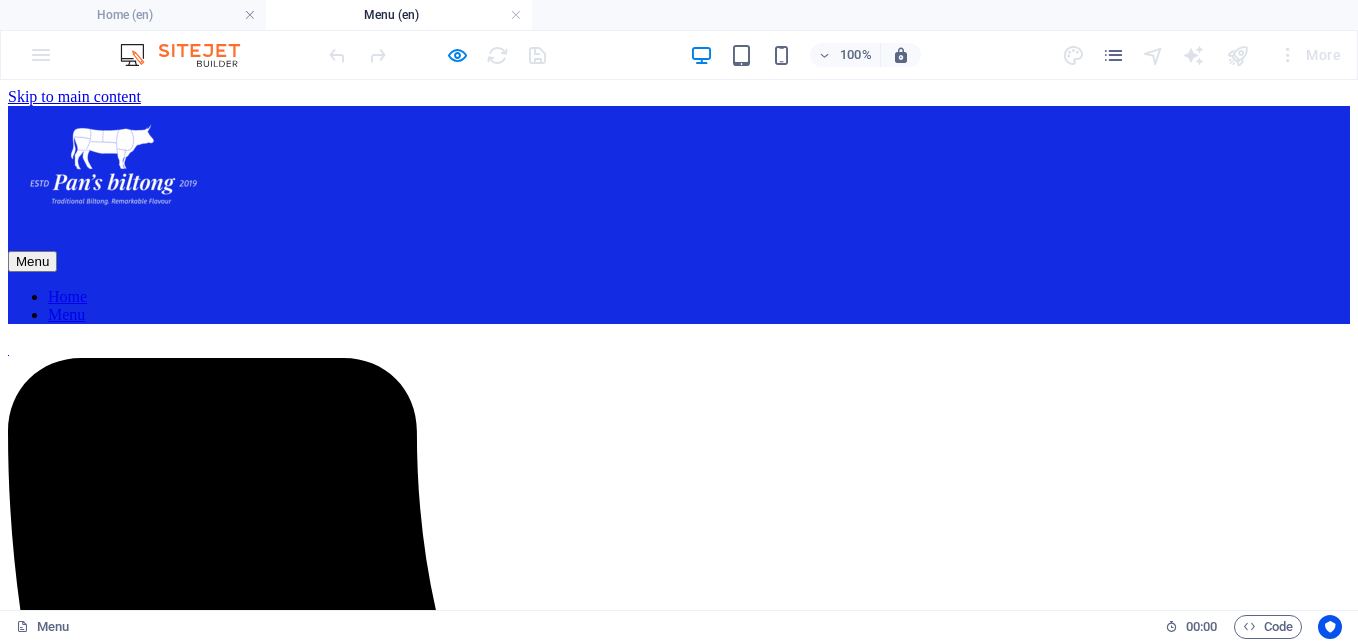 scroll, scrollTop: 0, scrollLeft: 0, axis: both 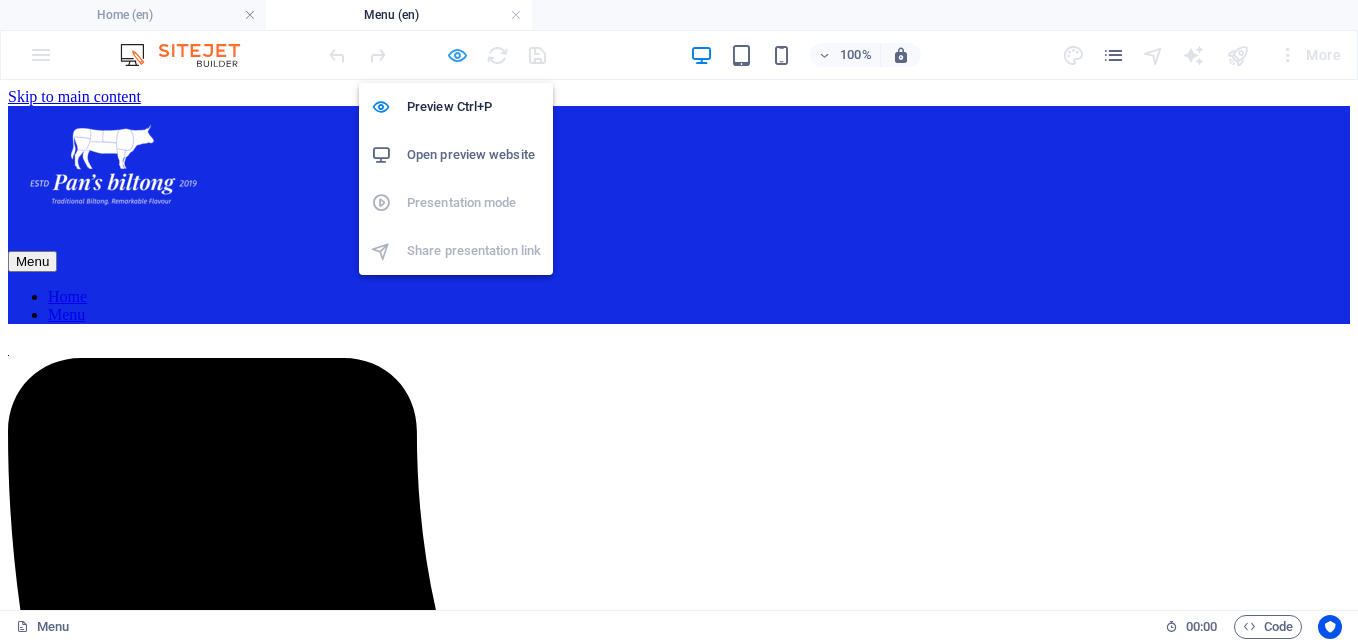 click at bounding box center [457, 55] 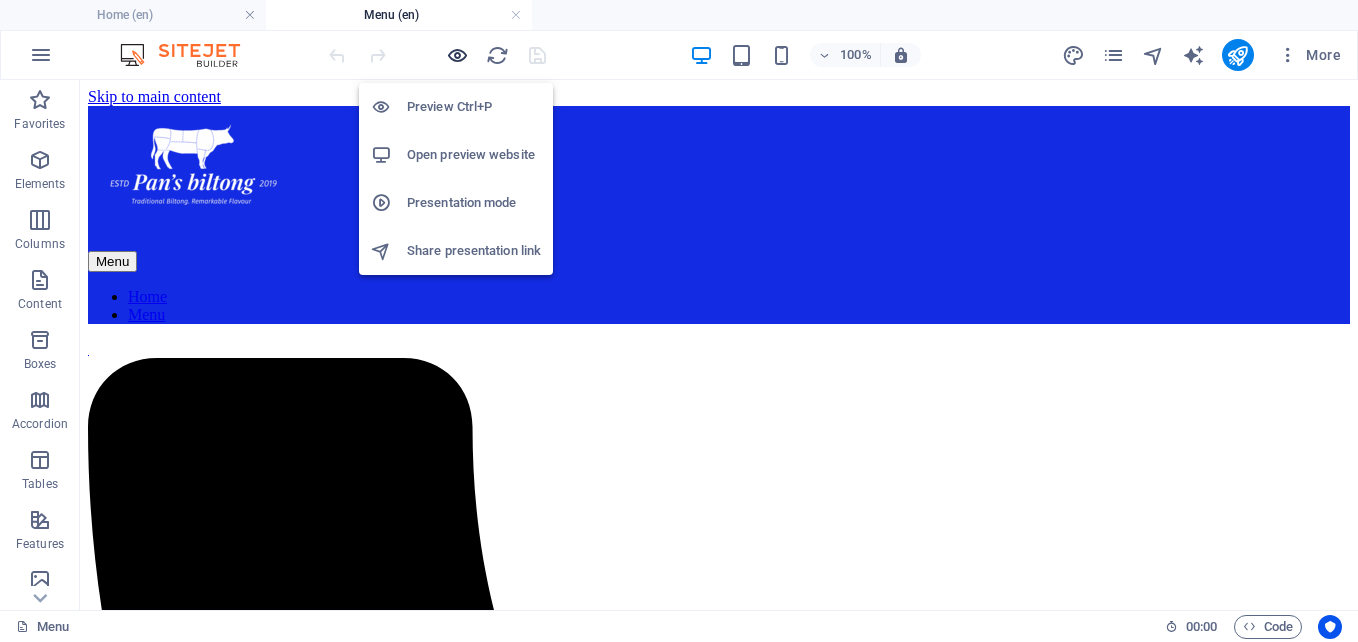 click at bounding box center [457, 55] 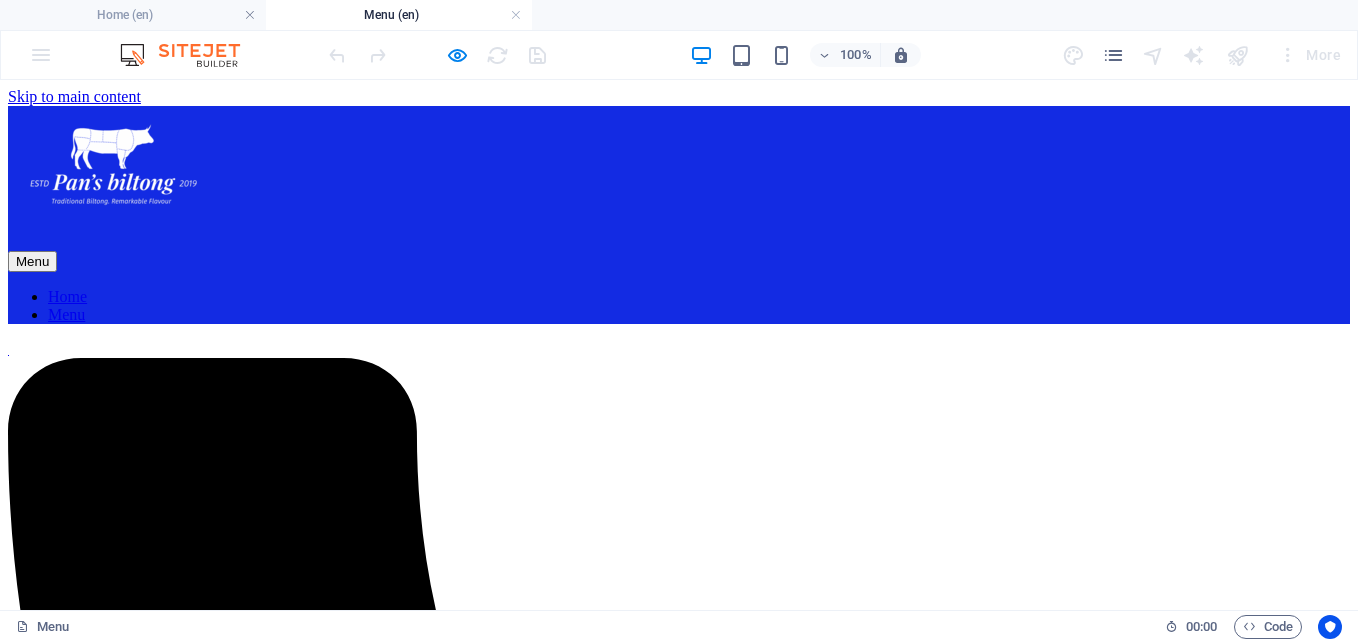 click on "products" at bounding box center [679, 4730] 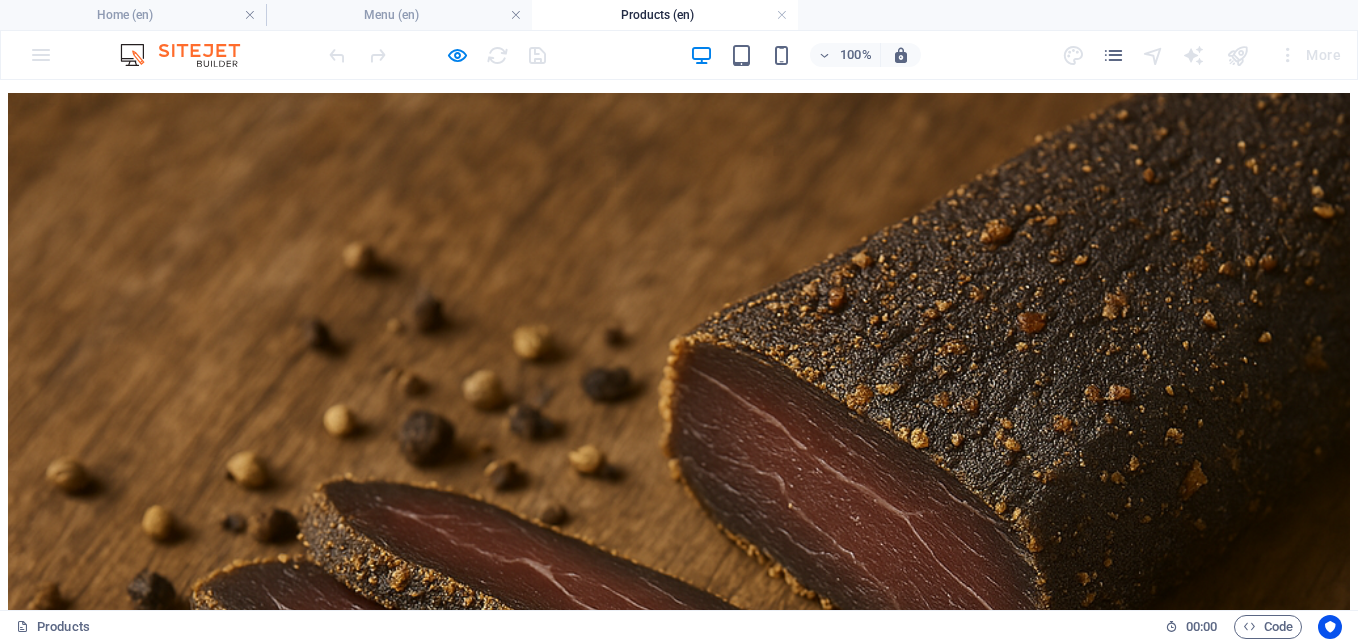 scroll, scrollTop: 1364, scrollLeft: 0, axis: vertical 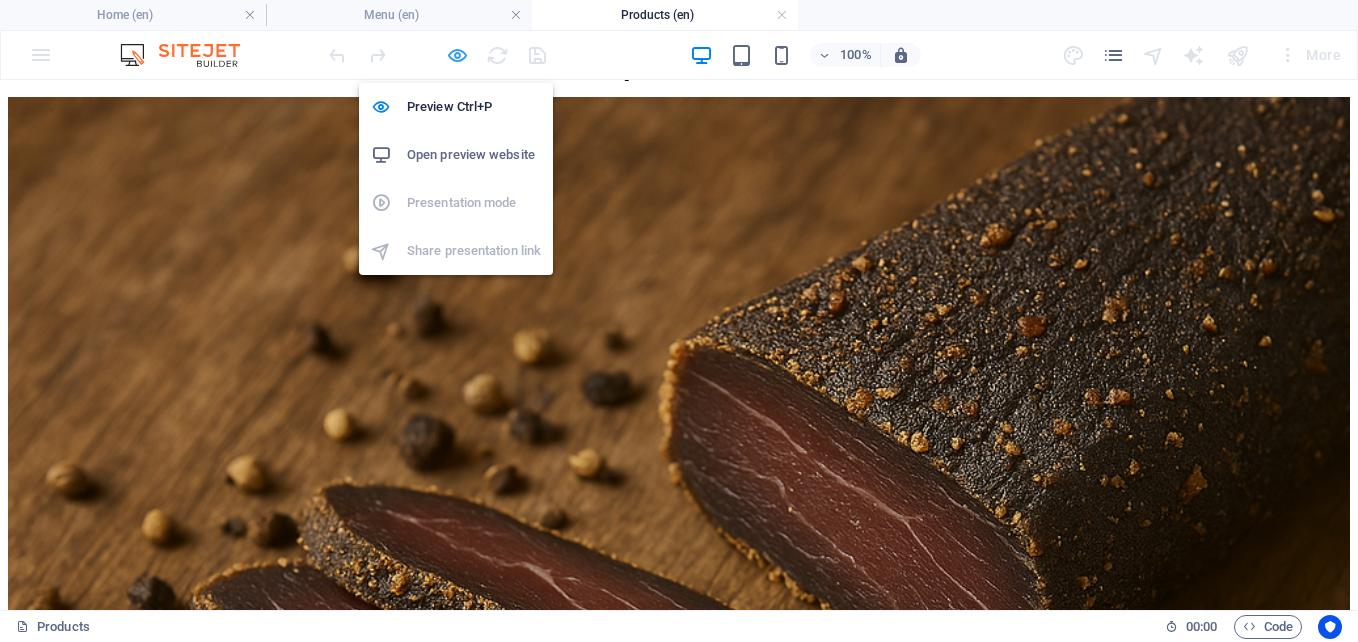 click at bounding box center (457, 55) 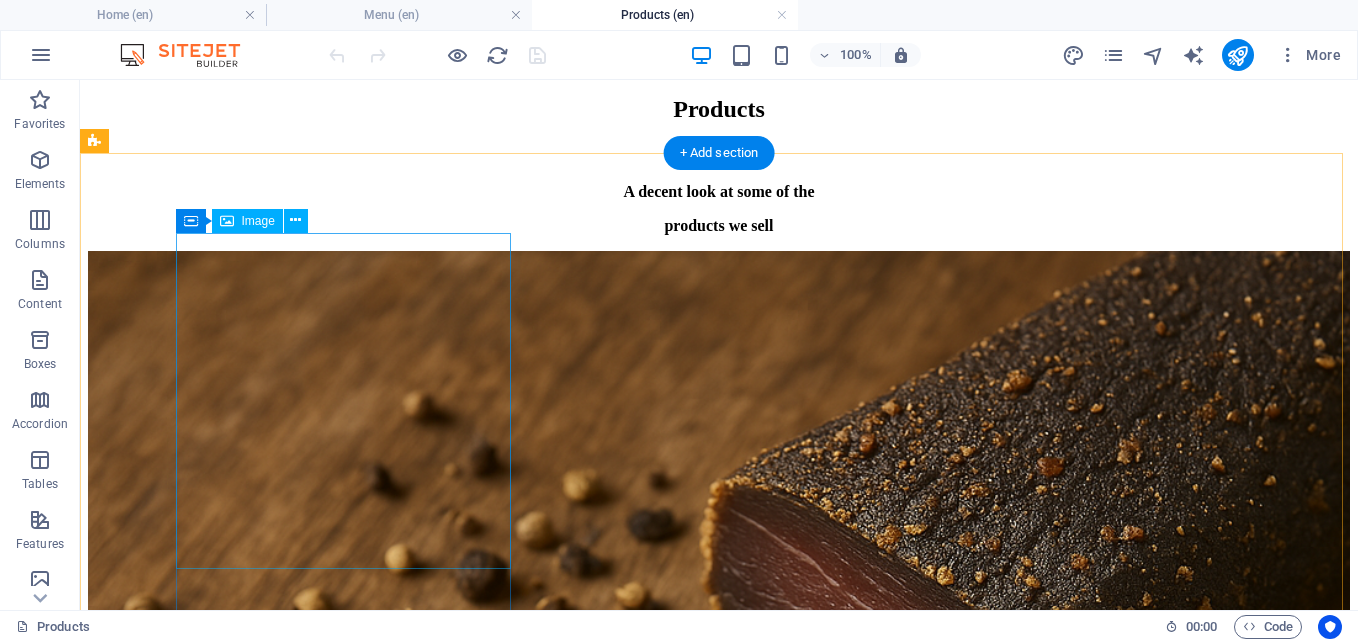 scroll, scrollTop: 1209, scrollLeft: 0, axis: vertical 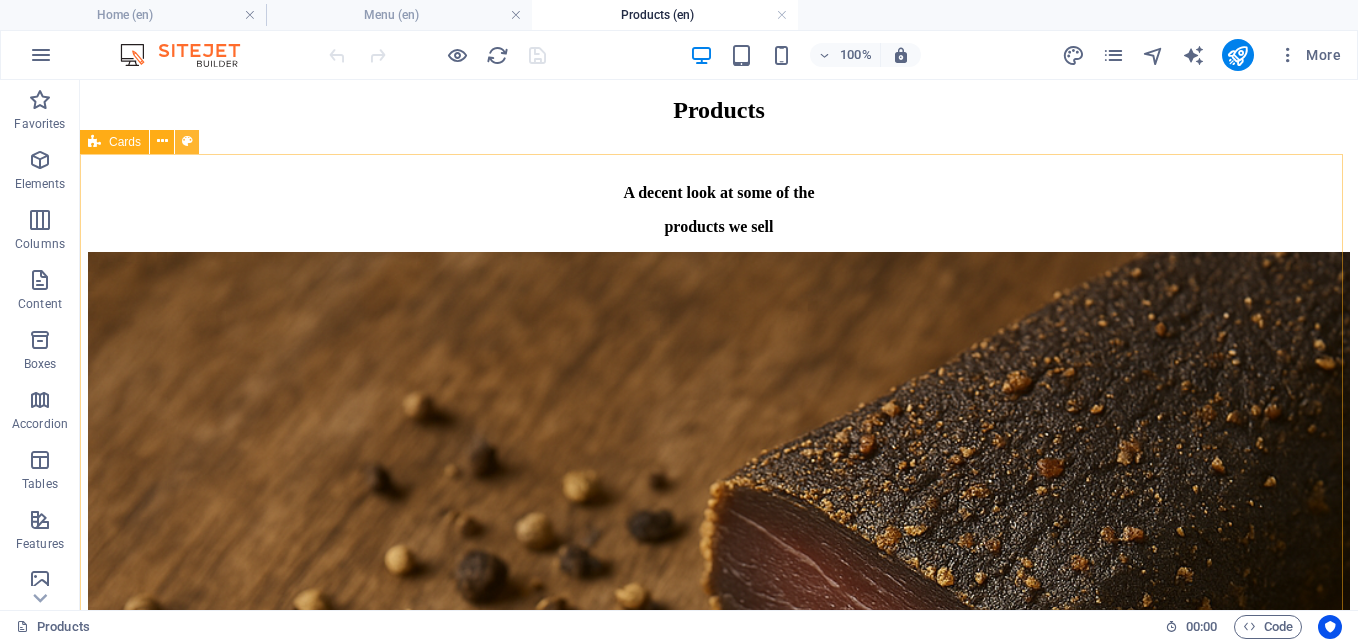 click at bounding box center (187, 141) 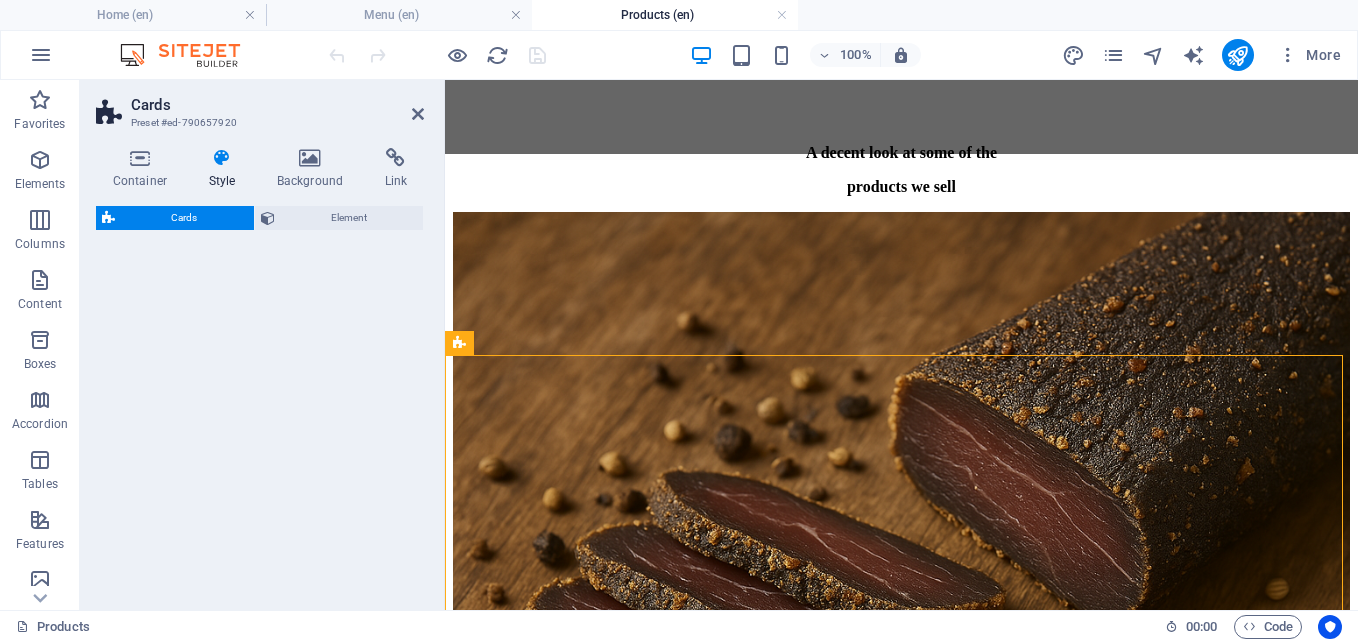 select on "rem" 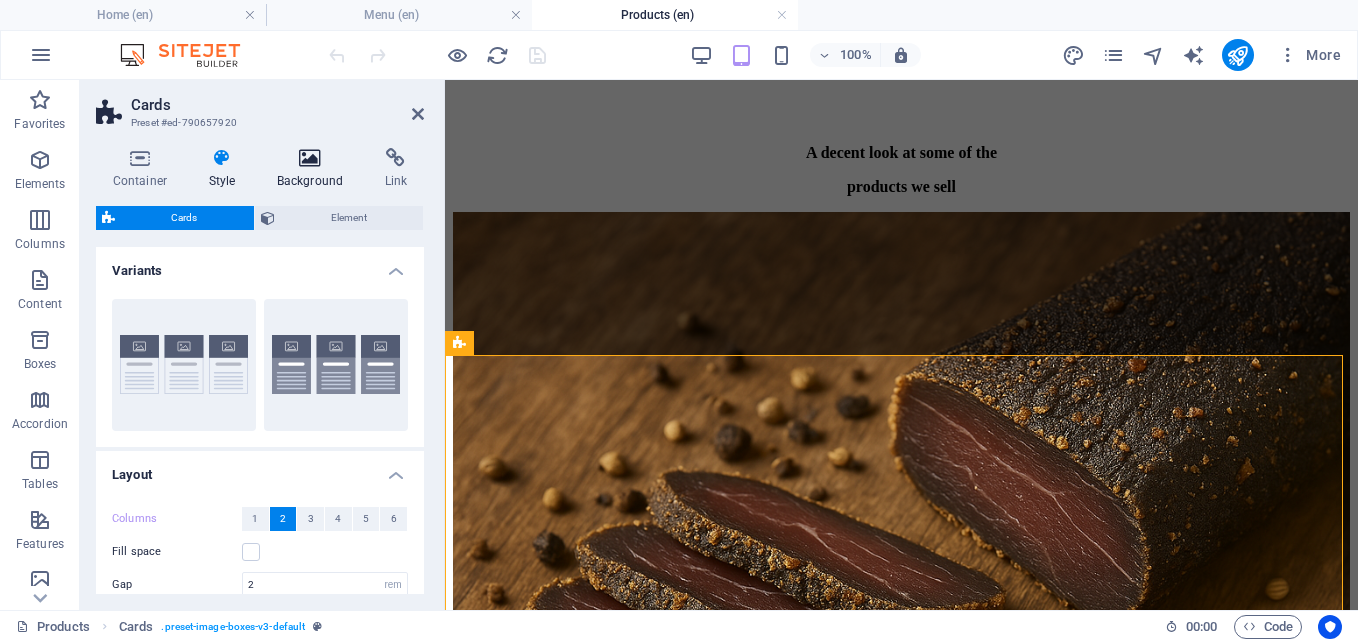 click on "Background" at bounding box center [314, 169] 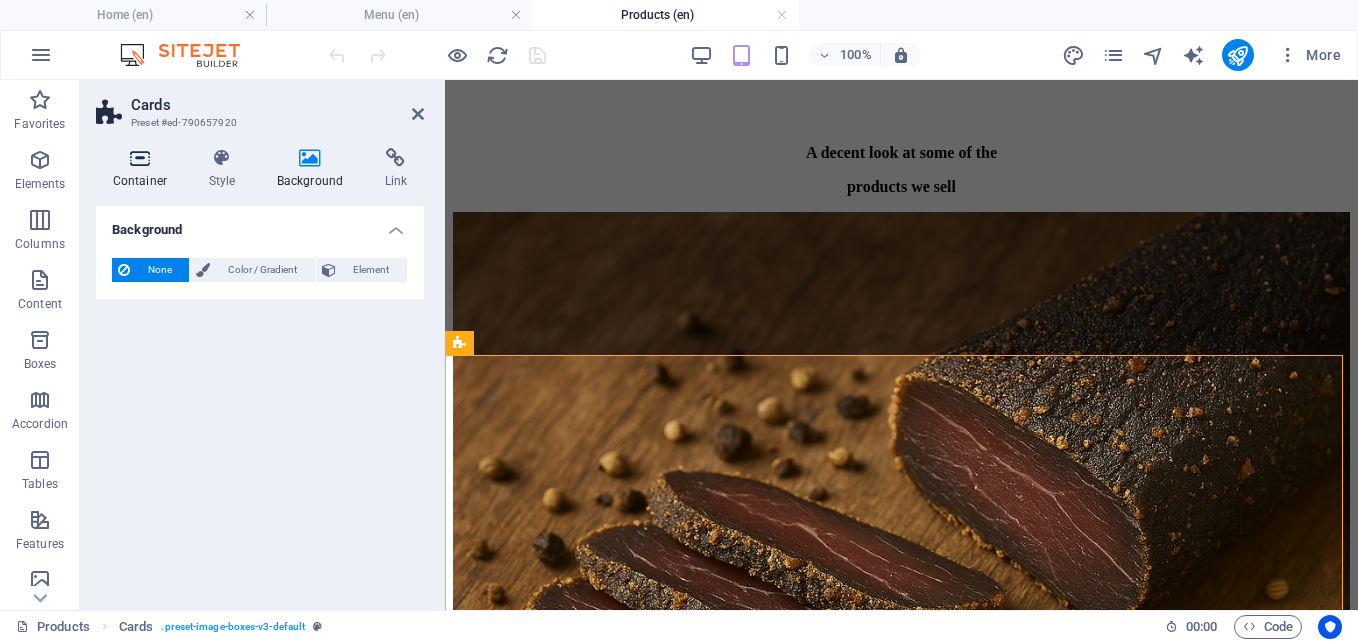 click at bounding box center (140, 158) 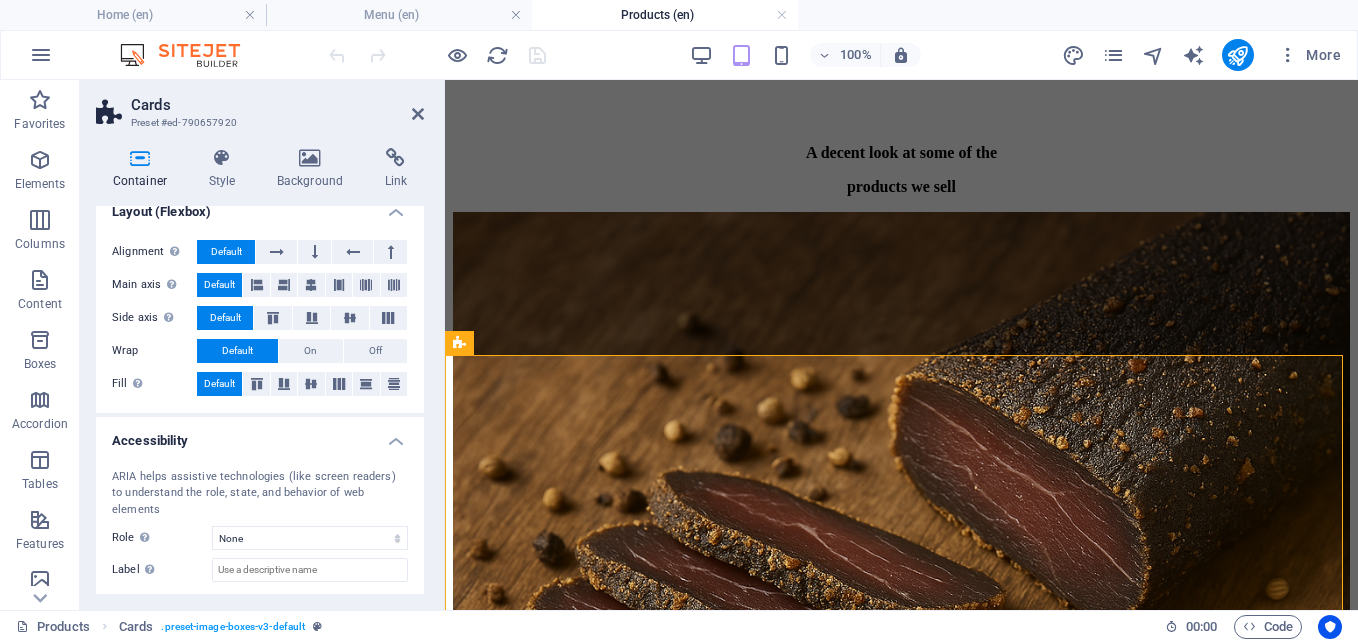 scroll, scrollTop: 292, scrollLeft: 0, axis: vertical 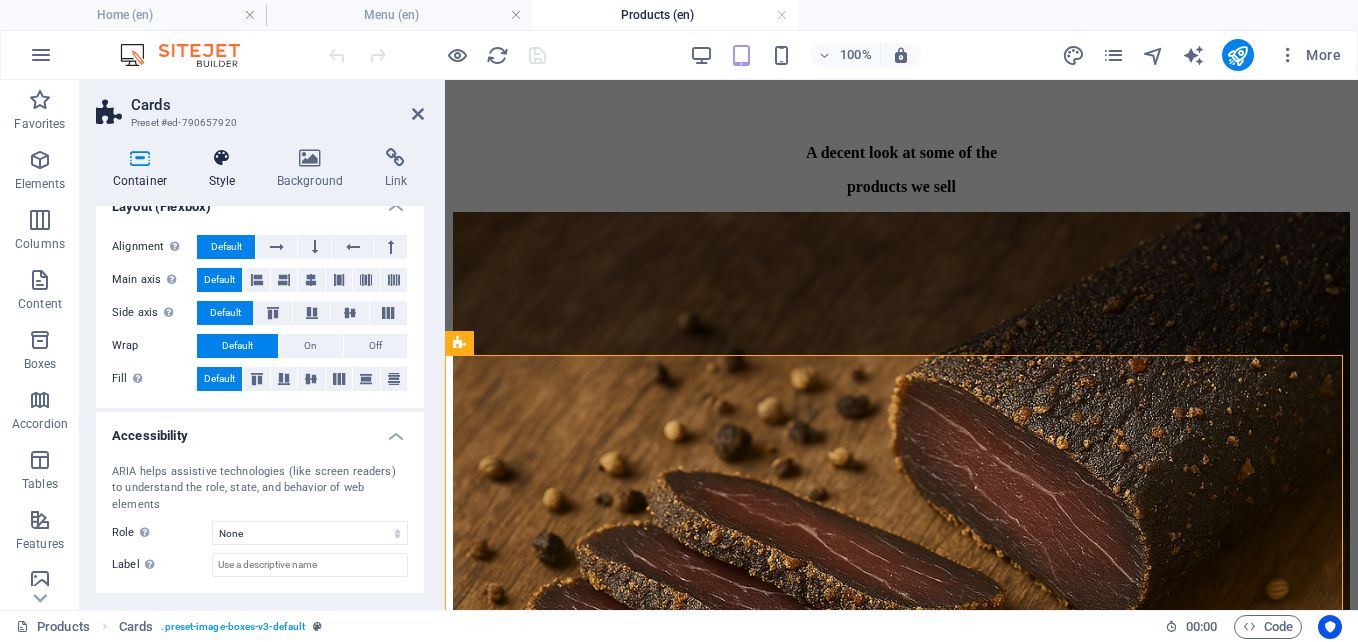 click on "Style" at bounding box center (226, 169) 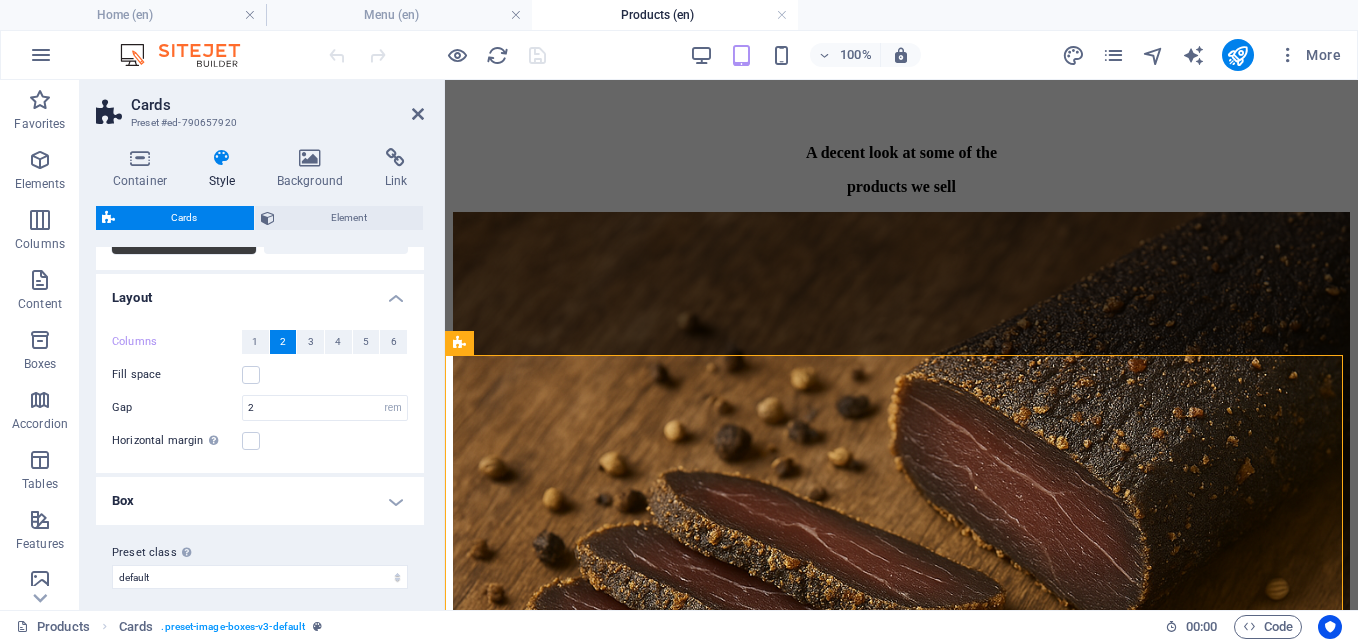 scroll, scrollTop: 188, scrollLeft: 0, axis: vertical 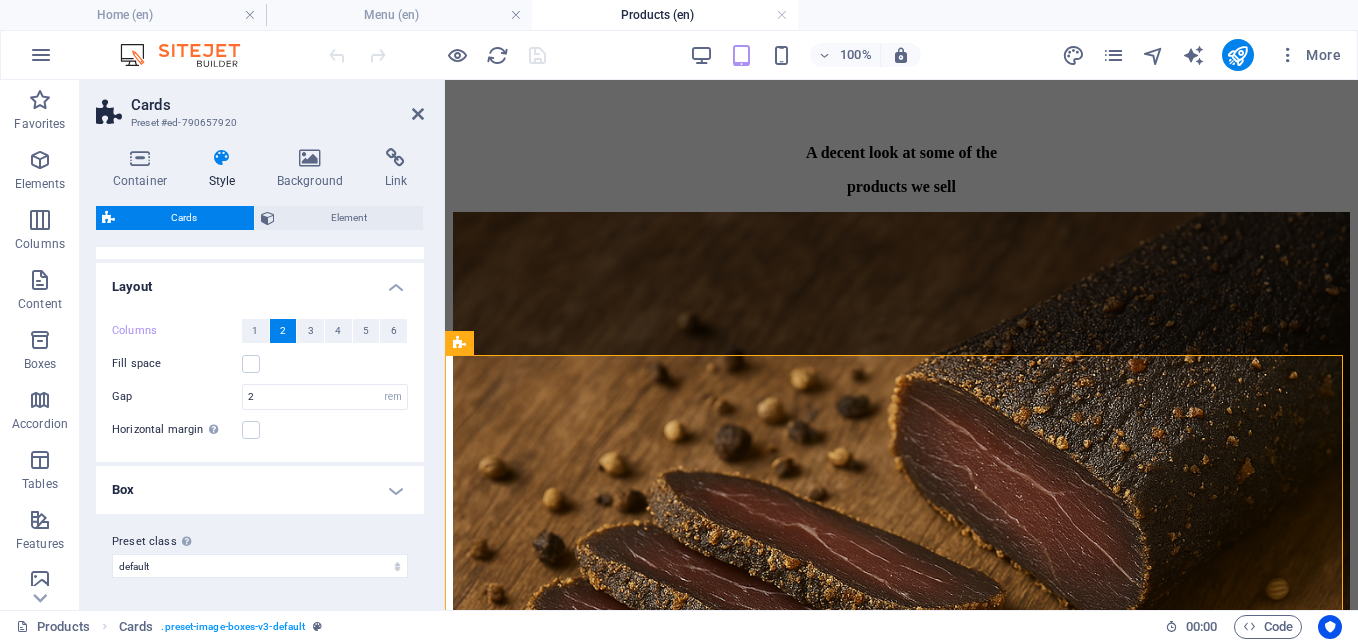 click on "Box" at bounding box center (260, 490) 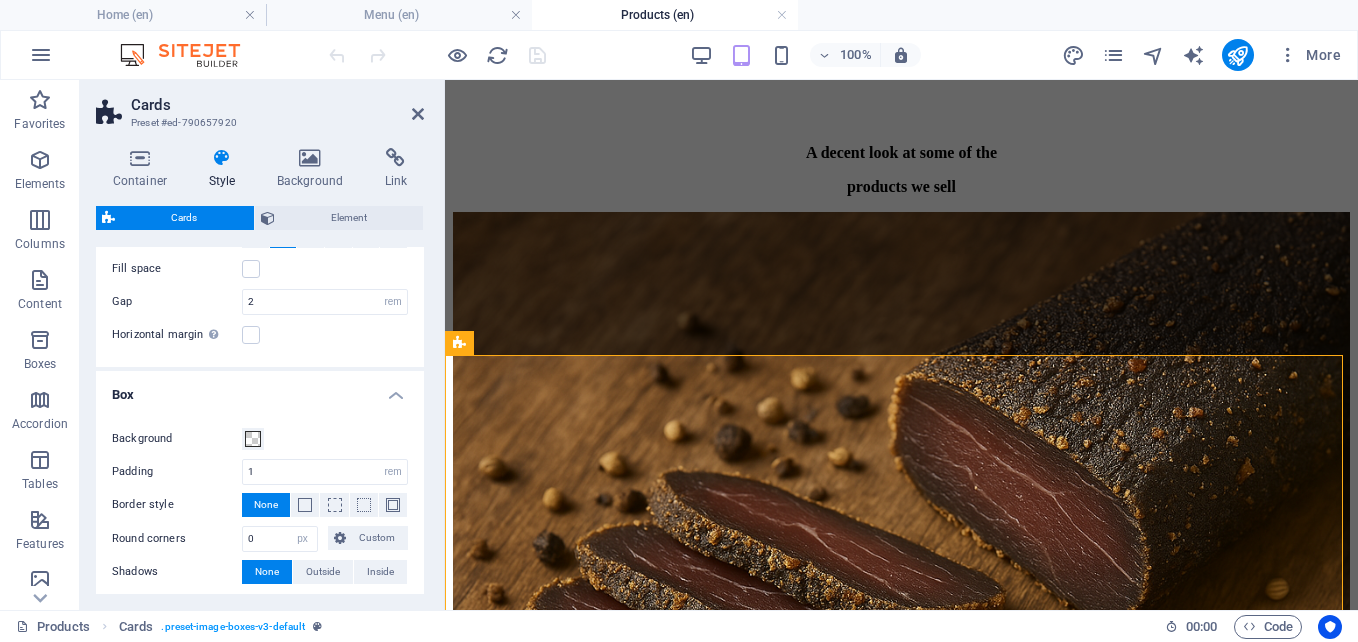 scroll, scrollTop: 304, scrollLeft: 0, axis: vertical 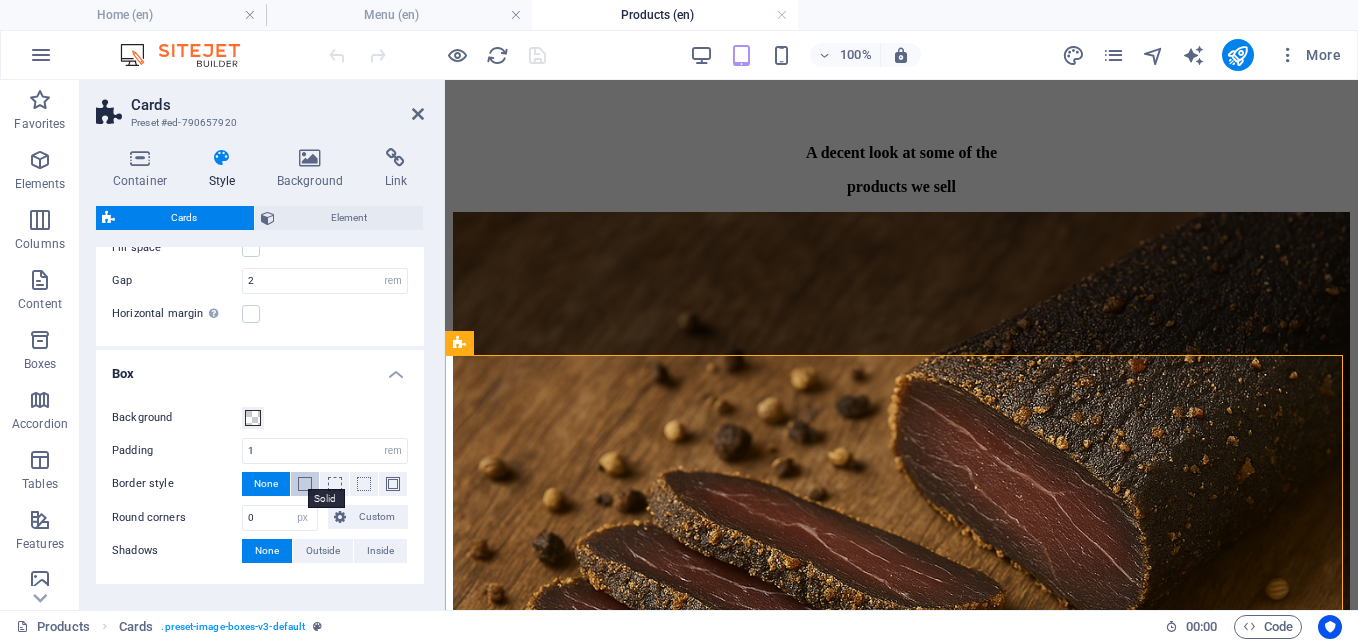 click at bounding box center (305, 484) 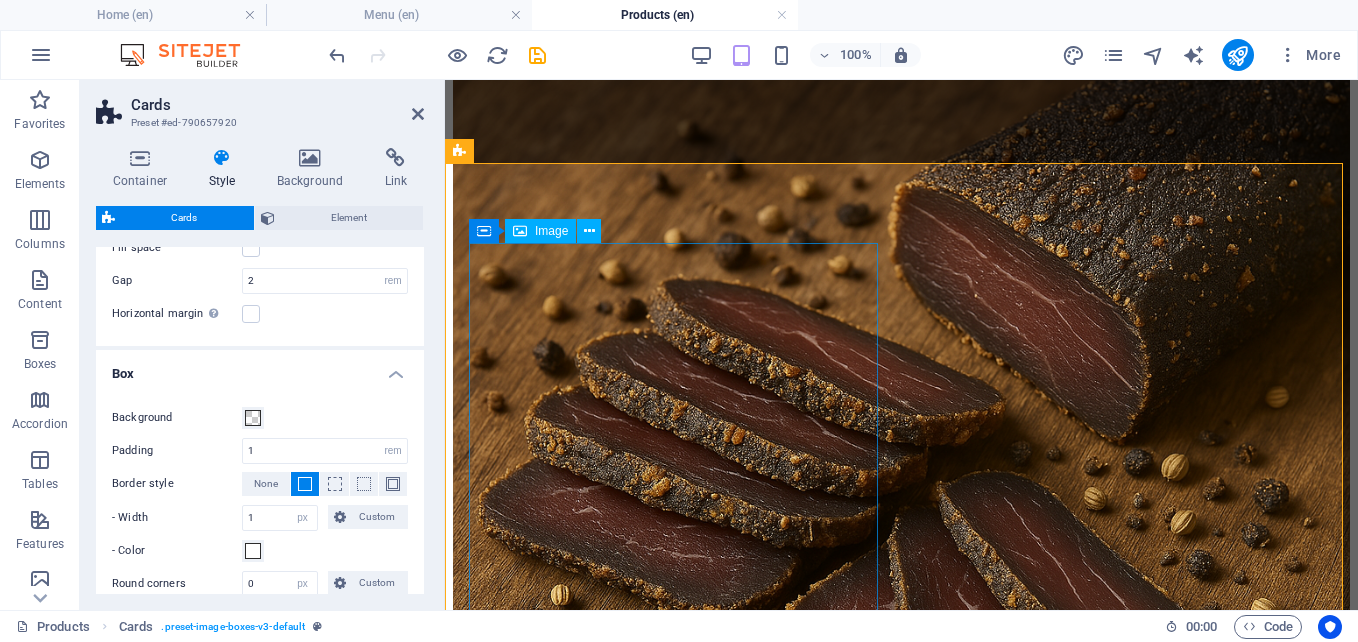 scroll, scrollTop: 1472, scrollLeft: 0, axis: vertical 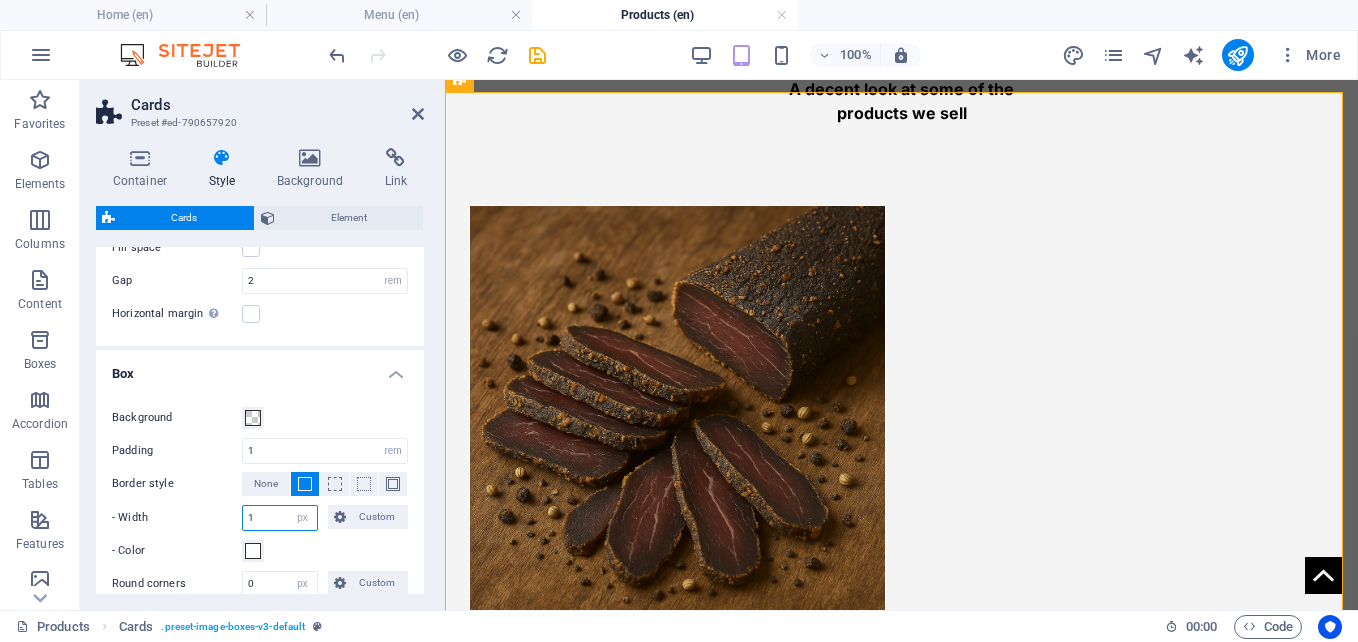 click on "1" at bounding box center (280, 518) 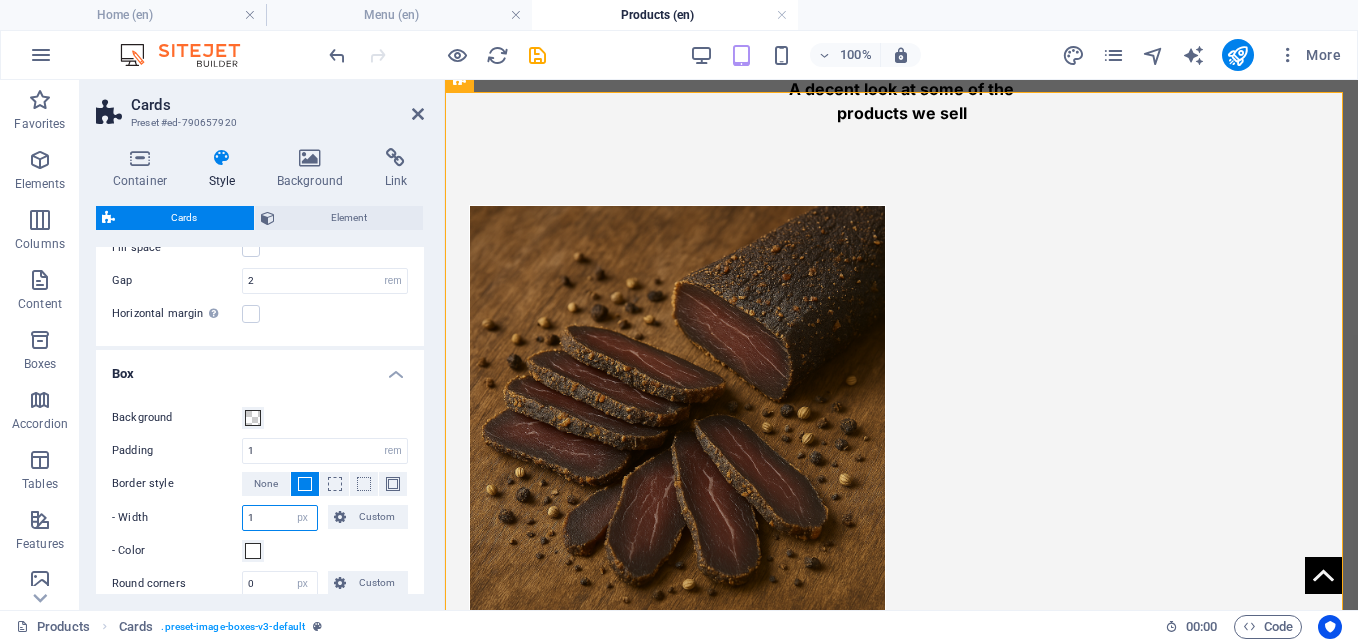 click on "1" at bounding box center (280, 518) 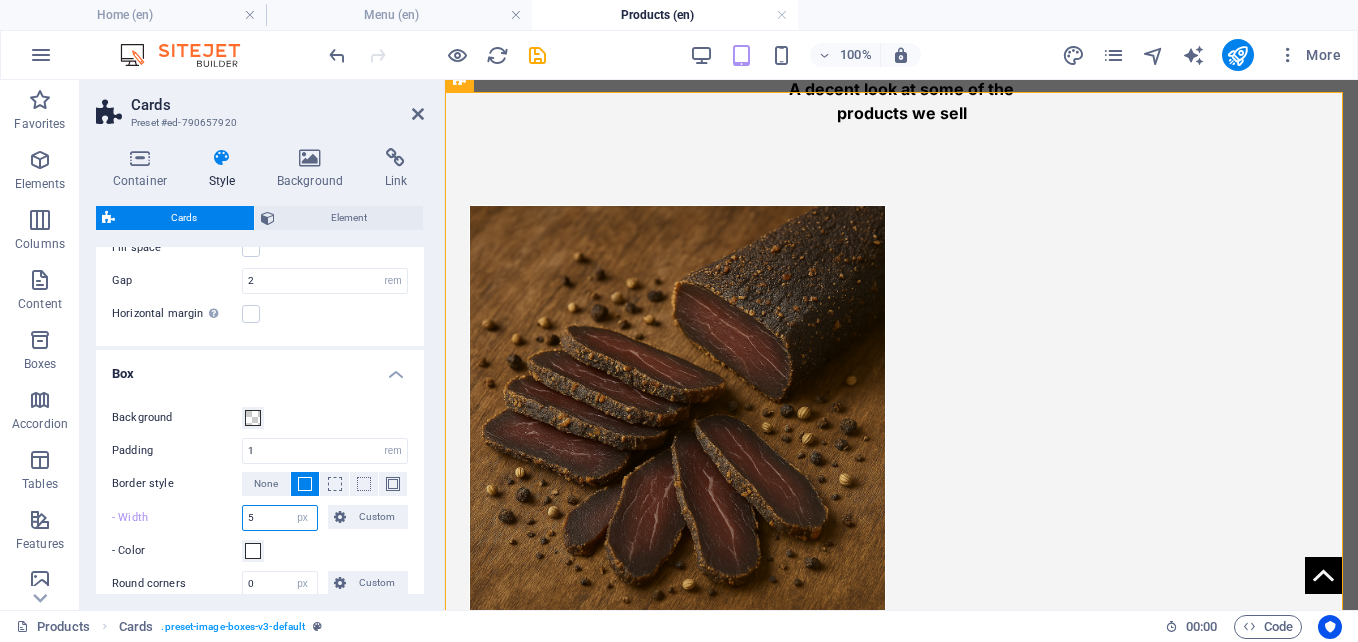 type on "5" 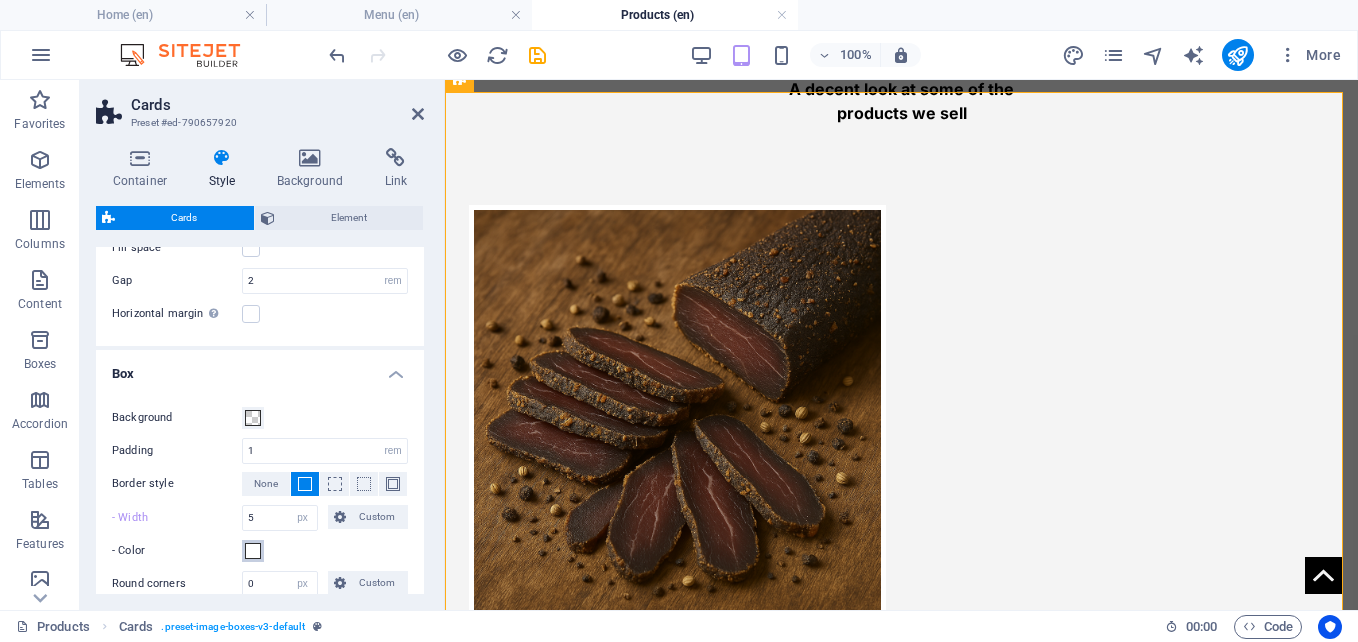 click at bounding box center (253, 551) 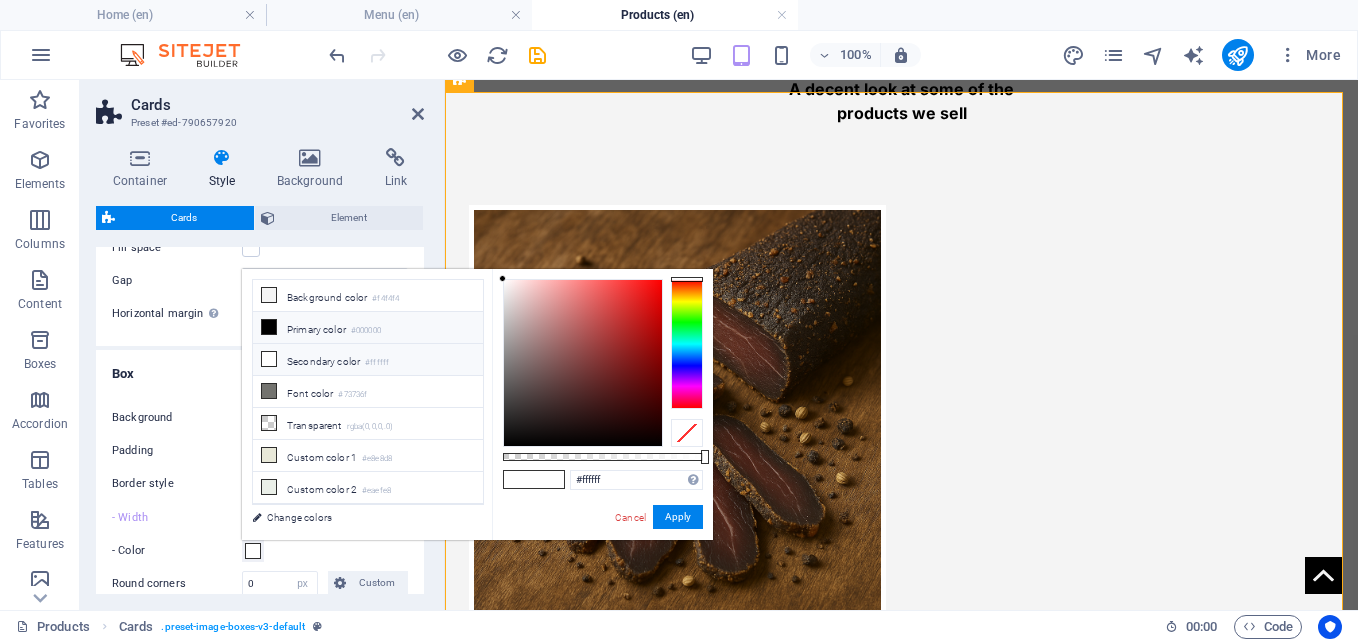 click at bounding box center (269, 327) 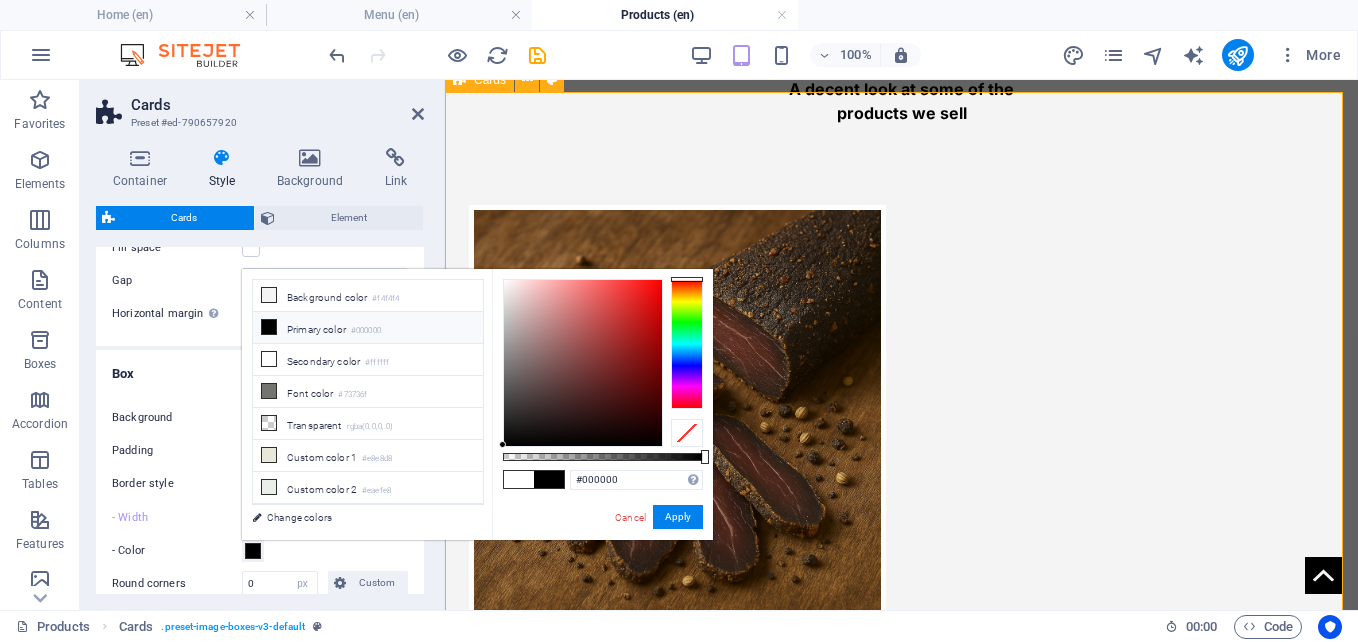 click on "Traditional Biltong   a cured, dried meat snack, often flavored with spices, popular in South Africa. R200 - 50G Chili Biltong Spicy, flavorful biltong infused with chili for a deliciously zesty snacking experience. Perfect for meat lovers. R250 - 50 G Smoked Biltong Savory smoked biltong offers a rich, aromatic flavor, perfect for snacking or gourmet dishes. R200 - 50G peppered biltong   tender, flavorful meat coated in a spicy black pepper seasoning for a savory snack. R200 - 50G" at bounding box center (901, 1392) 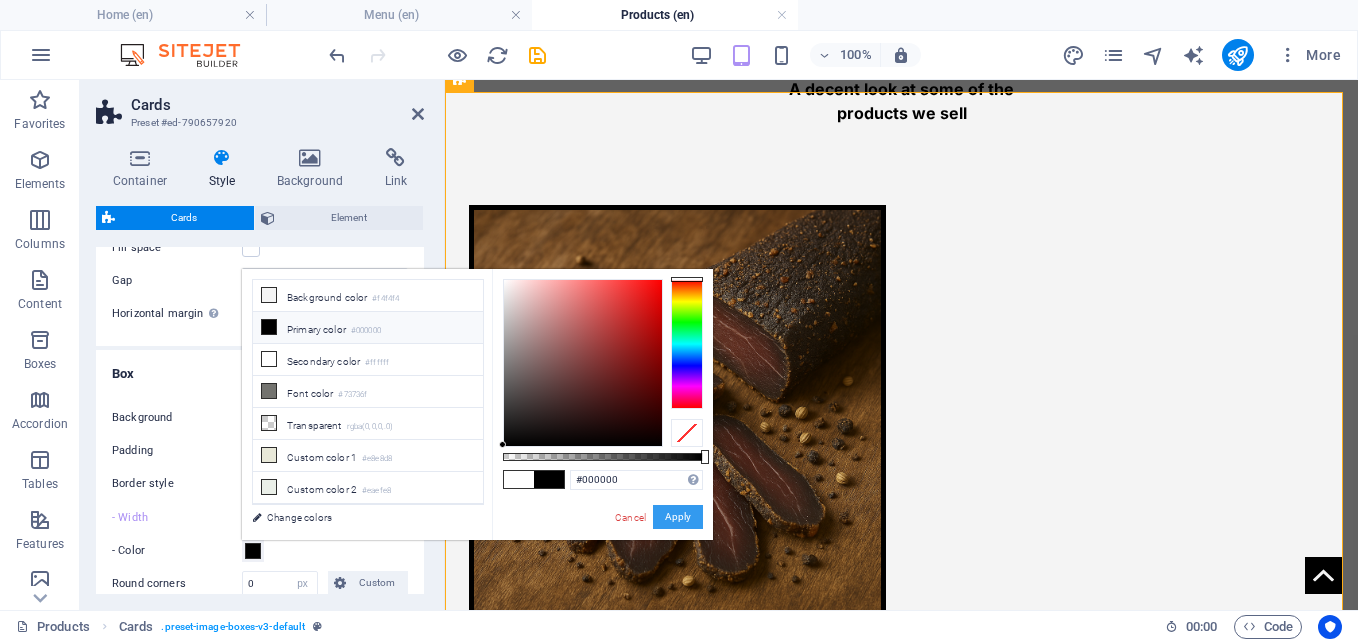 click on "Apply" at bounding box center (678, 517) 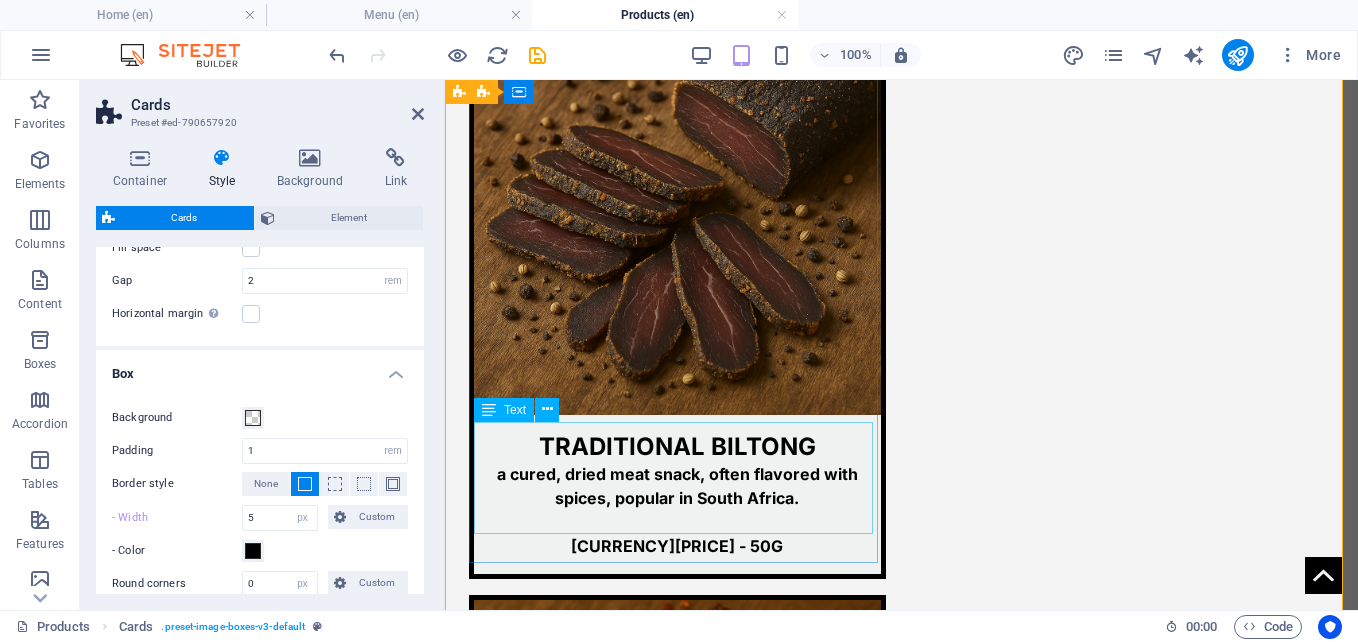 scroll, scrollTop: 1662, scrollLeft: 0, axis: vertical 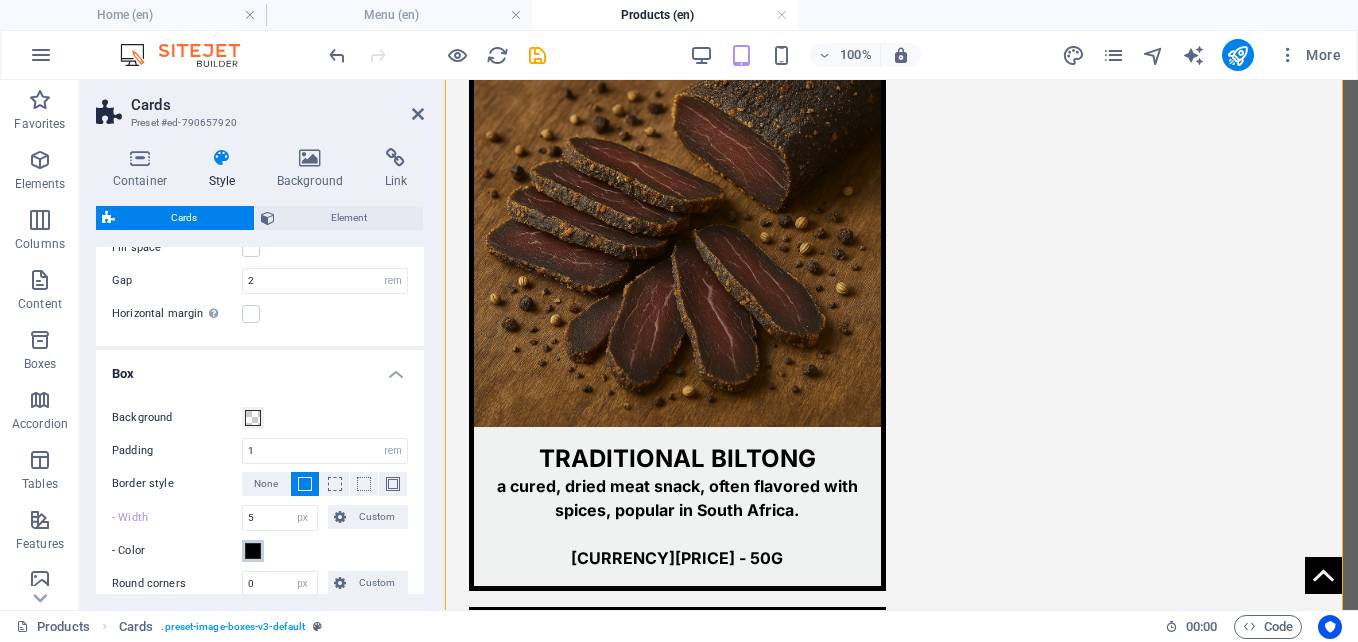 click at bounding box center (253, 551) 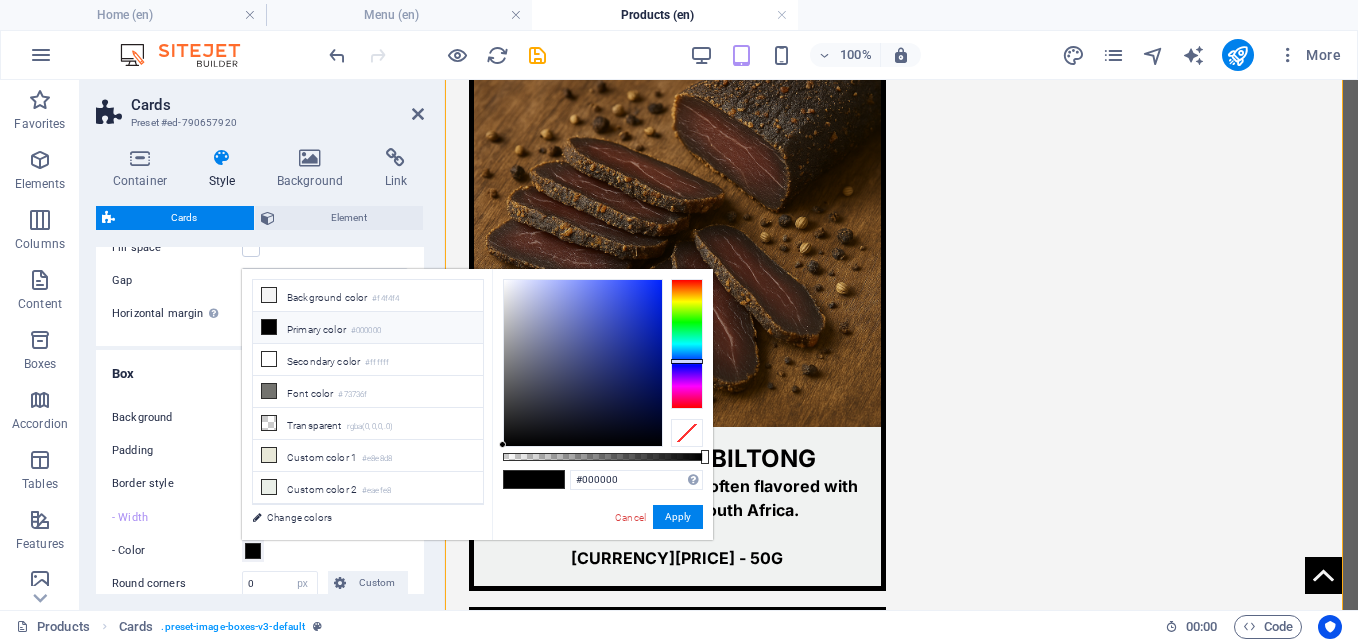 drag, startPoint x: 689, startPoint y: 276, endPoint x: 692, endPoint y: 361, distance: 85.052925 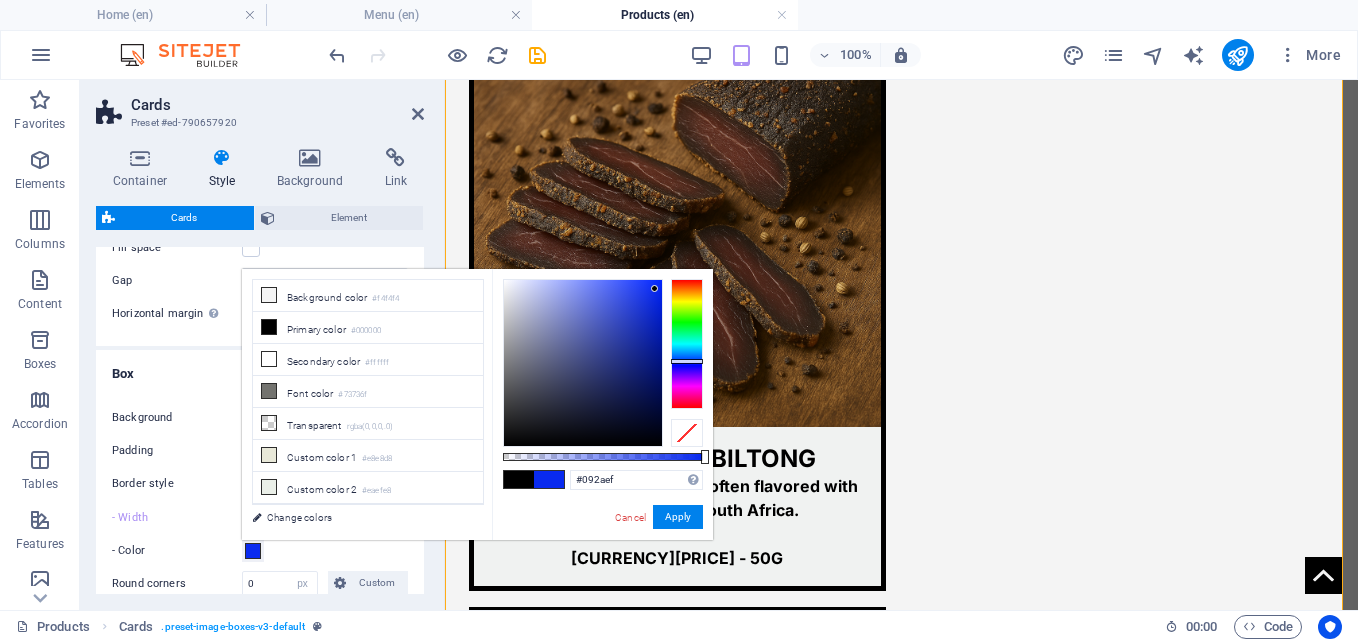 drag, startPoint x: 502, startPoint y: 443, endPoint x: 655, endPoint y: 289, distance: 217.08293 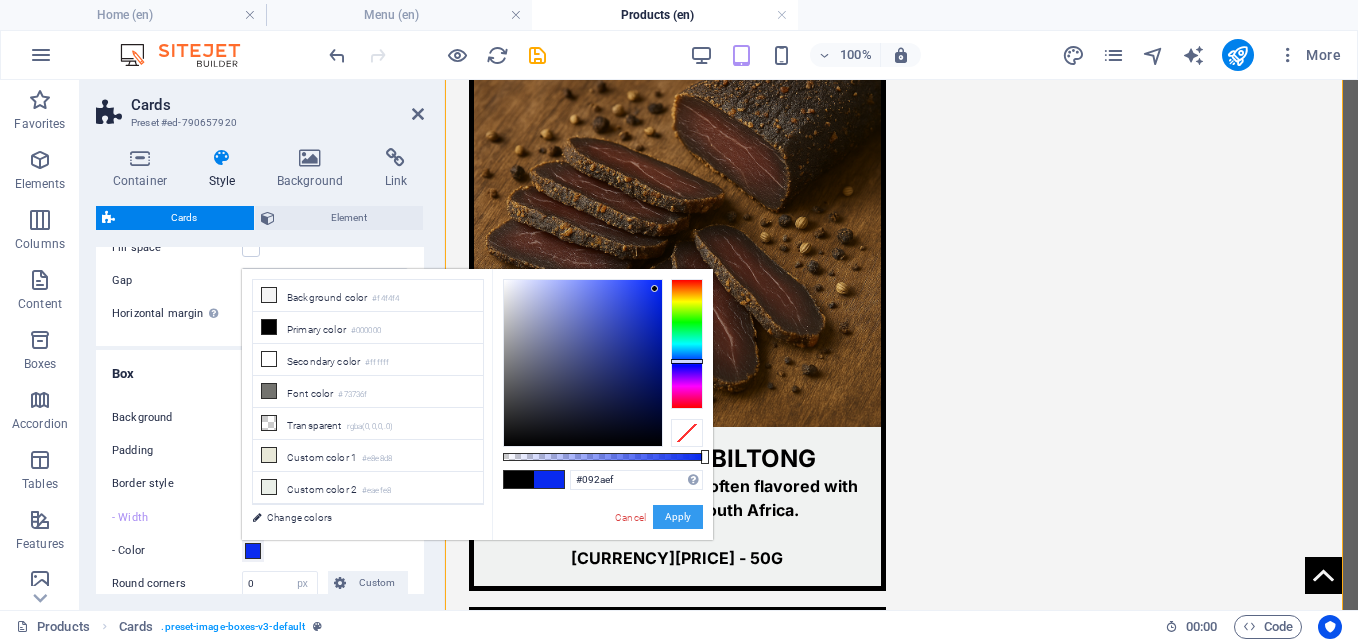 click on "Apply" at bounding box center (678, 517) 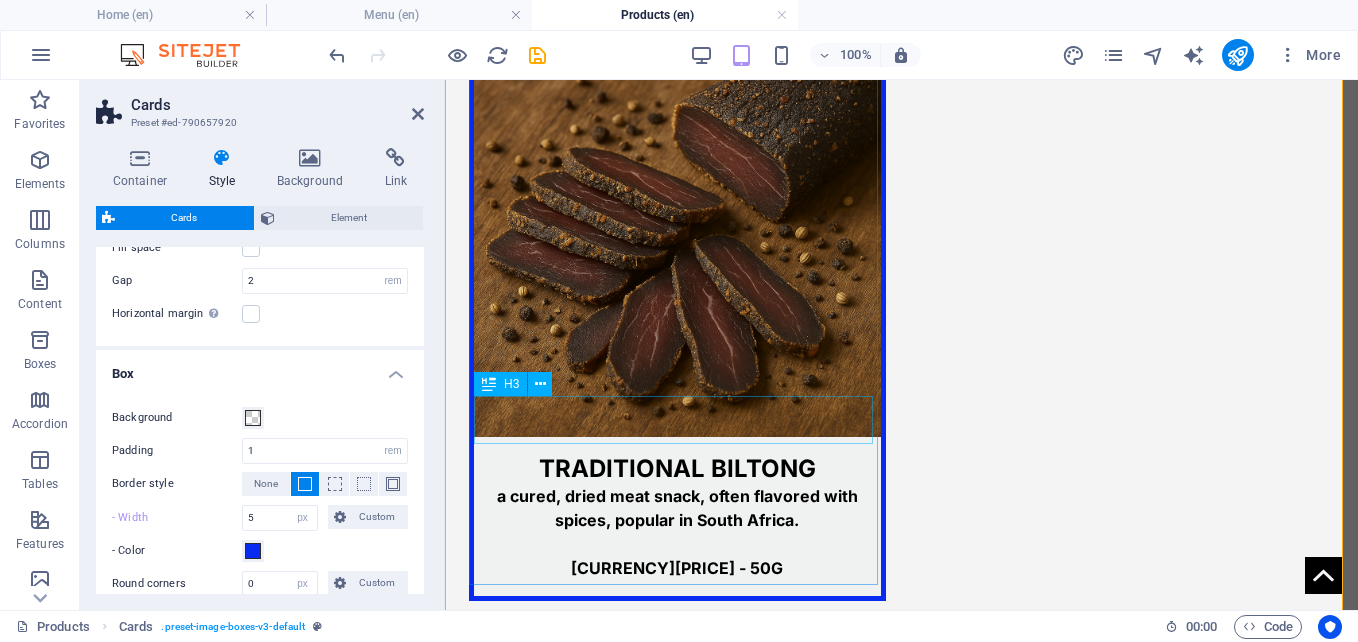 scroll, scrollTop: 1660, scrollLeft: 0, axis: vertical 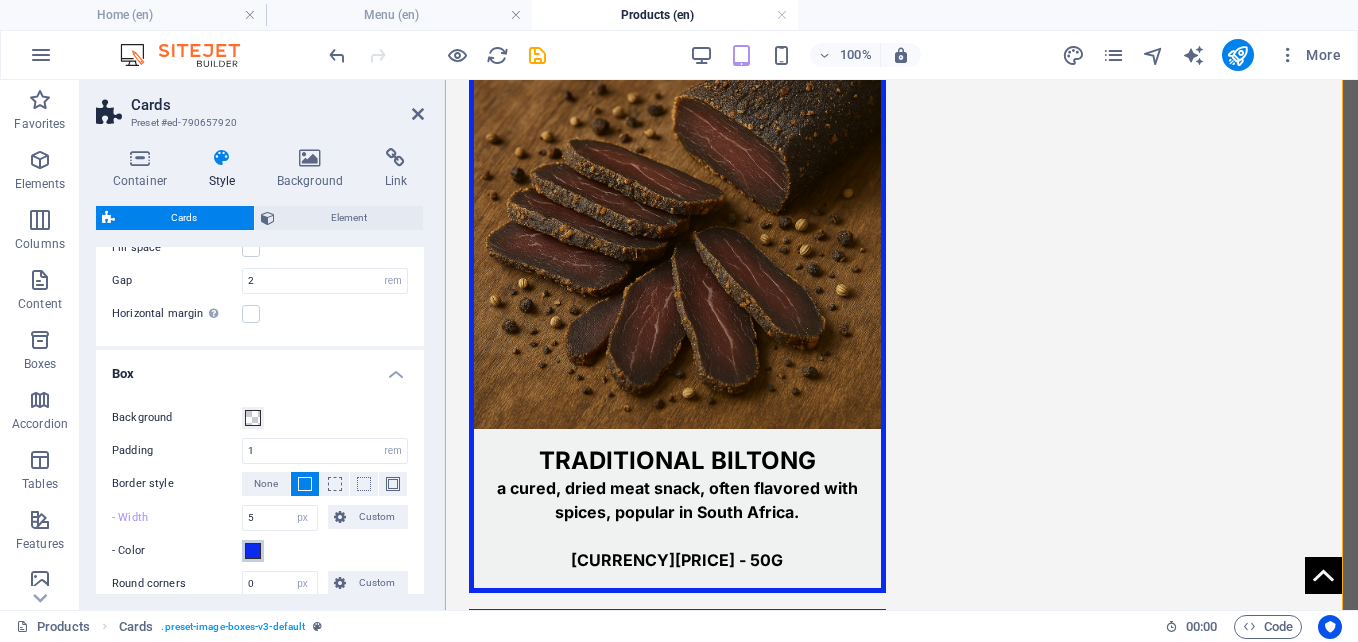 click at bounding box center [253, 551] 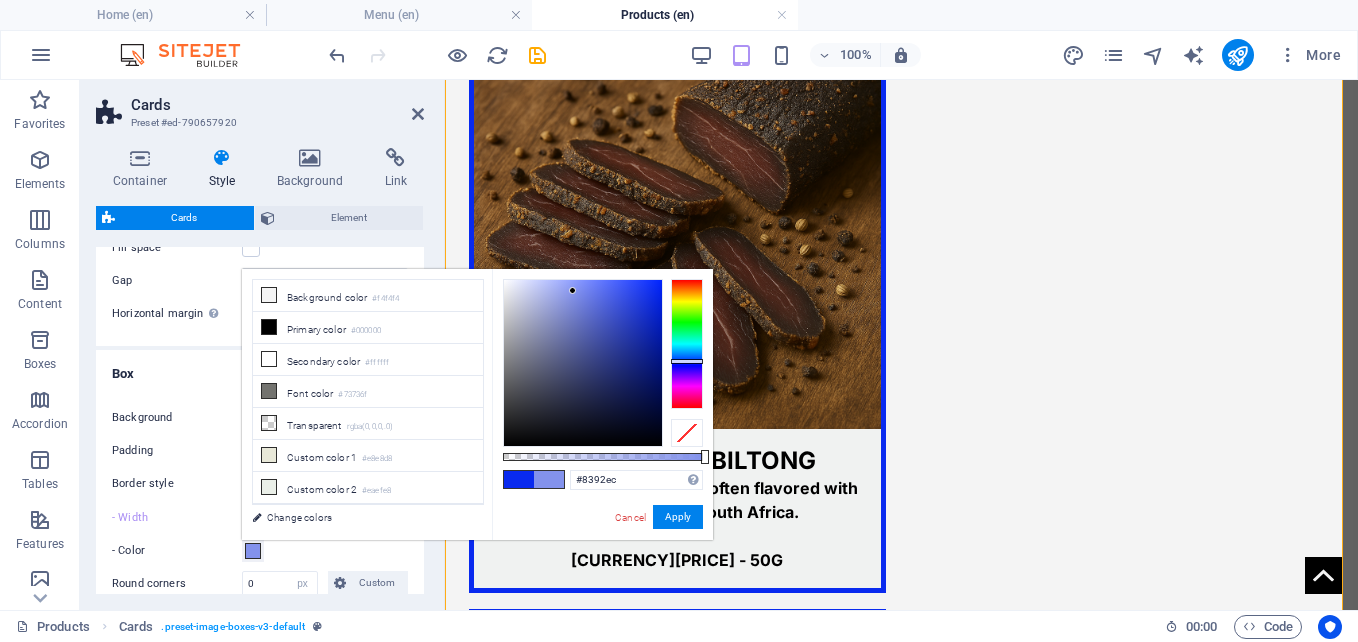 drag, startPoint x: 654, startPoint y: 288, endPoint x: 573, endPoint y: 291, distance: 81.055534 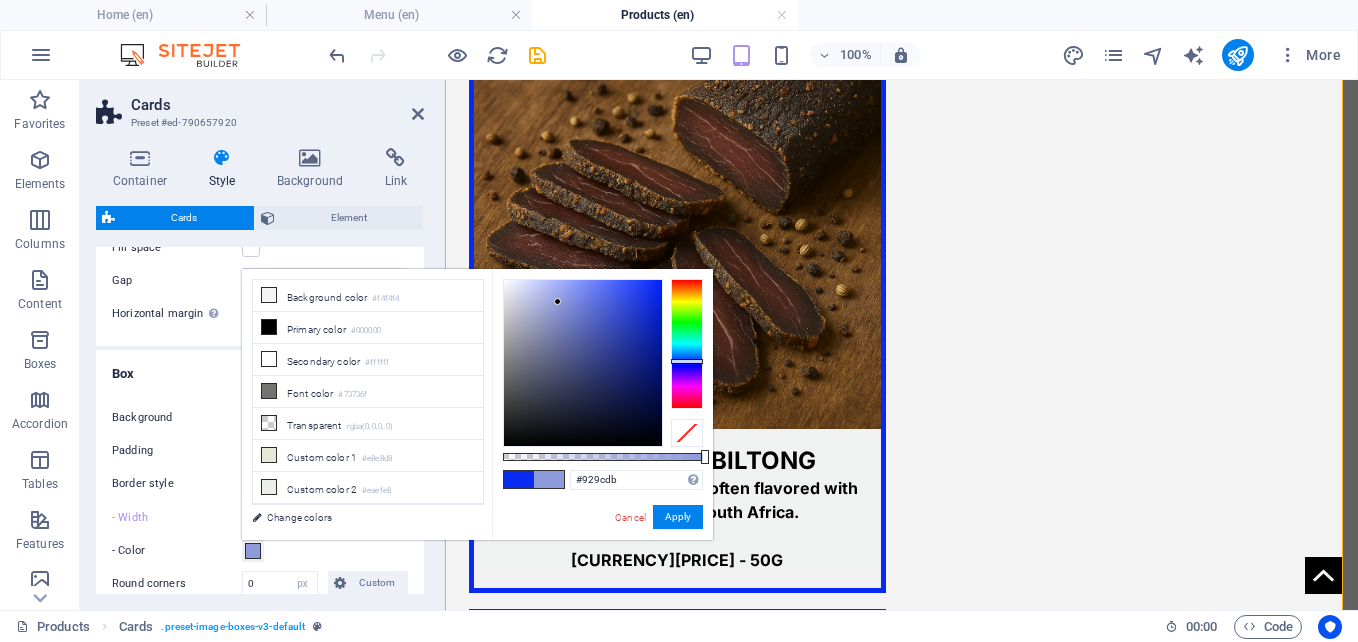 type on "#939ddb" 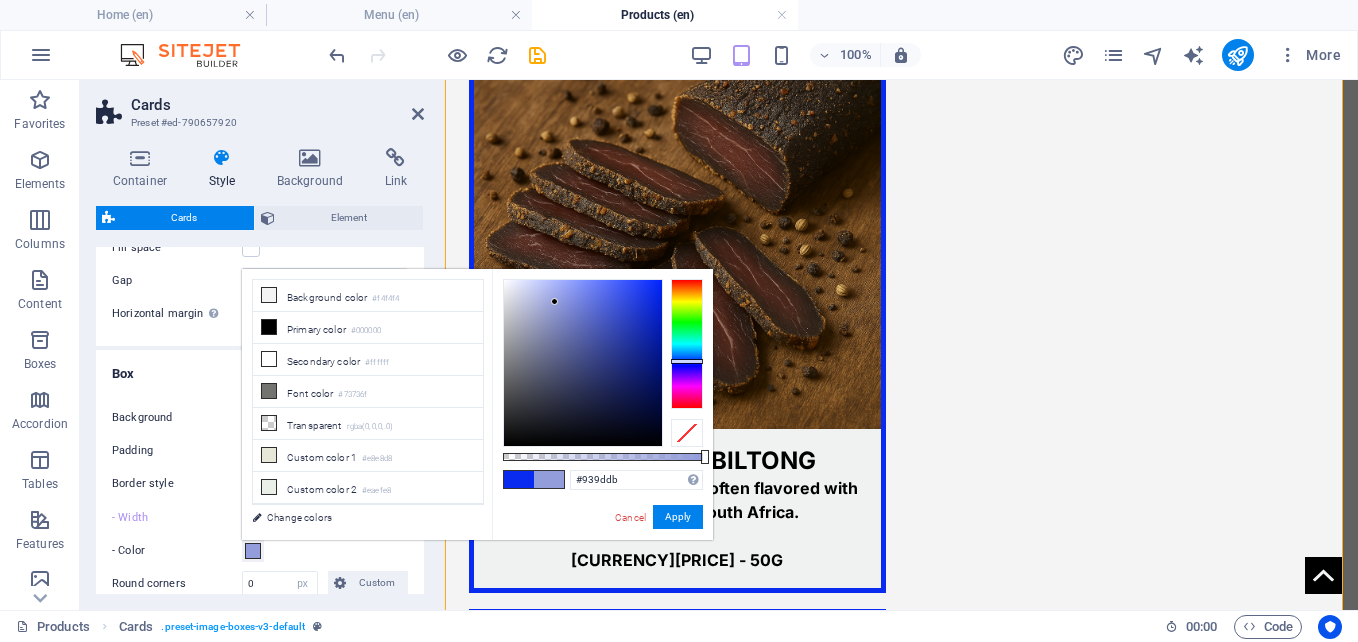 drag, startPoint x: 565, startPoint y: 289, endPoint x: 555, endPoint y: 302, distance: 16.40122 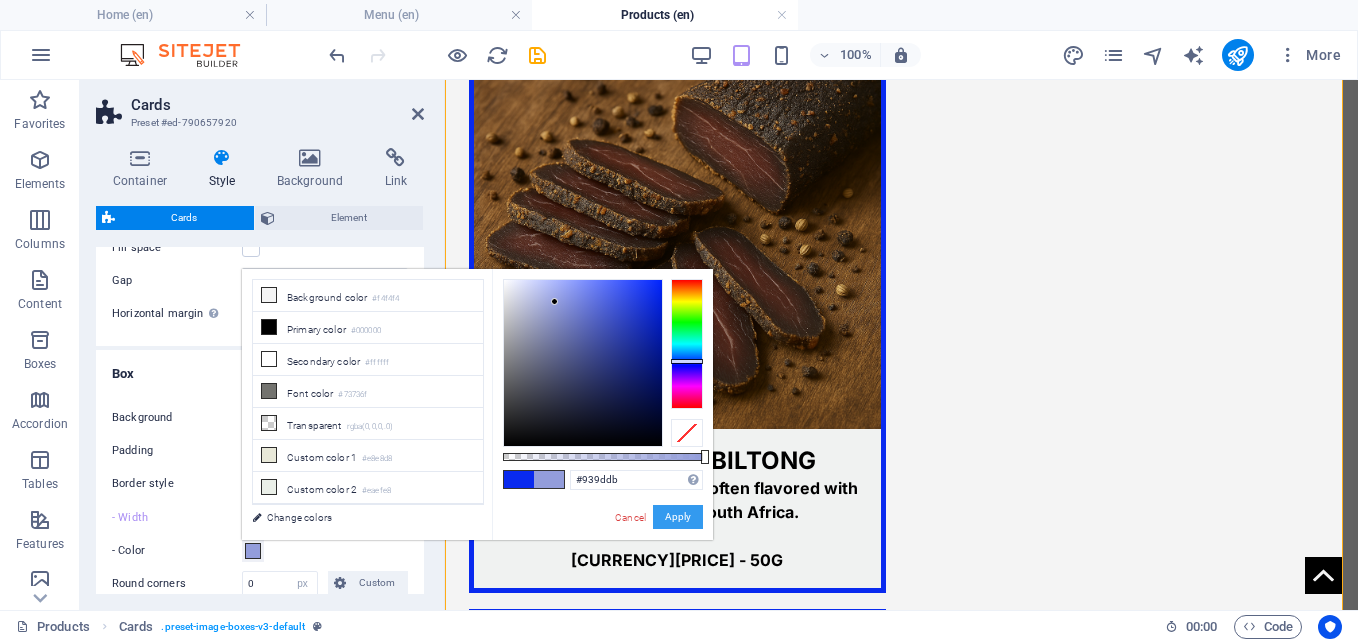 click on "Apply" at bounding box center [678, 517] 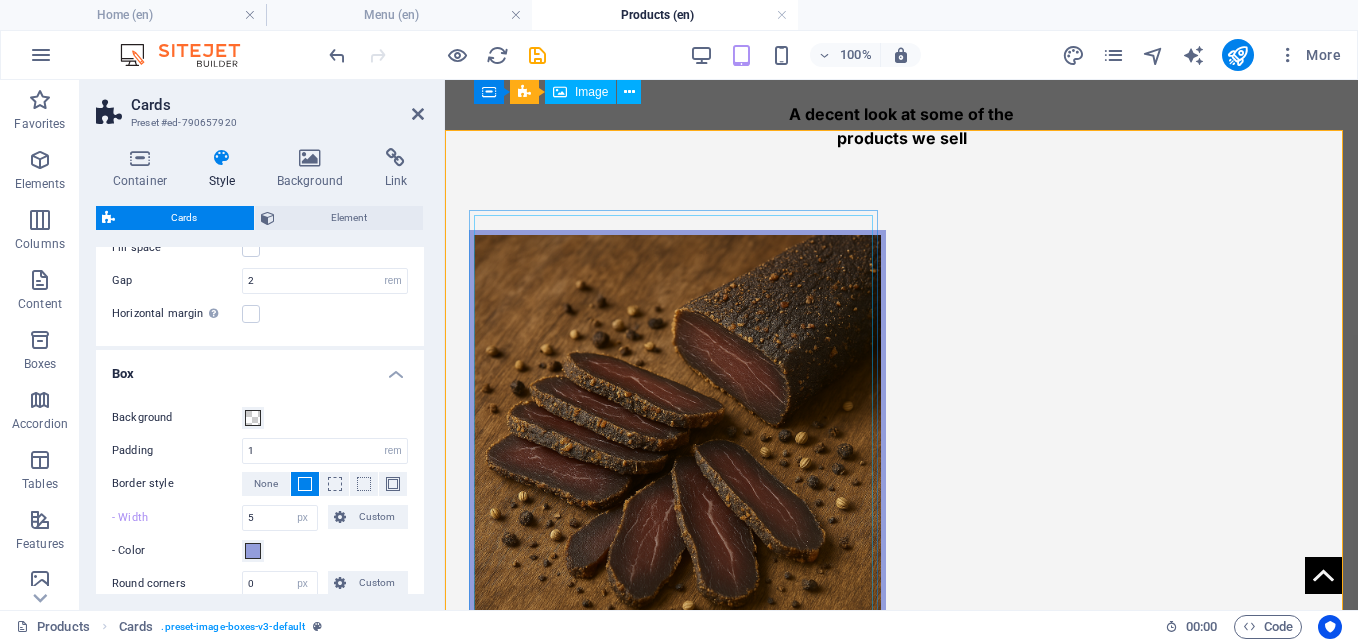 scroll, scrollTop: 1421, scrollLeft: 0, axis: vertical 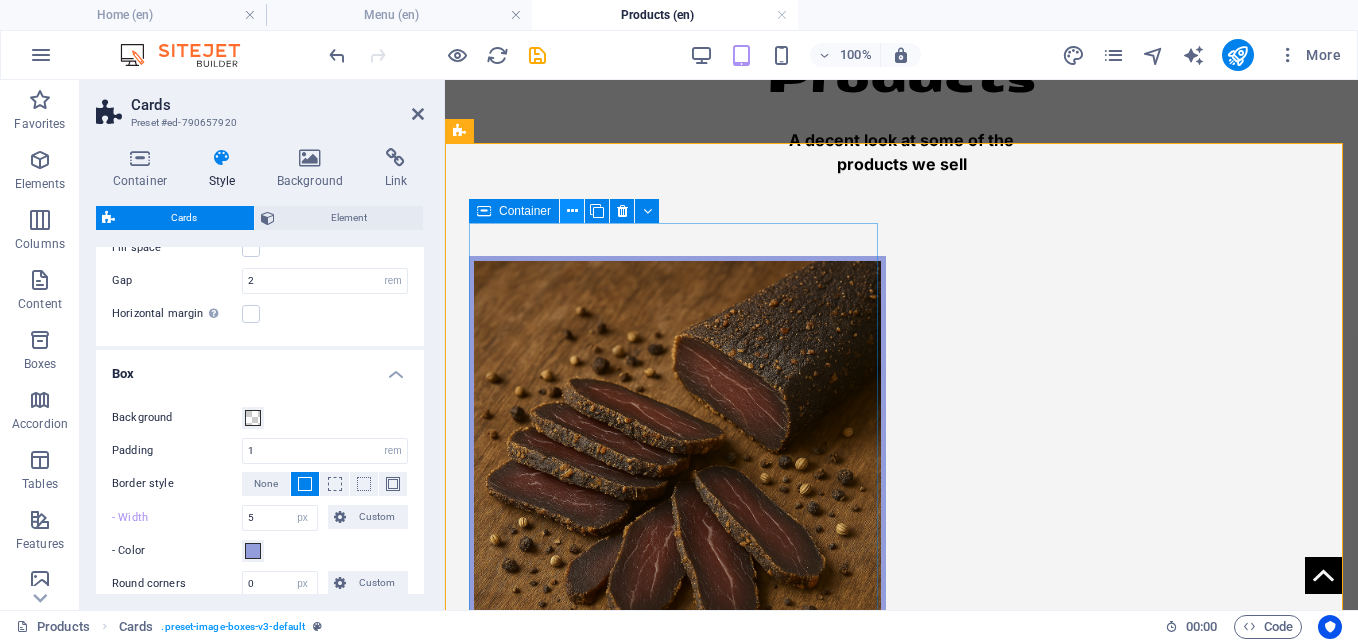 click at bounding box center [572, 211] 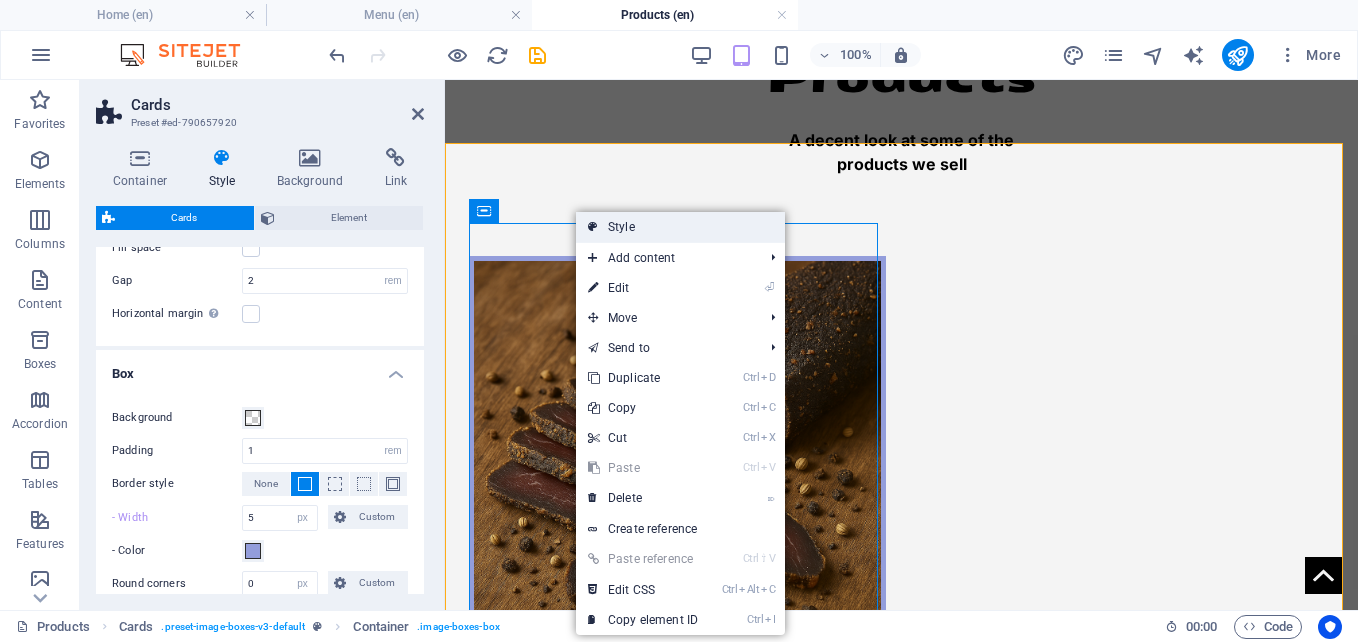 click on "Style" at bounding box center [680, 227] 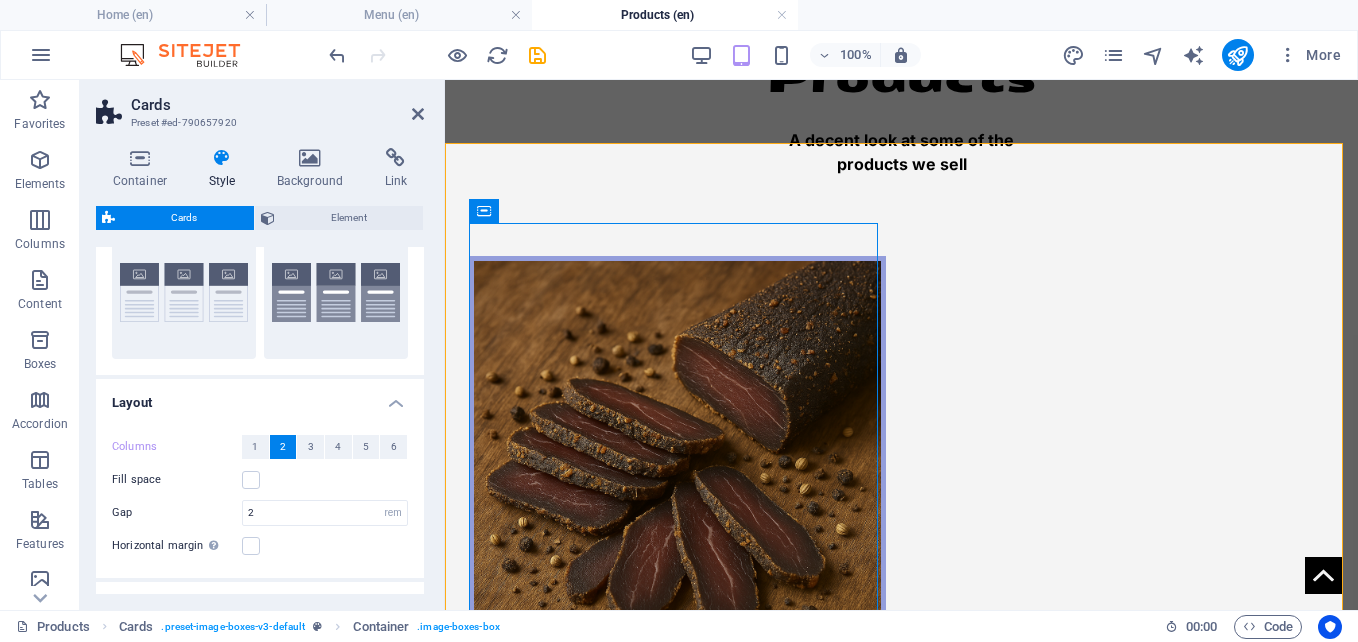 scroll, scrollTop: 0, scrollLeft: 0, axis: both 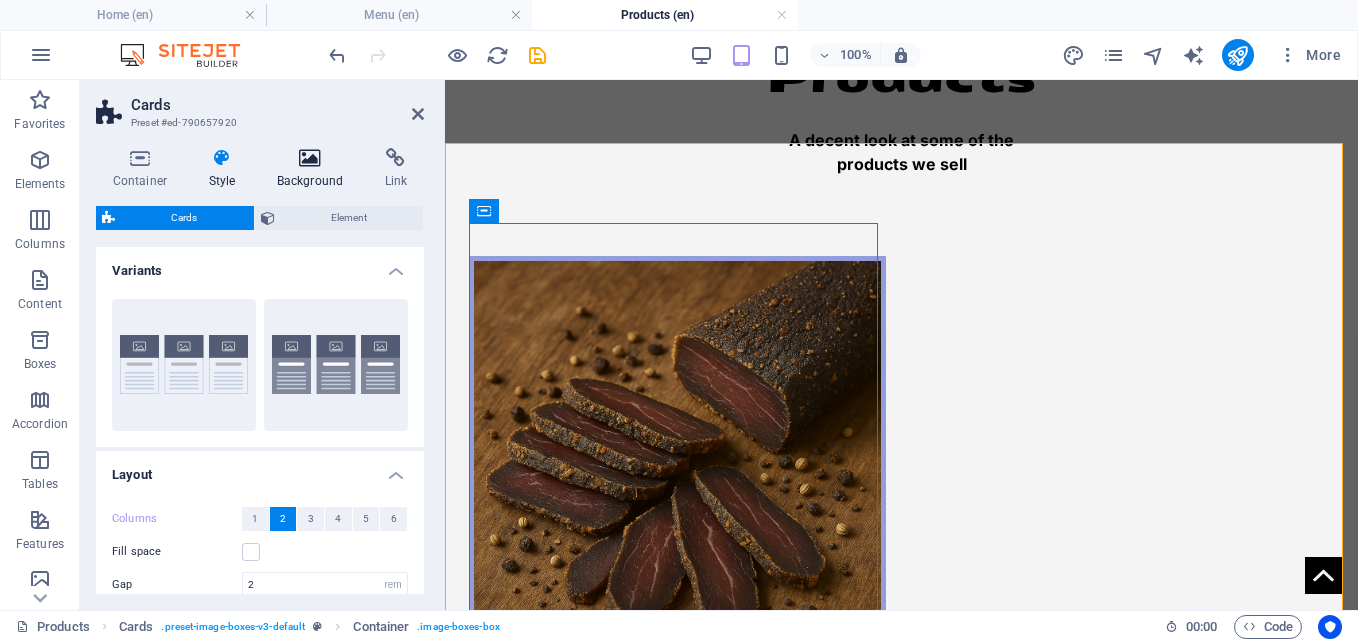 click on "Background" at bounding box center [314, 169] 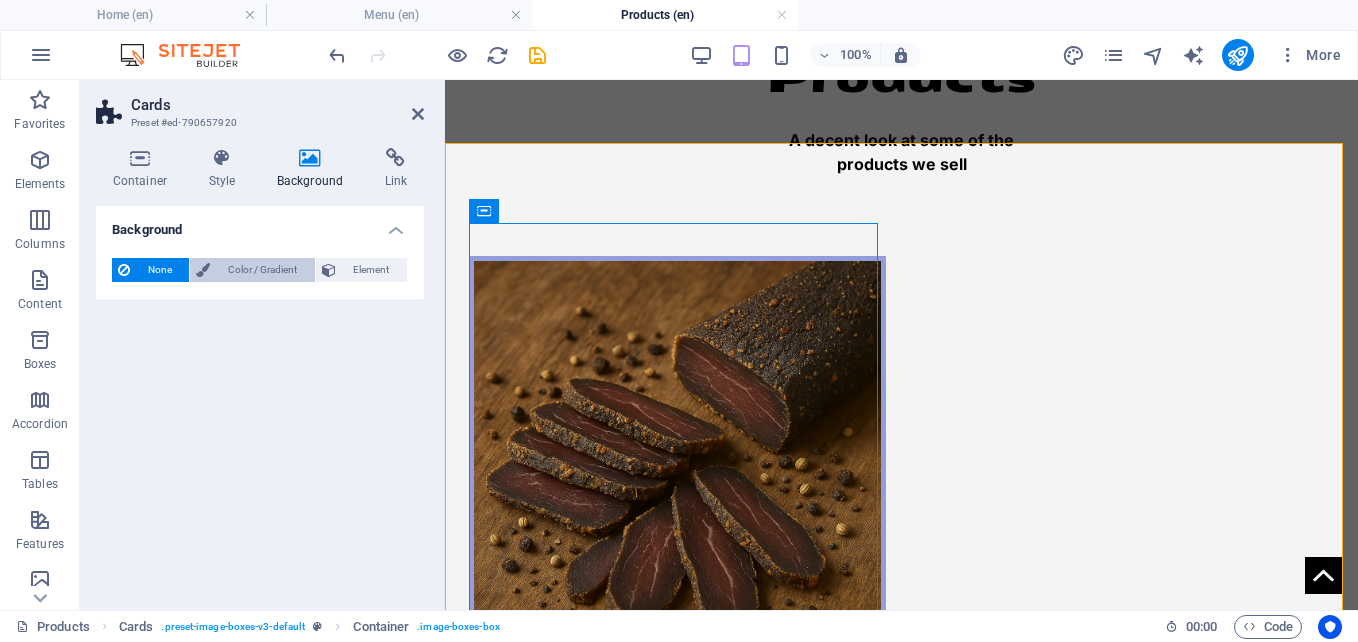 click on "Color / Gradient" at bounding box center [262, 270] 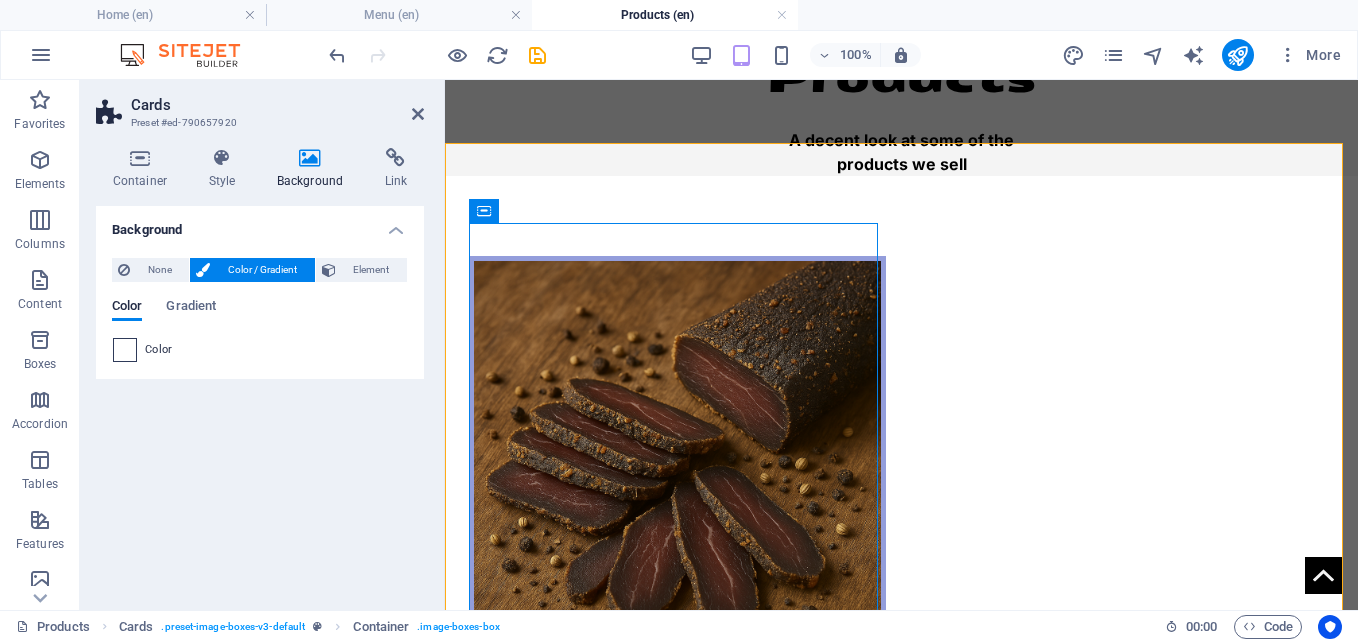 click at bounding box center [125, 350] 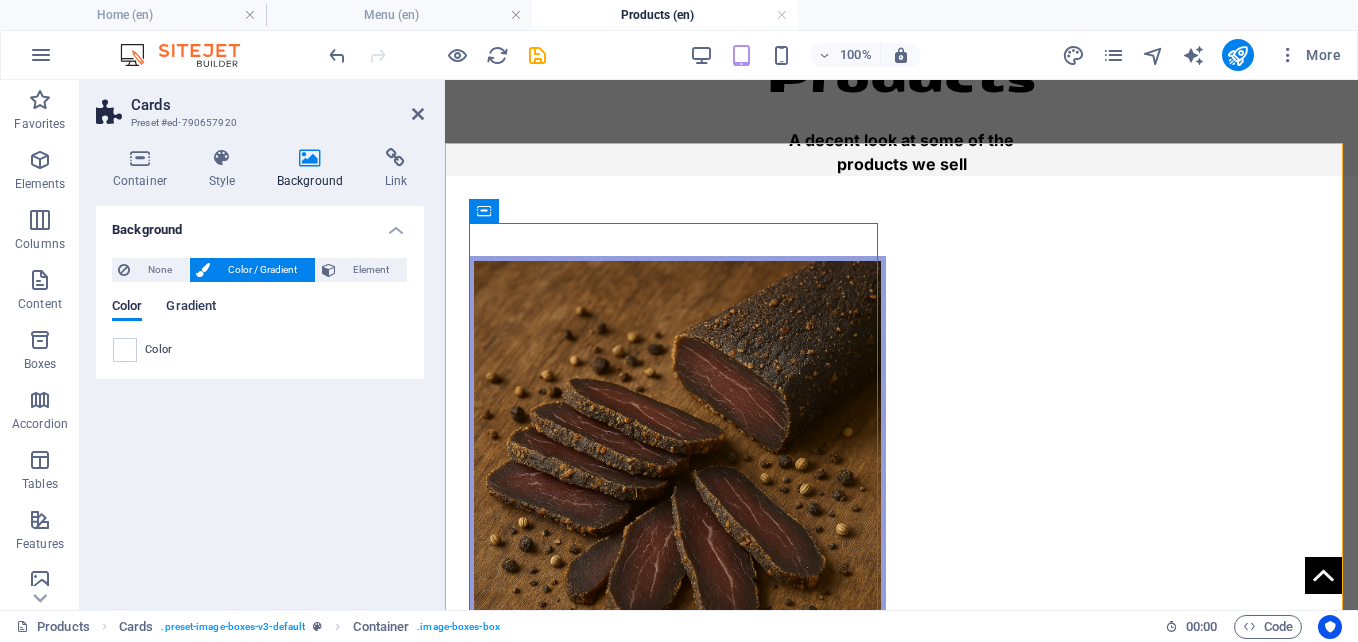 click on "Gradient" at bounding box center [191, 308] 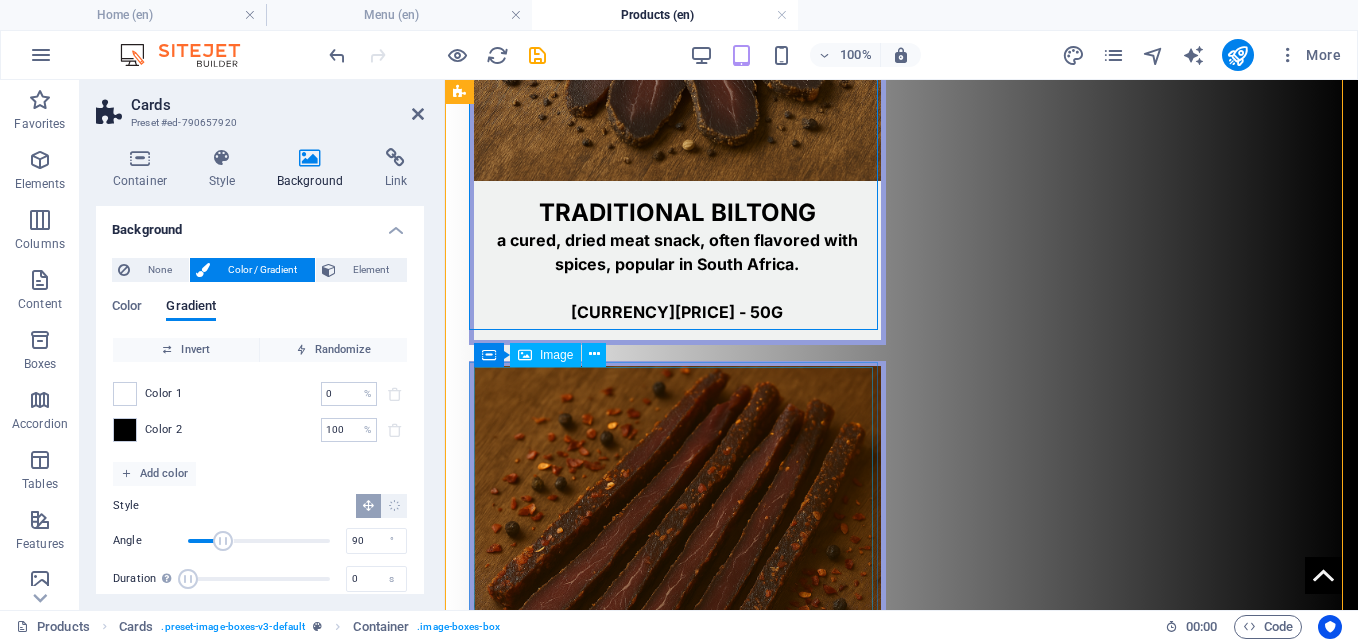 scroll, scrollTop: 1907, scrollLeft: 0, axis: vertical 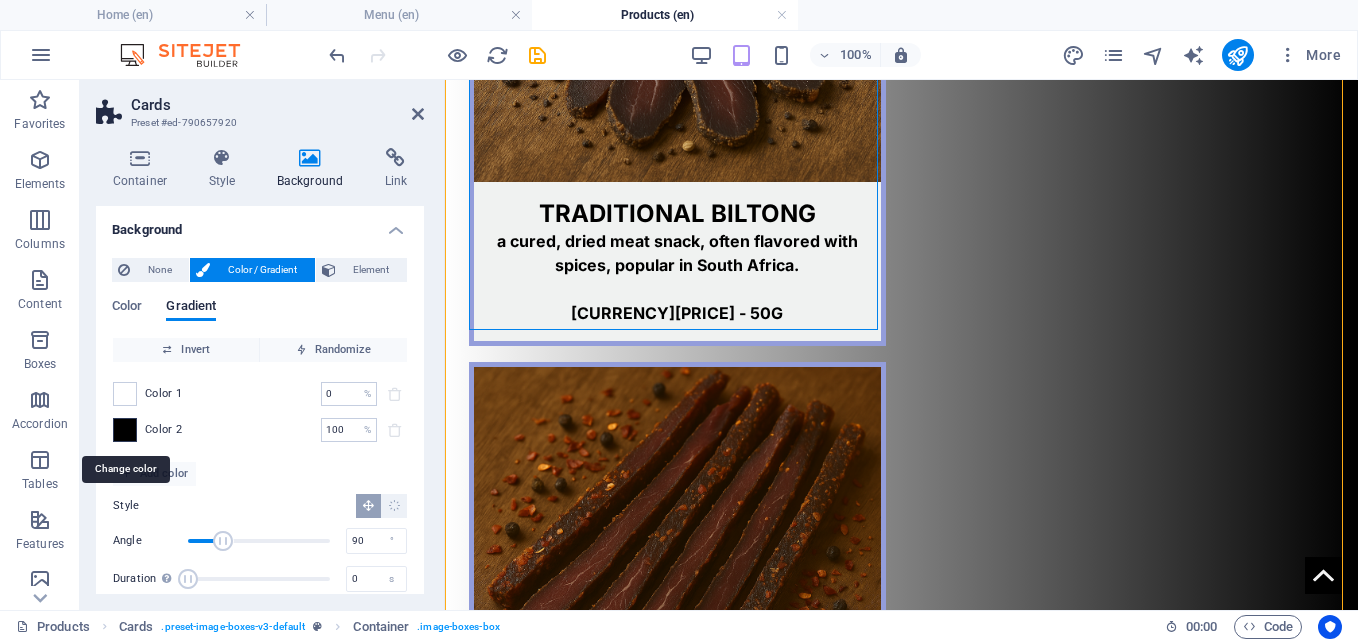 click at bounding box center (125, 430) 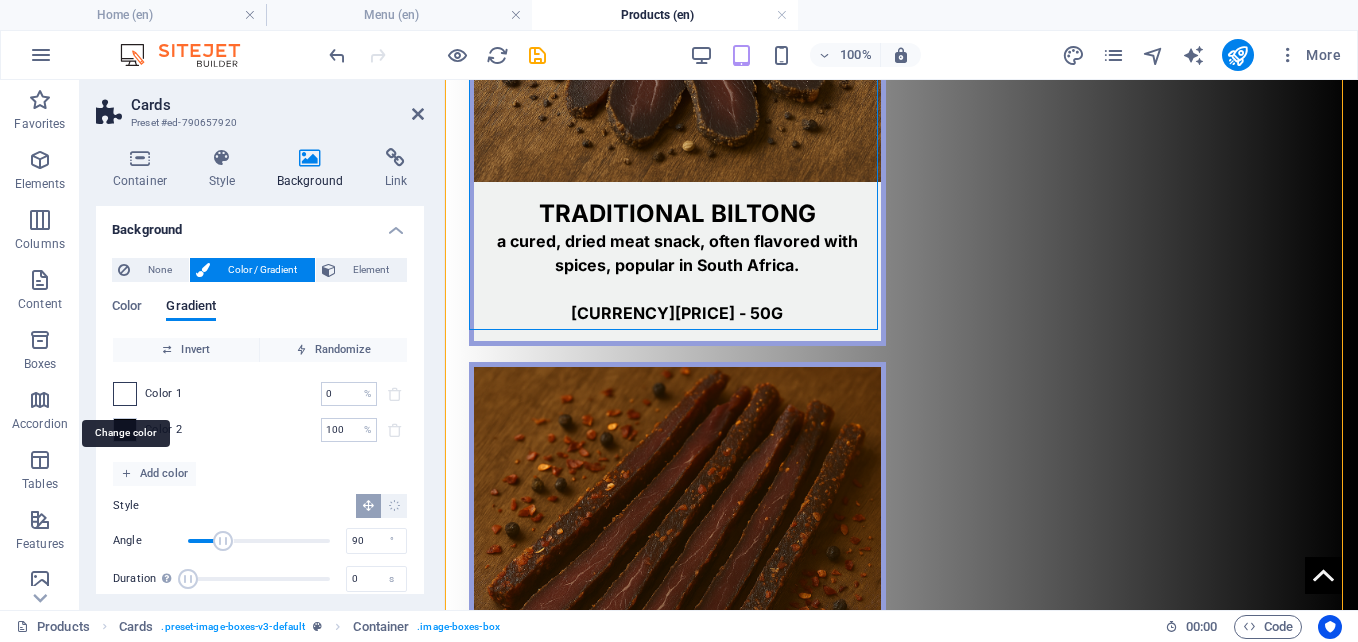click at bounding box center (125, 394) 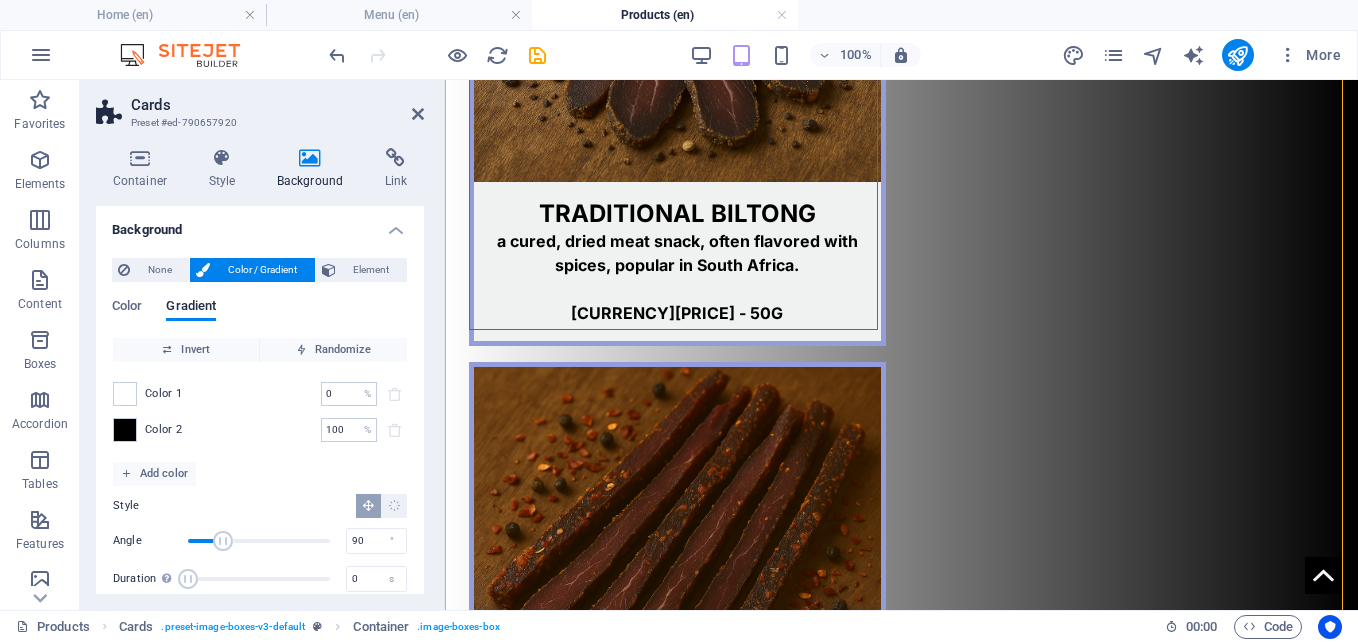 click on "Color Gradient Color Invert Randomize Color 1 0 % ​ Color 2 100 % ​ Add color Style Angle 90 ° Duration Duration of the background animation. A value of "0" disables the animation 0 s" at bounding box center (260, 443) 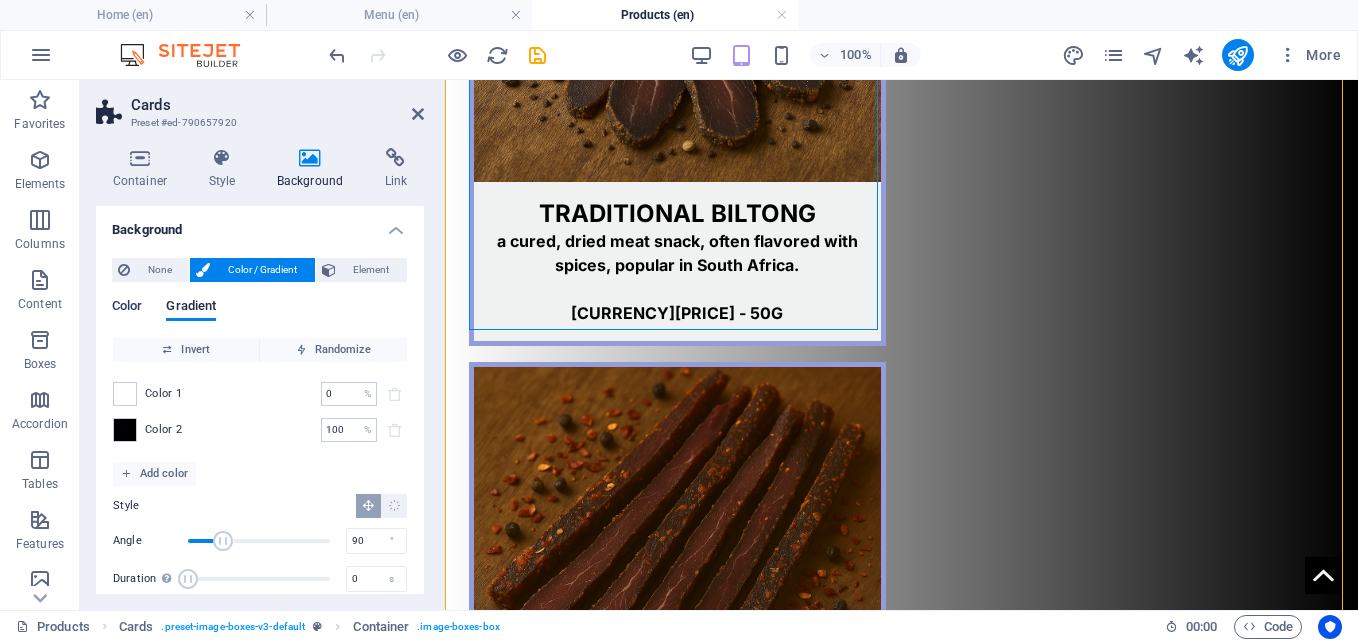 click on "Color" at bounding box center [127, 308] 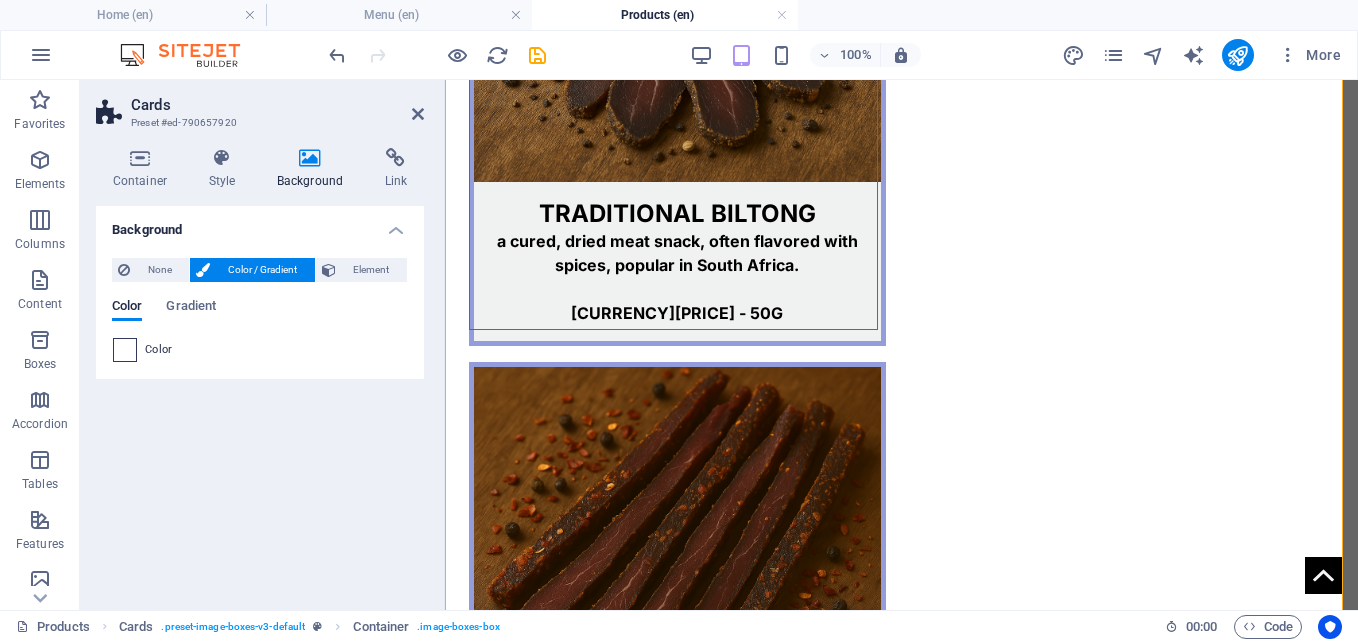 click at bounding box center (125, 350) 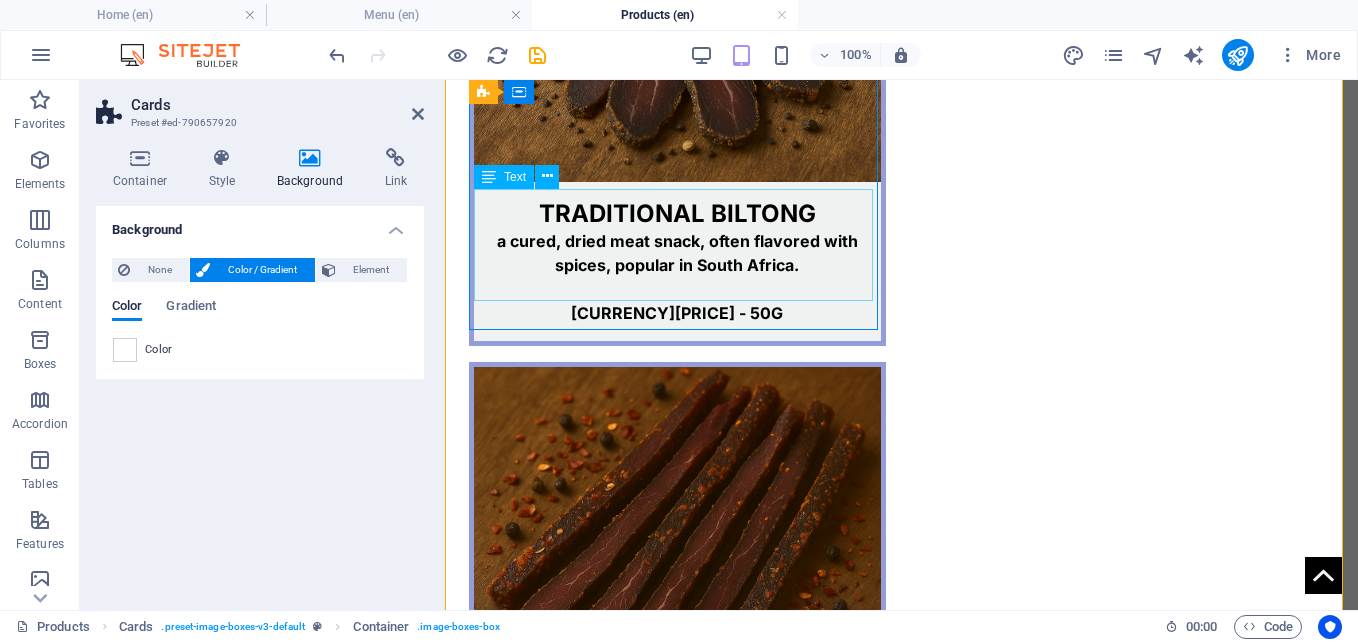 click on "a cured, dried meat snack, often flavored with spices, popular in South Africa. R200 - 50G" at bounding box center (677, 285) 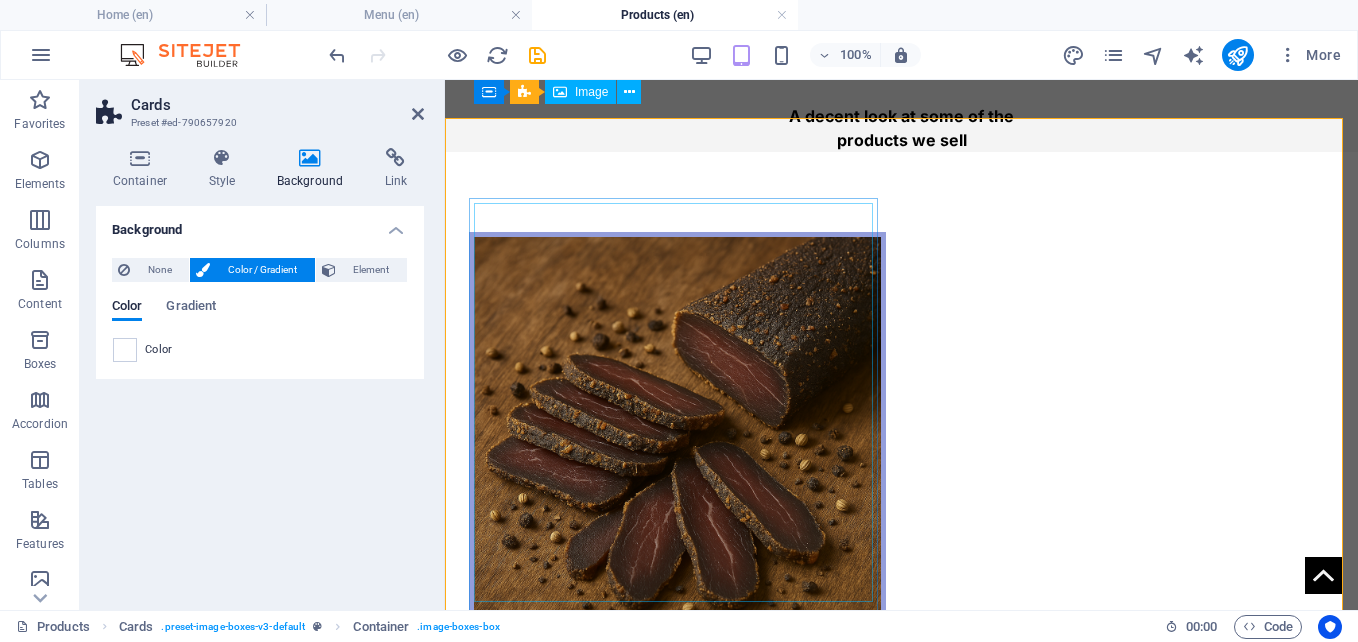 scroll, scrollTop: 1444, scrollLeft: 0, axis: vertical 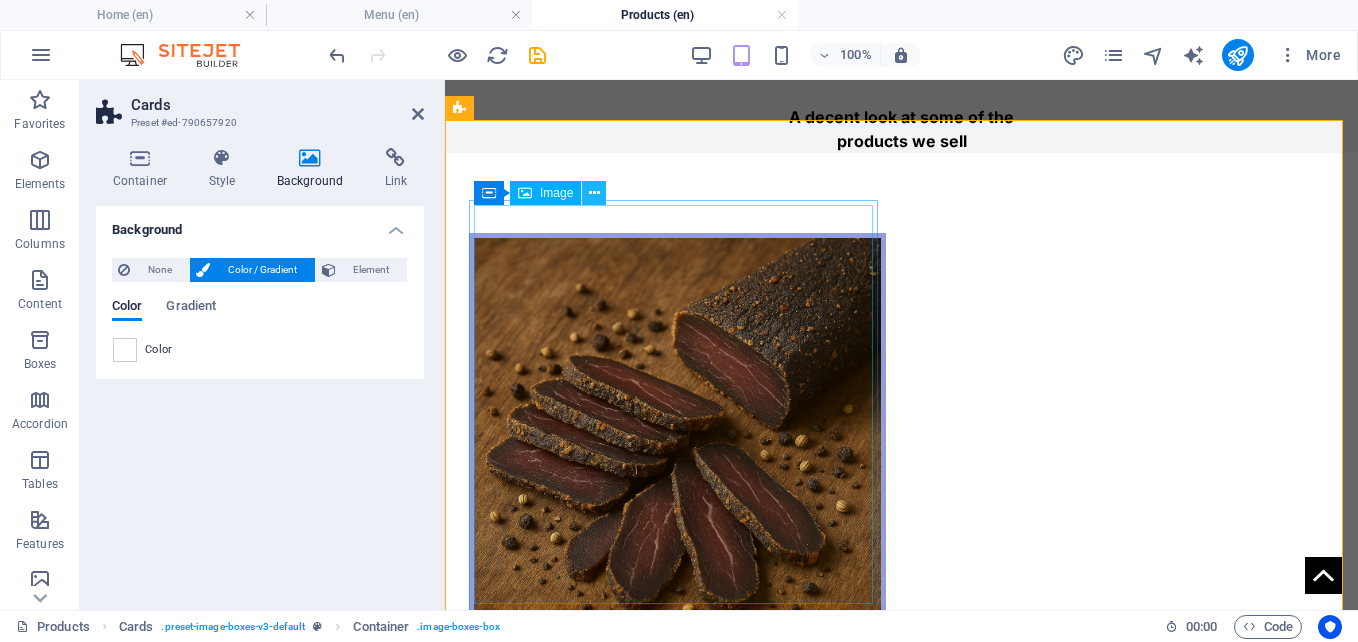 click at bounding box center (594, 193) 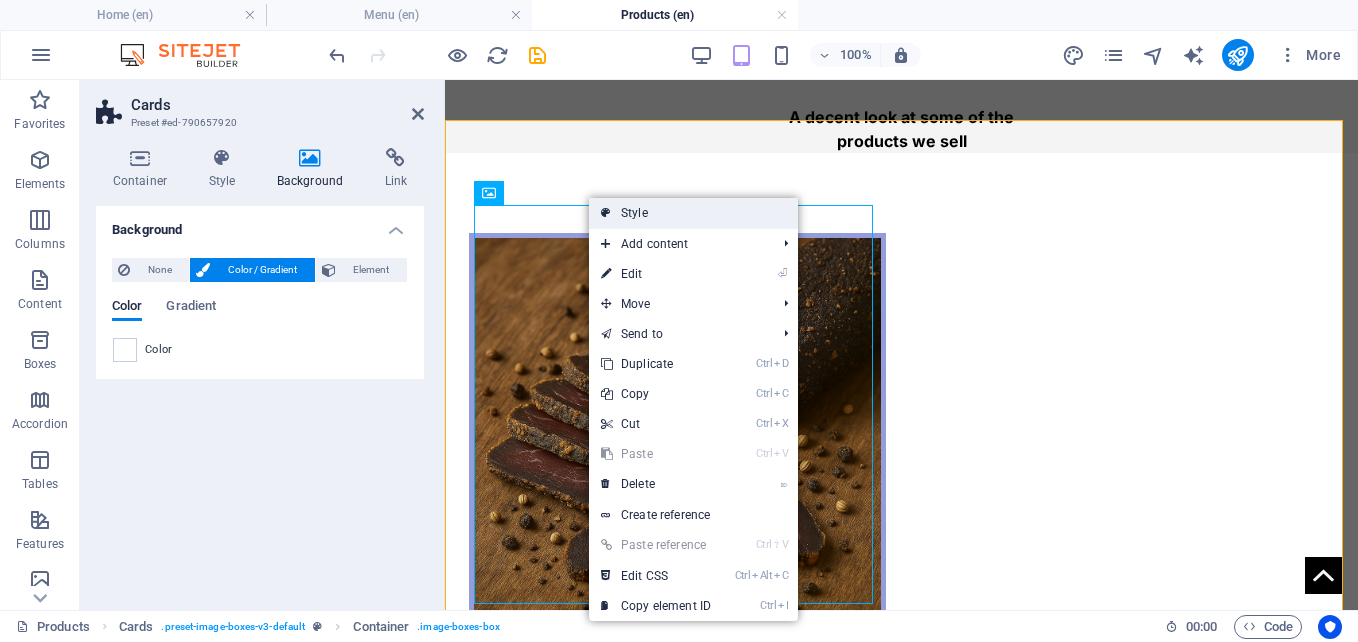 click at bounding box center (606, 213) 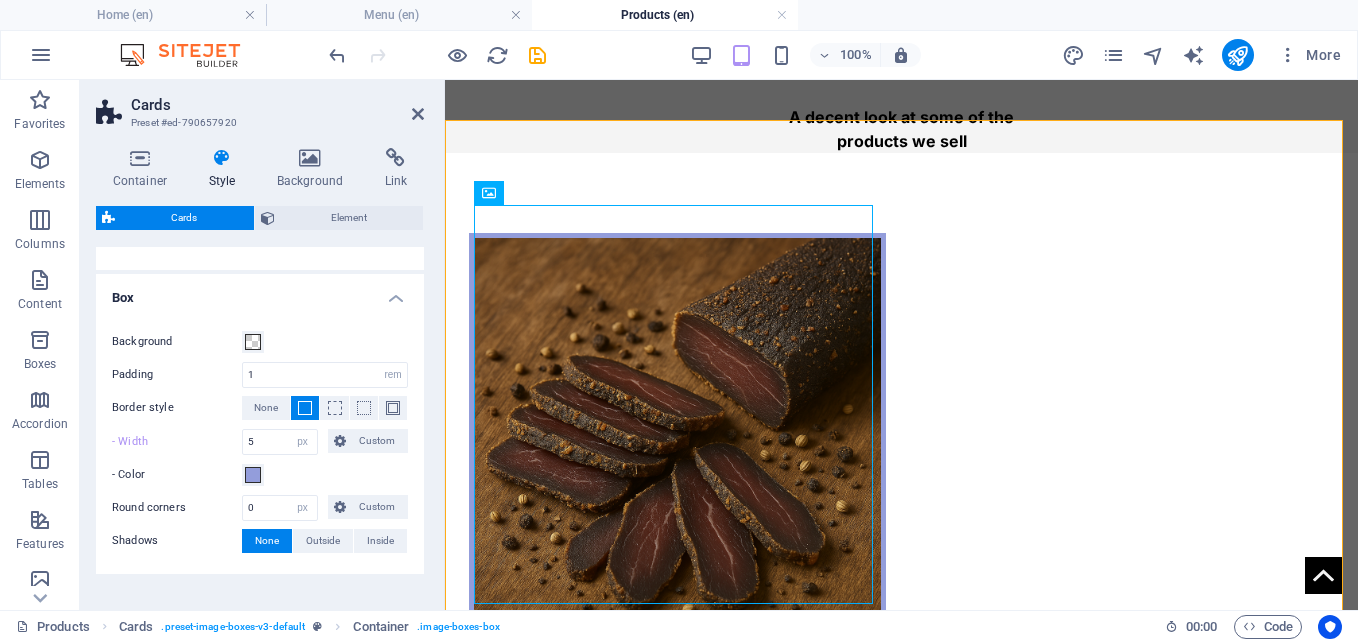 scroll, scrollTop: 381, scrollLeft: 0, axis: vertical 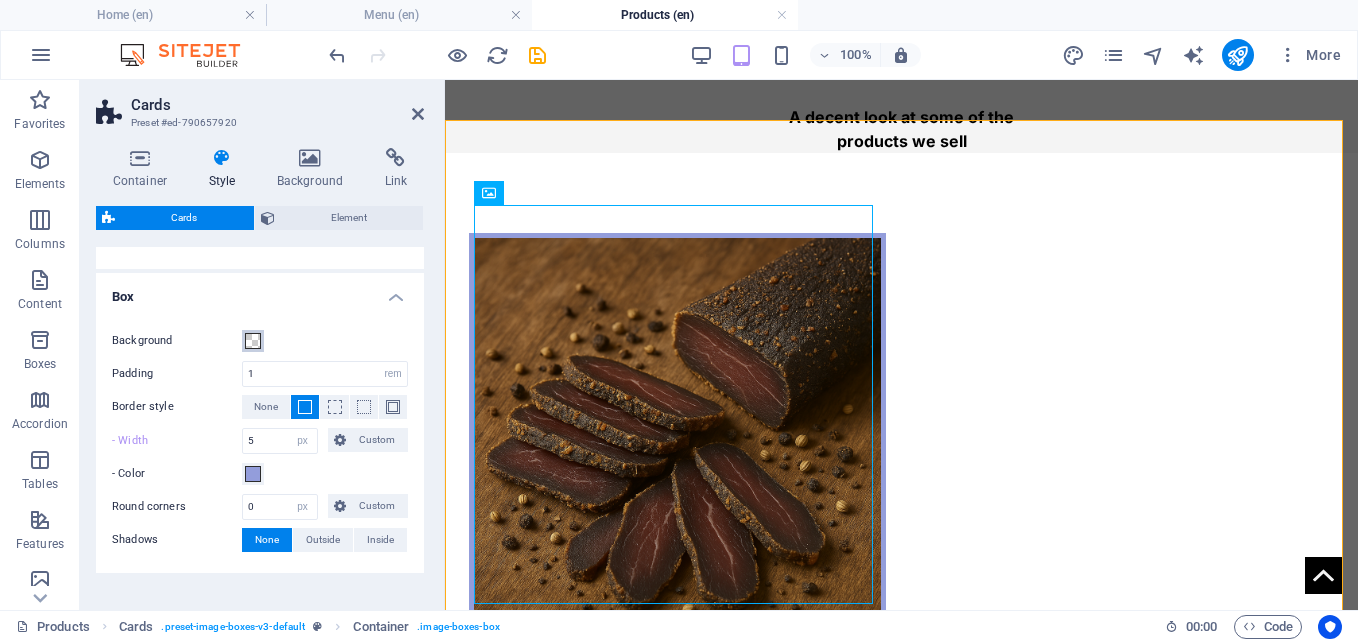click at bounding box center [253, 341] 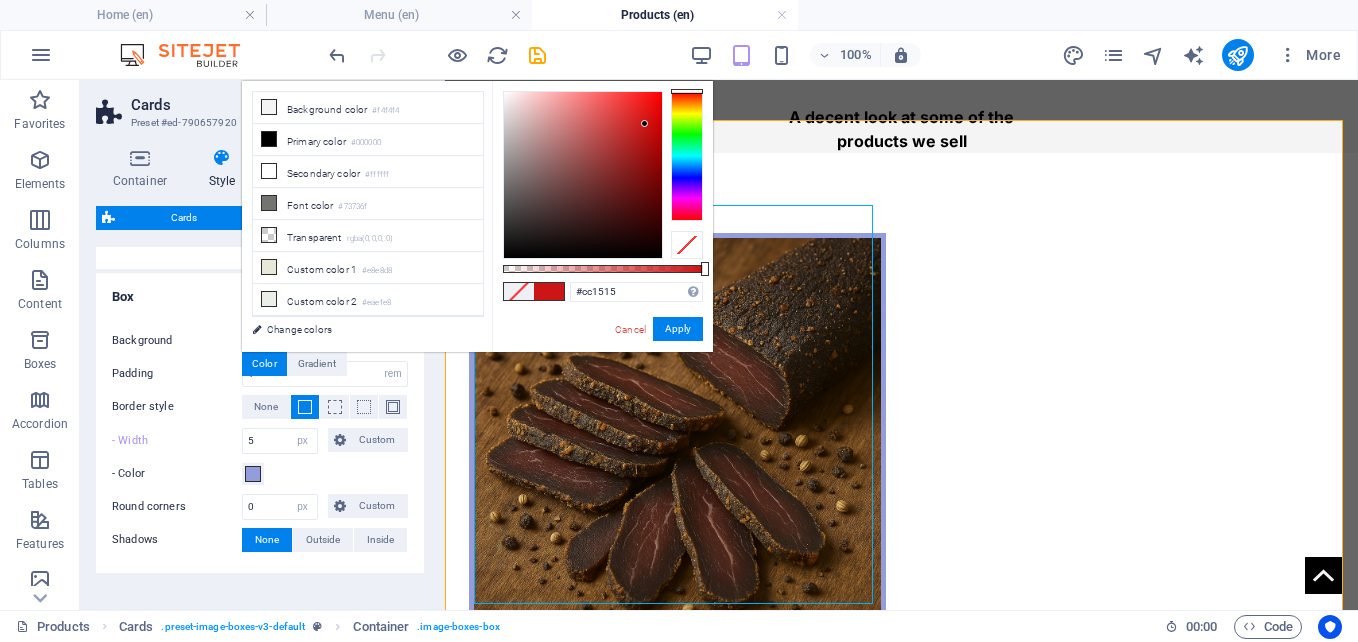drag, startPoint x: 648, startPoint y: 243, endPoint x: 645, endPoint y: 124, distance: 119.03781 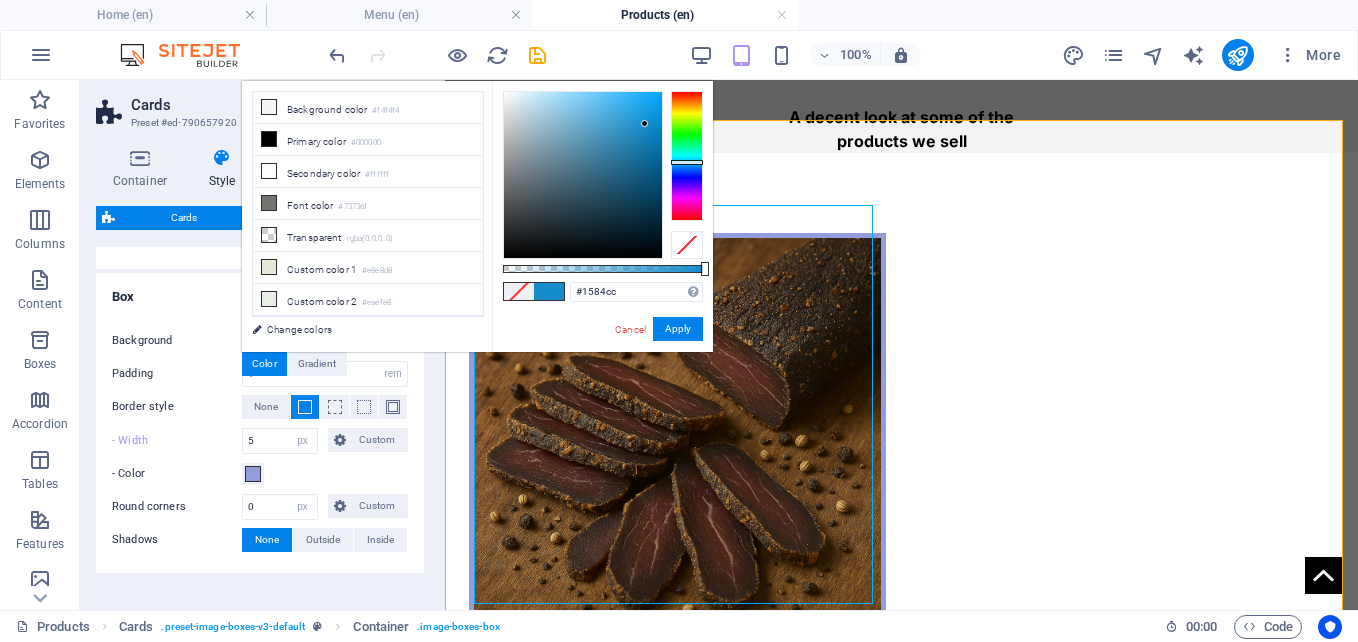 drag, startPoint x: 682, startPoint y: 95, endPoint x: 684, endPoint y: 163, distance: 68.0294 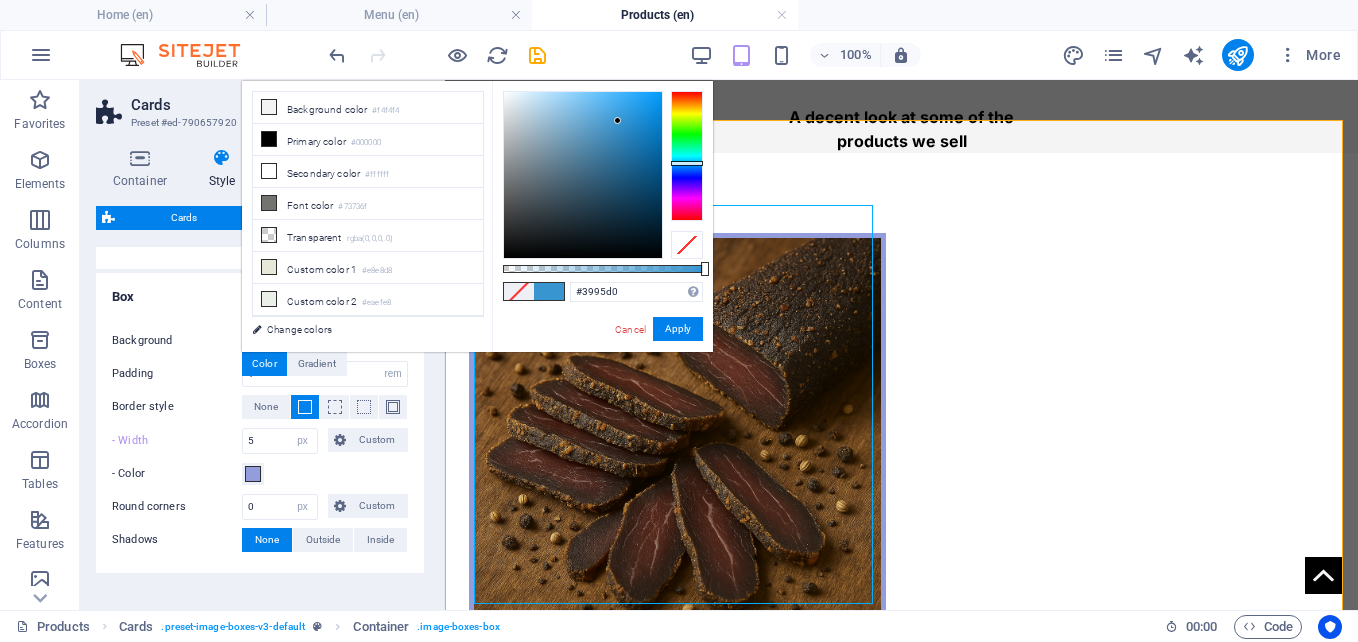 drag, startPoint x: 645, startPoint y: 127, endPoint x: 618, endPoint y: 121, distance: 27.658634 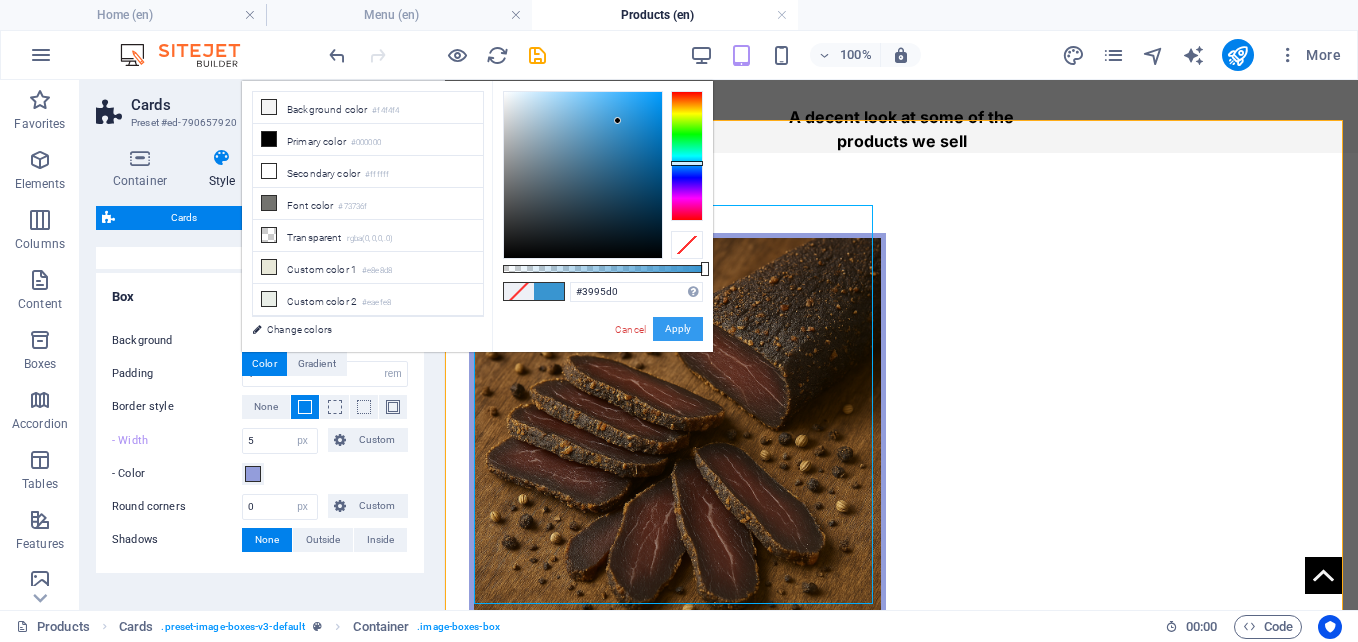 click on "Apply" at bounding box center (678, 329) 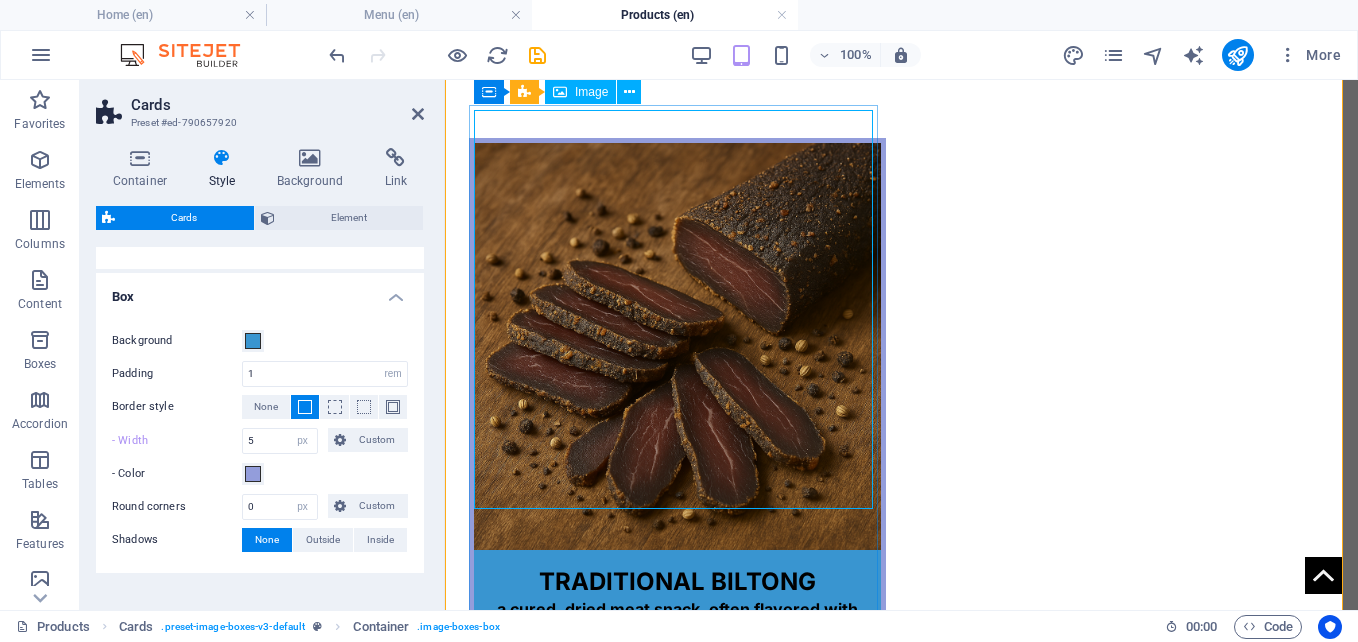 scroll, scrollTop: 1535, scrollLeft: 0, axis: vertical 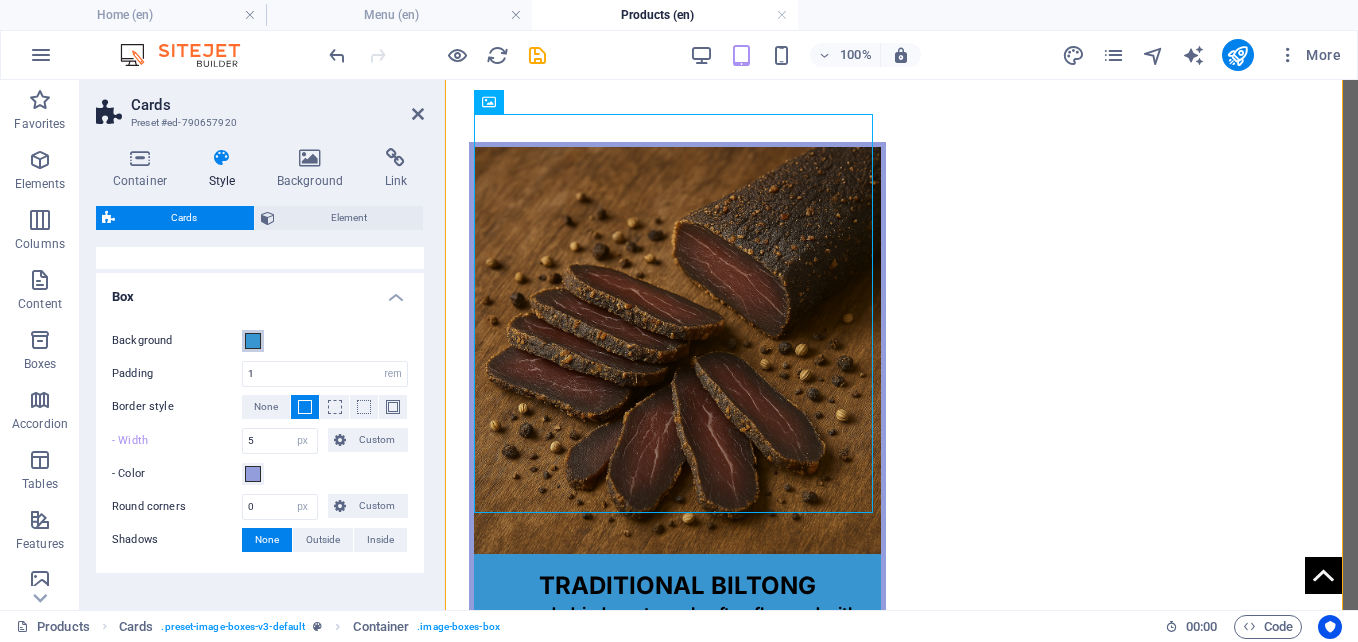 click at bounding box center (253, 341) 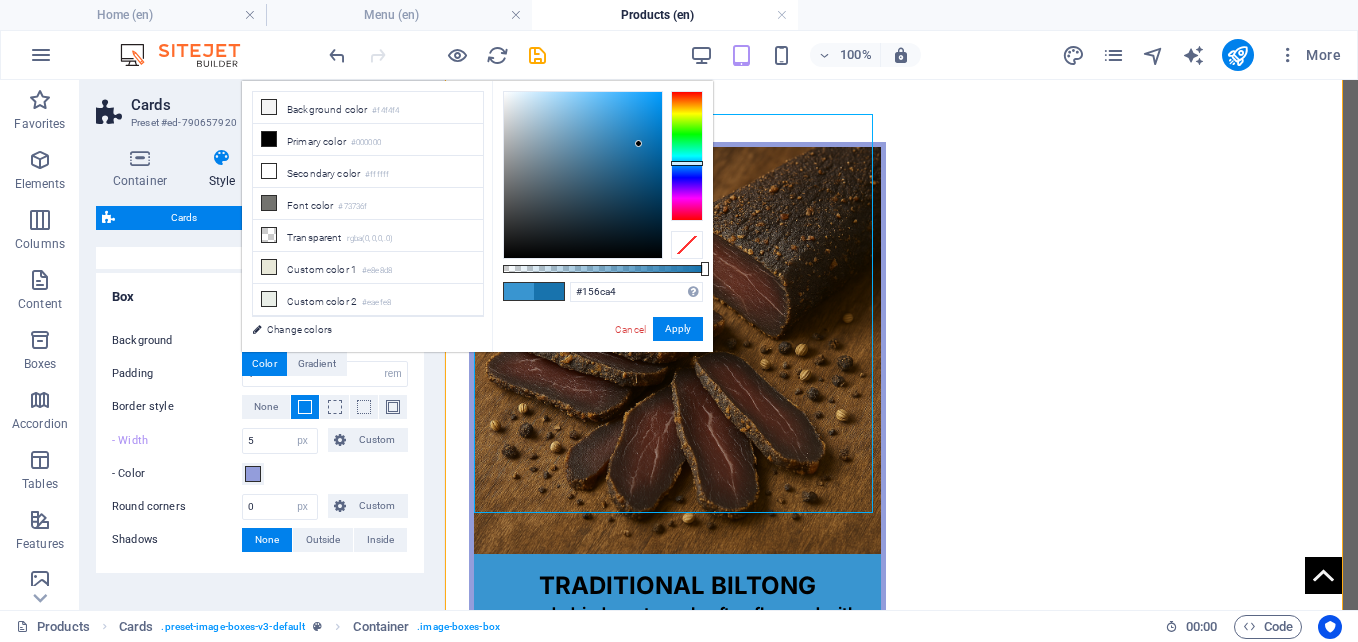 type on "#156ba2" 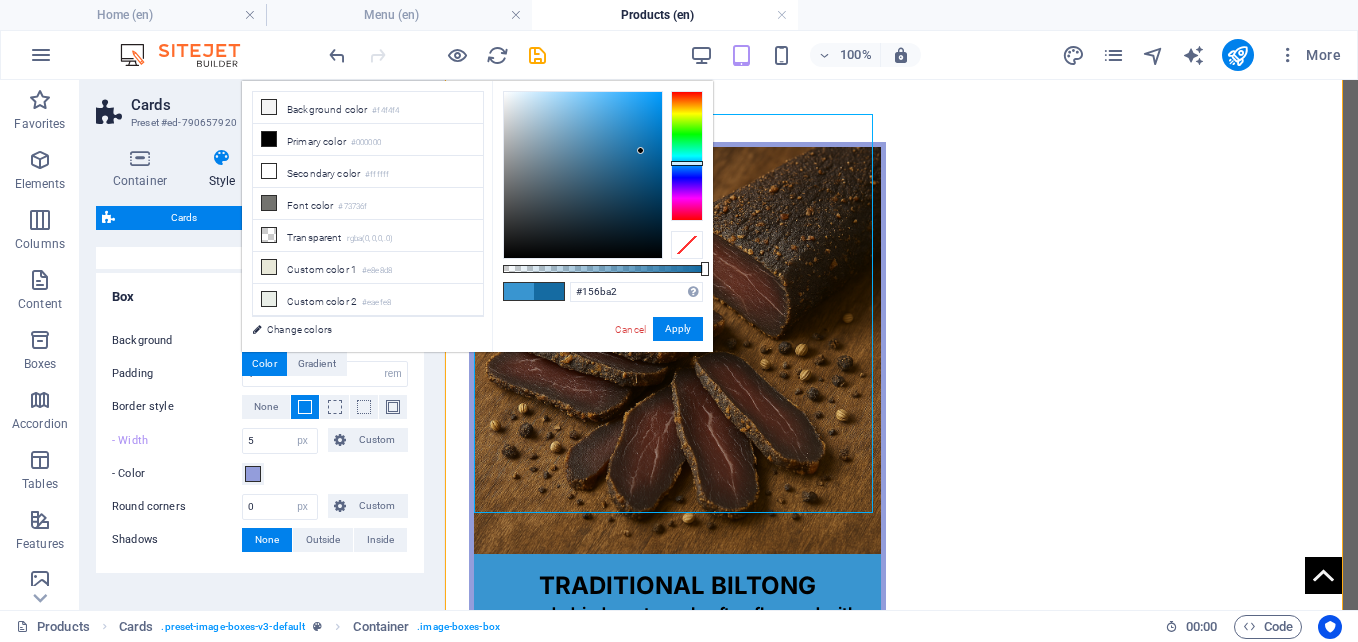 drag, startPoint x: 612, startPoint y: 123, endPoint x: 641, endPoint y: 151, distance: 40.311287 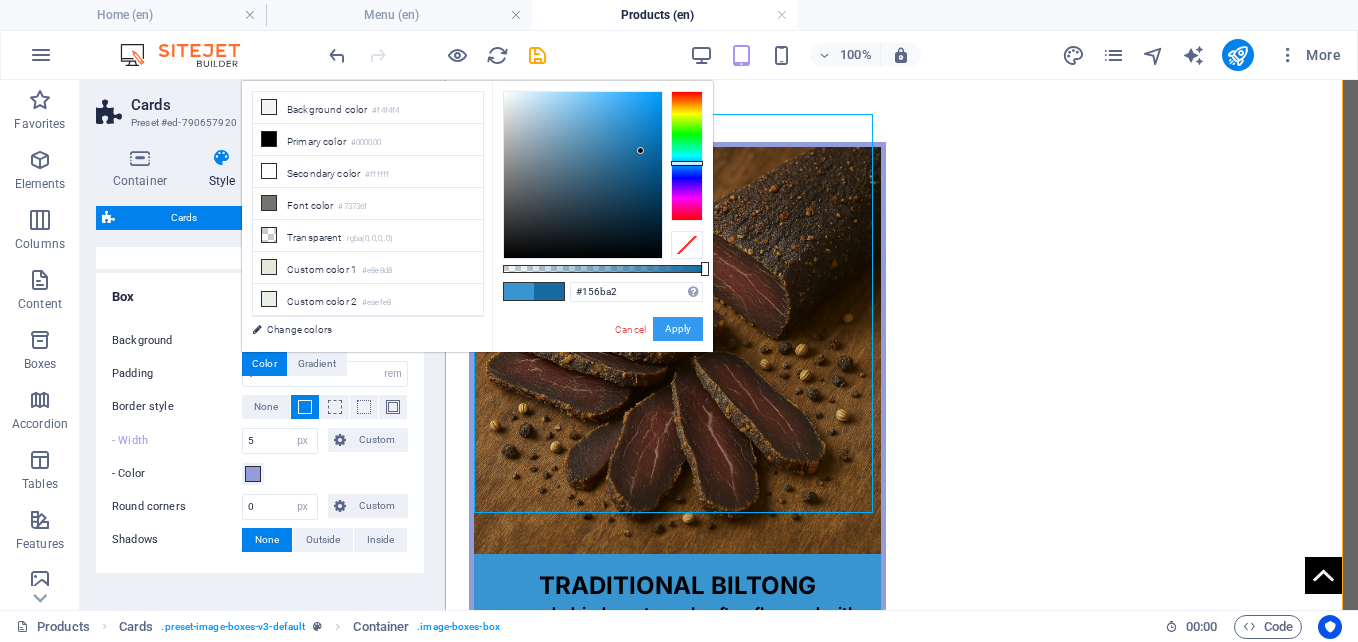 click on "Apply" at bounding box center [678, 329] 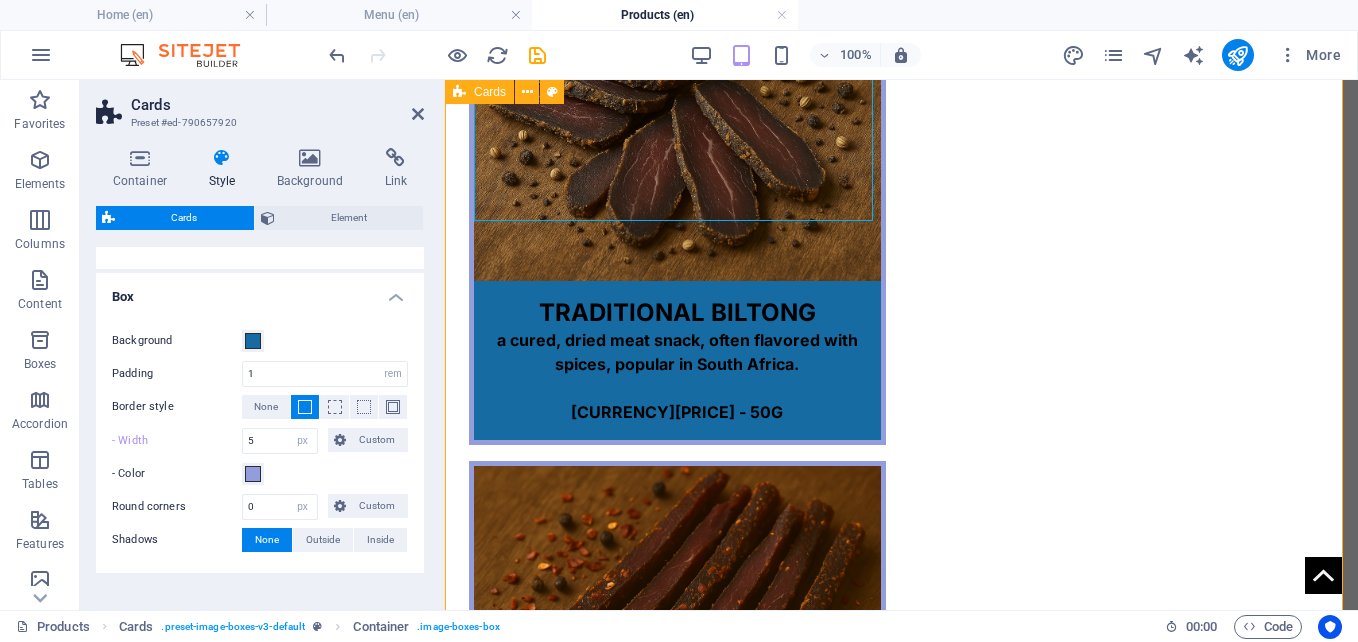 scroll, scrollTop: 1804, scrollLeft: 0, axis: vertical 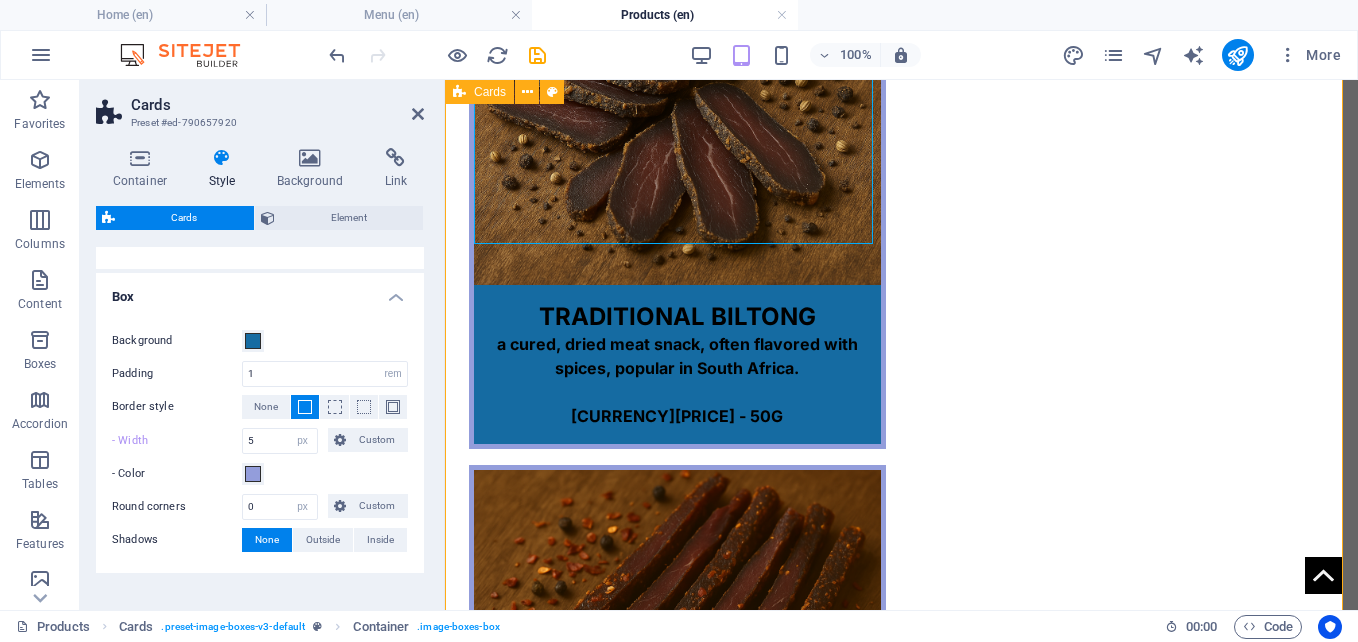 click on "Traditional Biltong   a cured, dried meat snack, often flavored with spices, popular in South Africa. R200 - 50G Chili Biltong Spicy, flavorful biltong infused with chili for a deliciously zesty snacking experience. Perfect for meat lovers. R250 - 50 G Smoked Biltong Savory smoked biltong offers a rich, aromatic flavor, perfect for snacking or gourmet dishes. R200 - 50G peppered biltong   tender, flavorful meat coated in a spicy black pepper seasoning for a savory snack. R200 - 50G" at bounding box center (901, 1060) 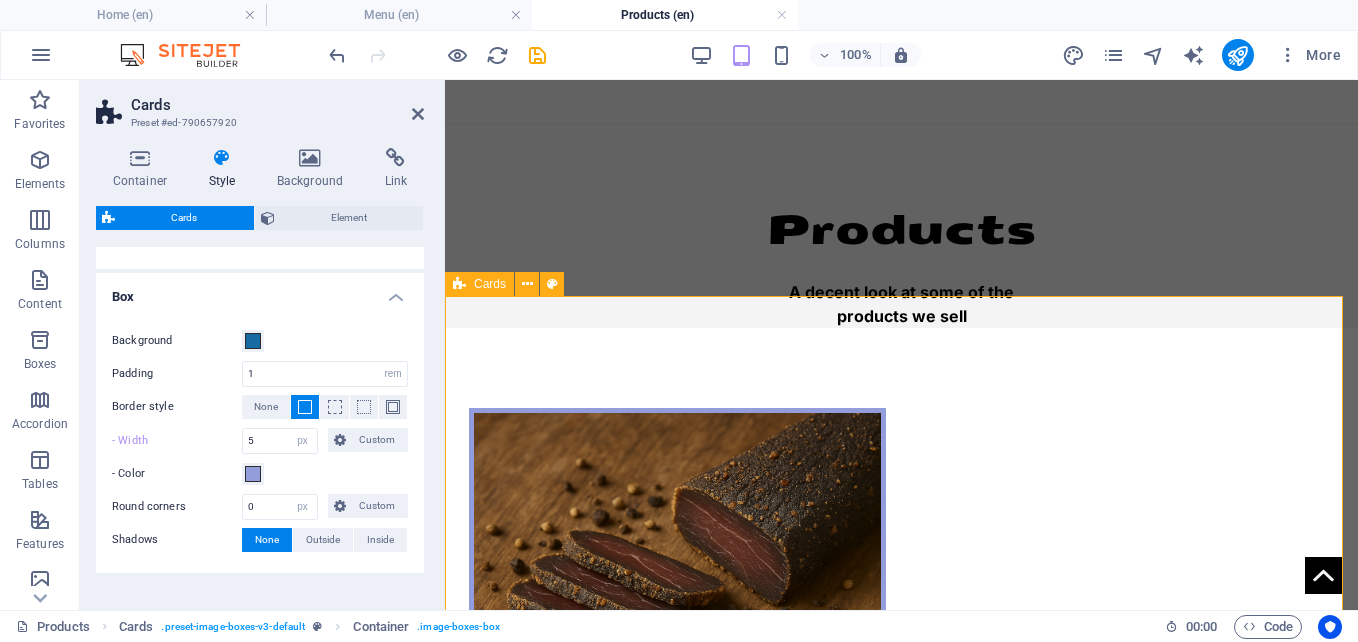 scroll, scrollTop: 1268, scrollLeft: 0, axis: vertical 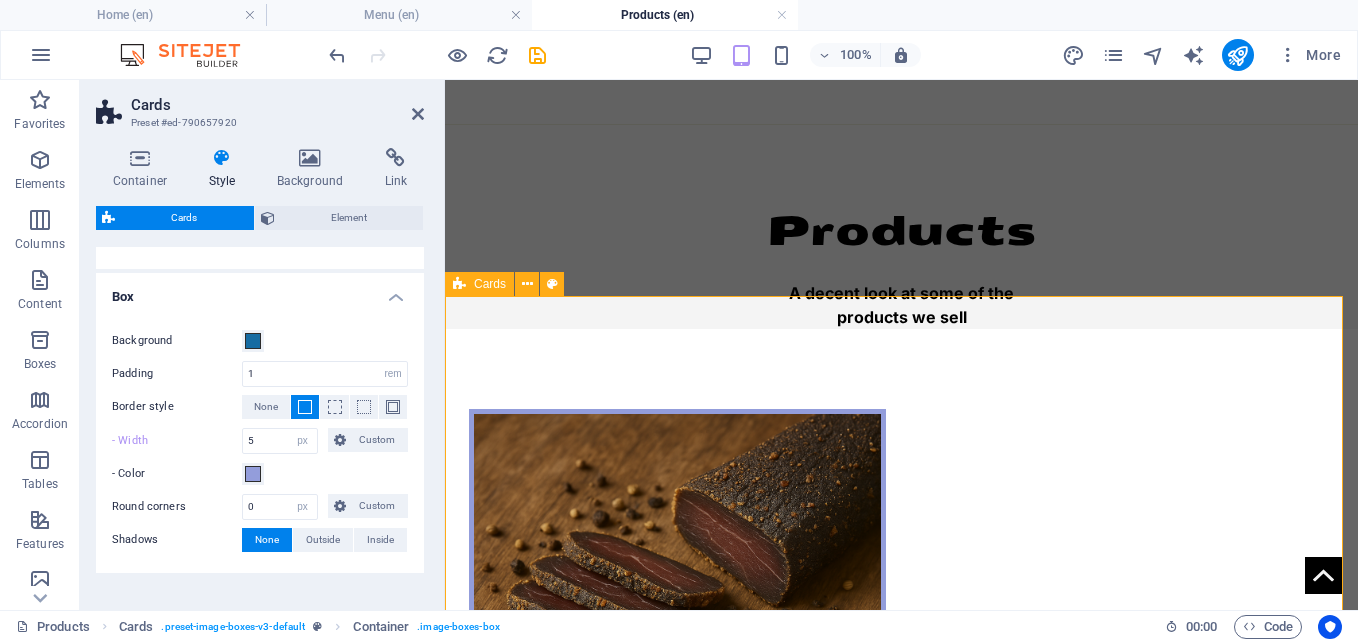 click on "Traditional Biltong   a cured, dried meat snack, often flavored with spices, popular in South Africa. R200 - 50G Chili Biltong Spicy, flavorful biltong infused with chili for a deliciously zesty snacking experience. Perfect for meat lovers. R250 - 50 G Smoked Biltong Savory smoked biltong offers a rich, aromatic flavor, perfect for snacking or gourmet dishes. R200 - 50G peppered biltong   tender, flavorful meat coated in a spicy black pepper seasoning for a savory snack. R200 - 50G" at bounding box center [901, 1596] 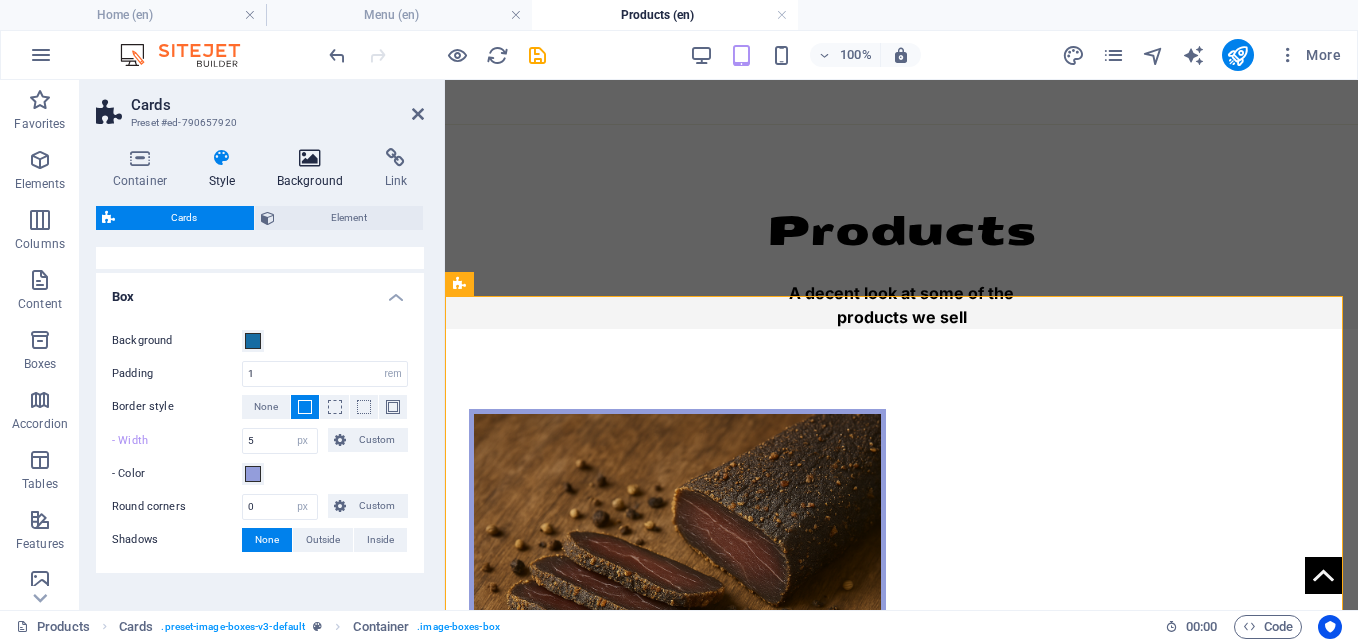 click on "Background" at bounding box center [314, 169] 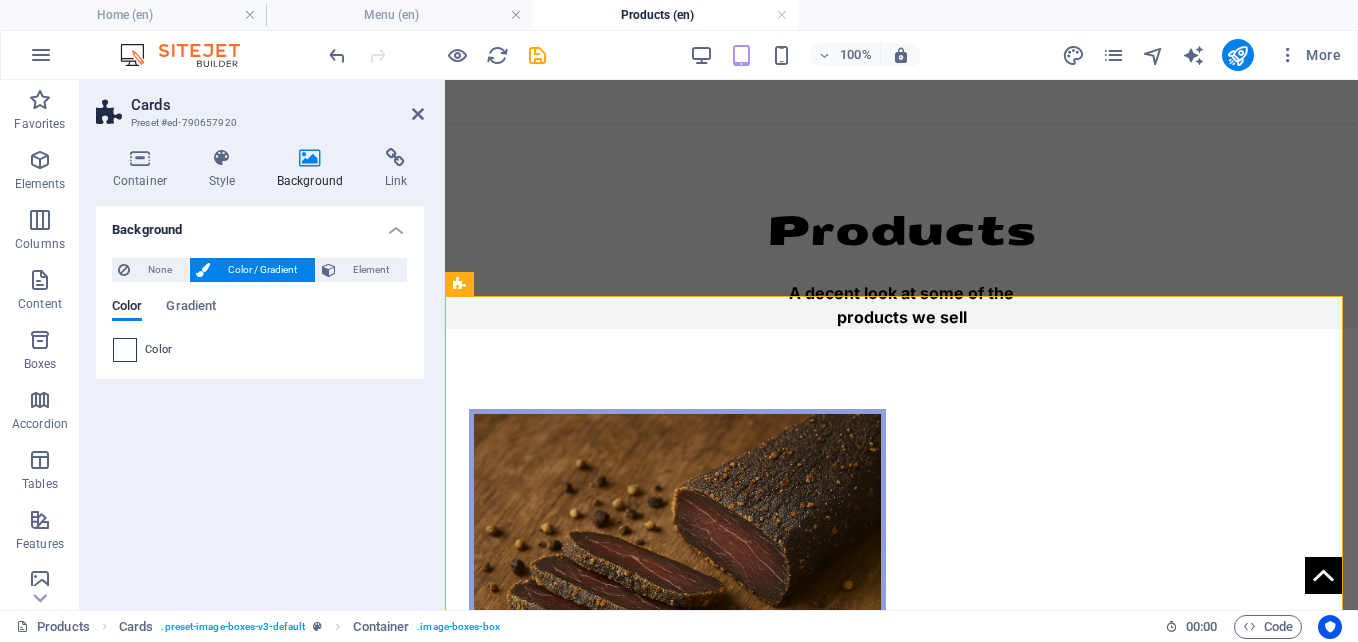 click at bounding box center [125, 350] 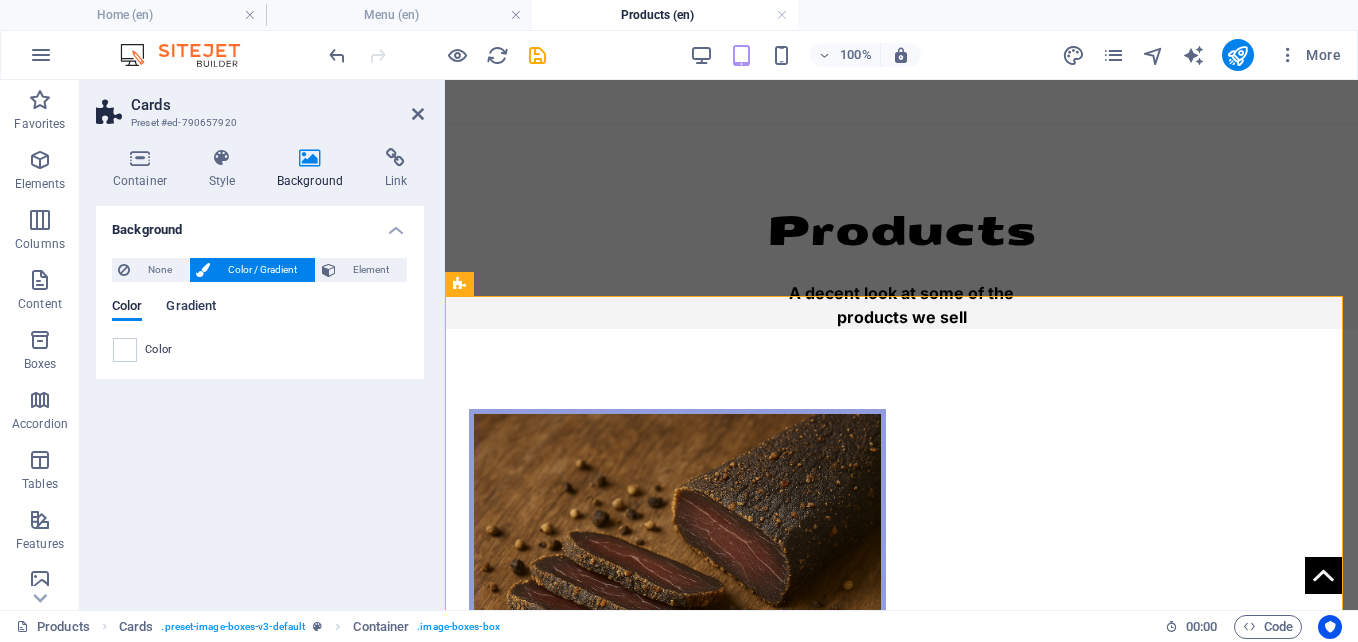 click on "Gradient" at bounding box center (191, 308) 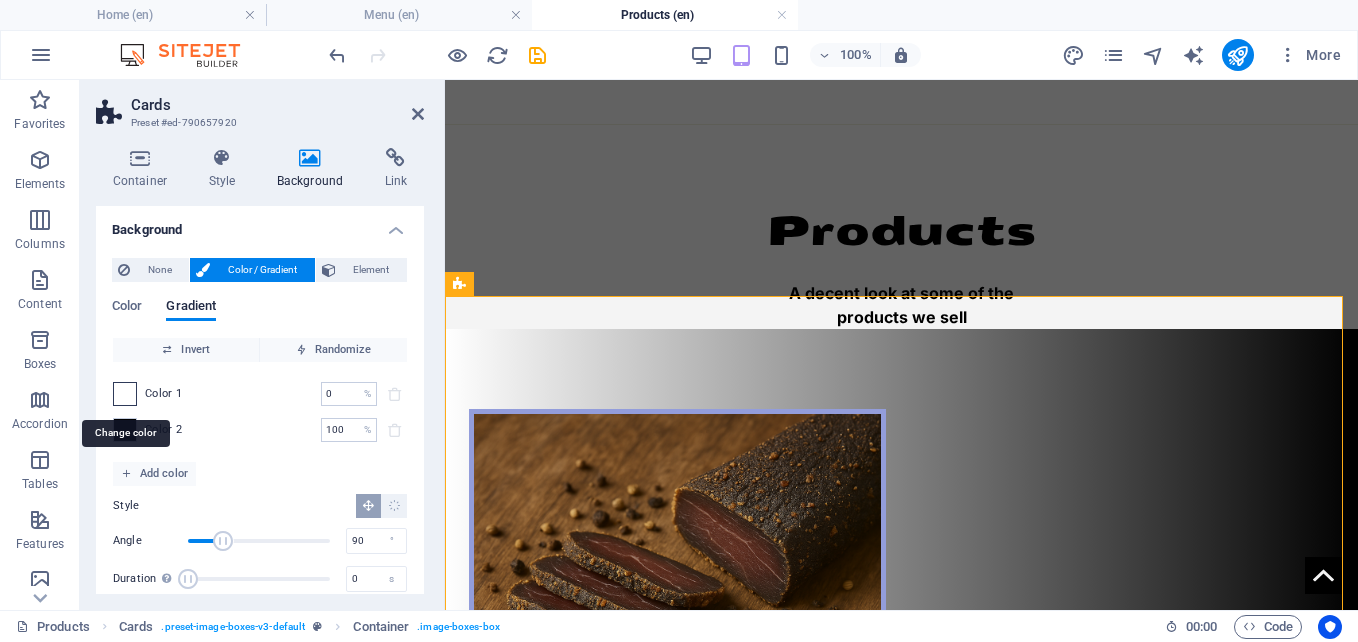 click at bounding box center [125, 394] 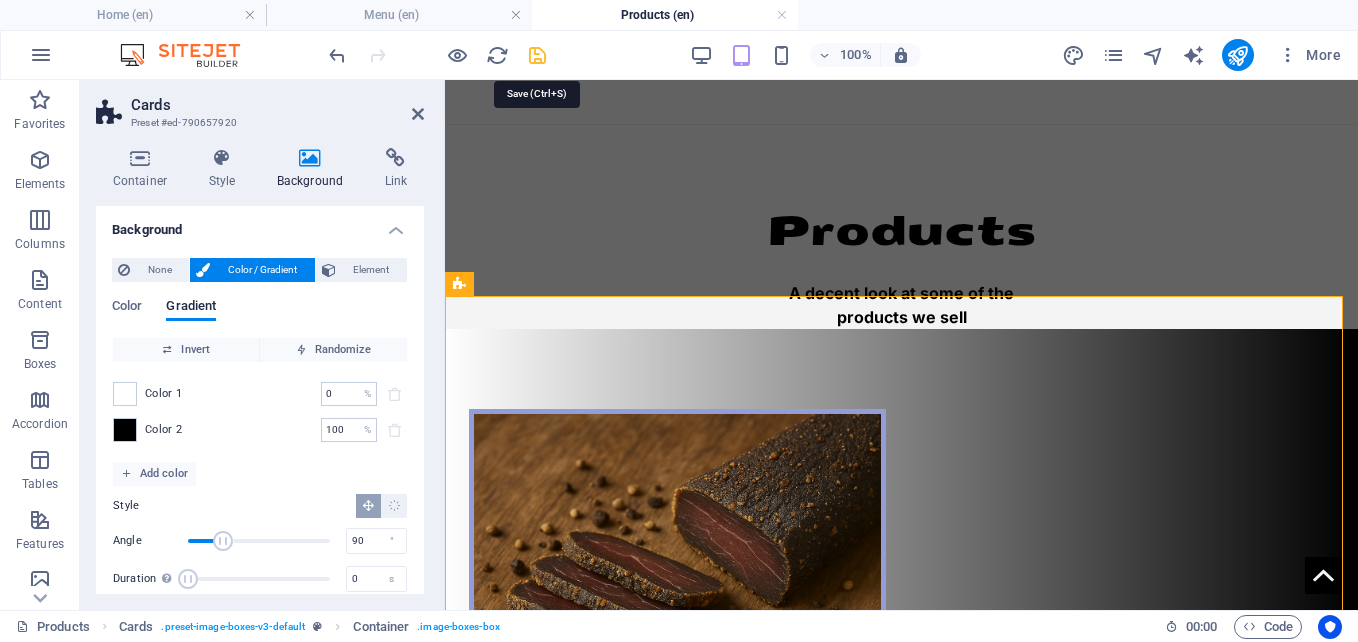 click at bounding box center (537, 55) 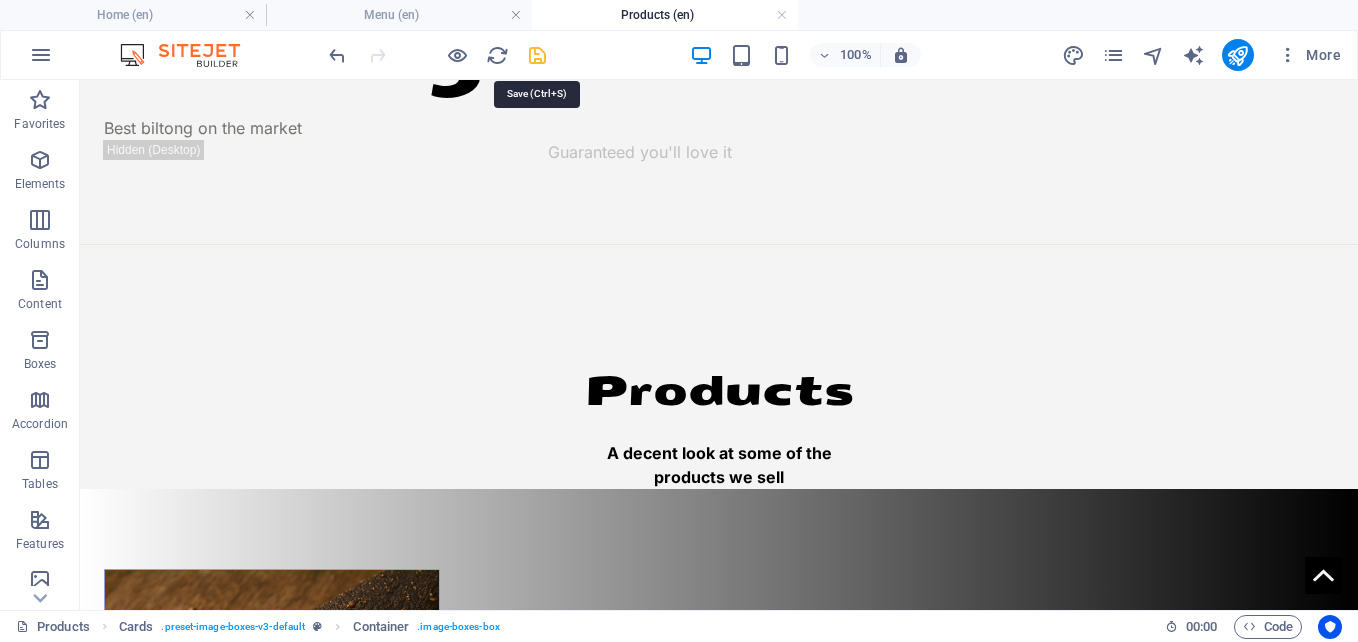 click at bounding box center [537, 55] 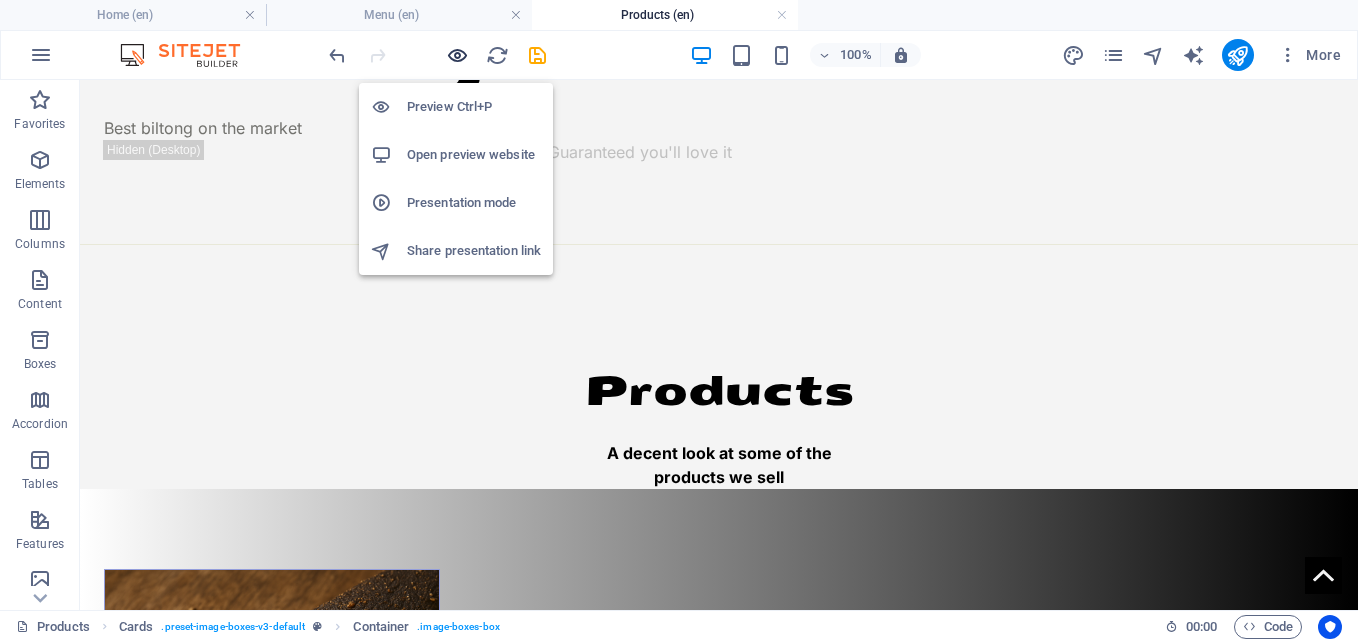 click at bounding box center (457, 55) 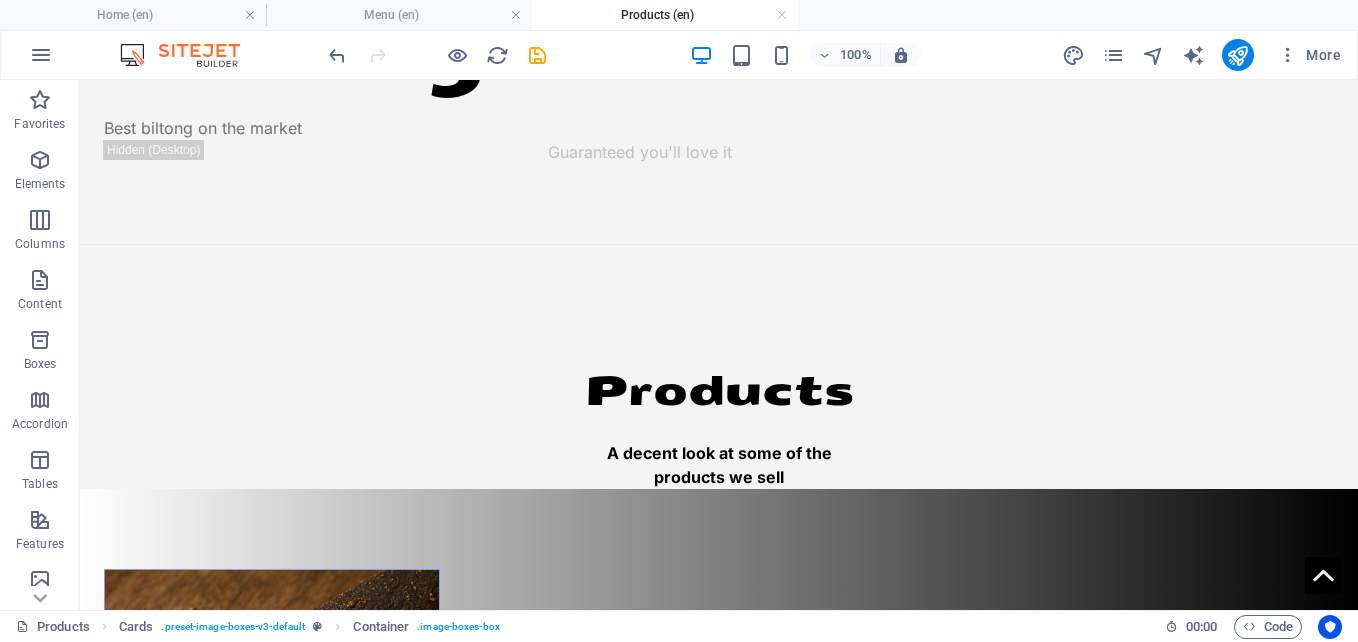 click on "100% More" at bounding box center (837, 55) 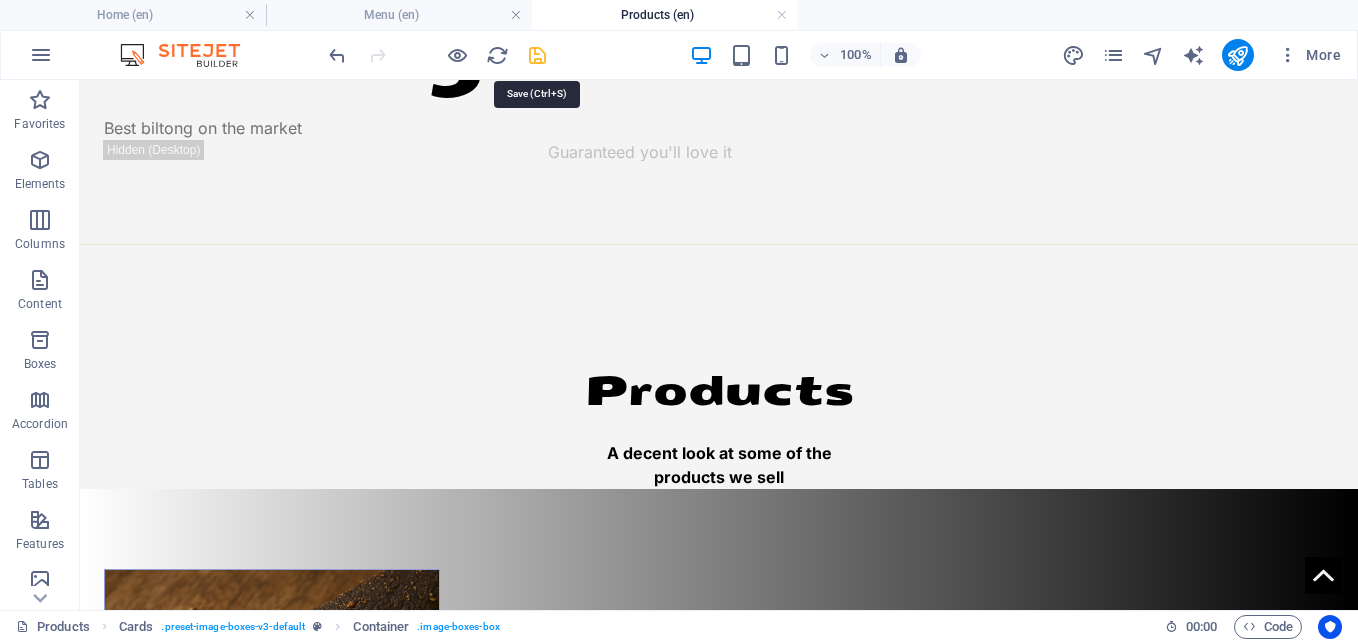click at bounding box center [537, 55] 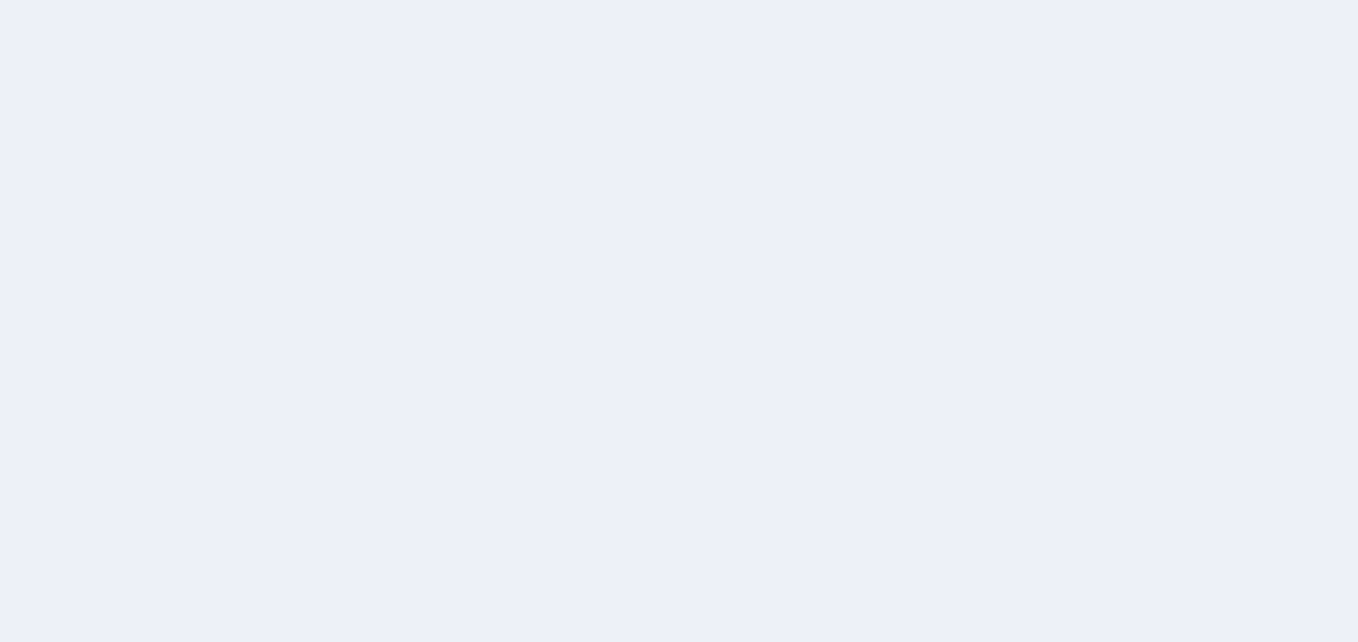 scroll, scrollTop: 0, scrollLeft: 0, axis: both 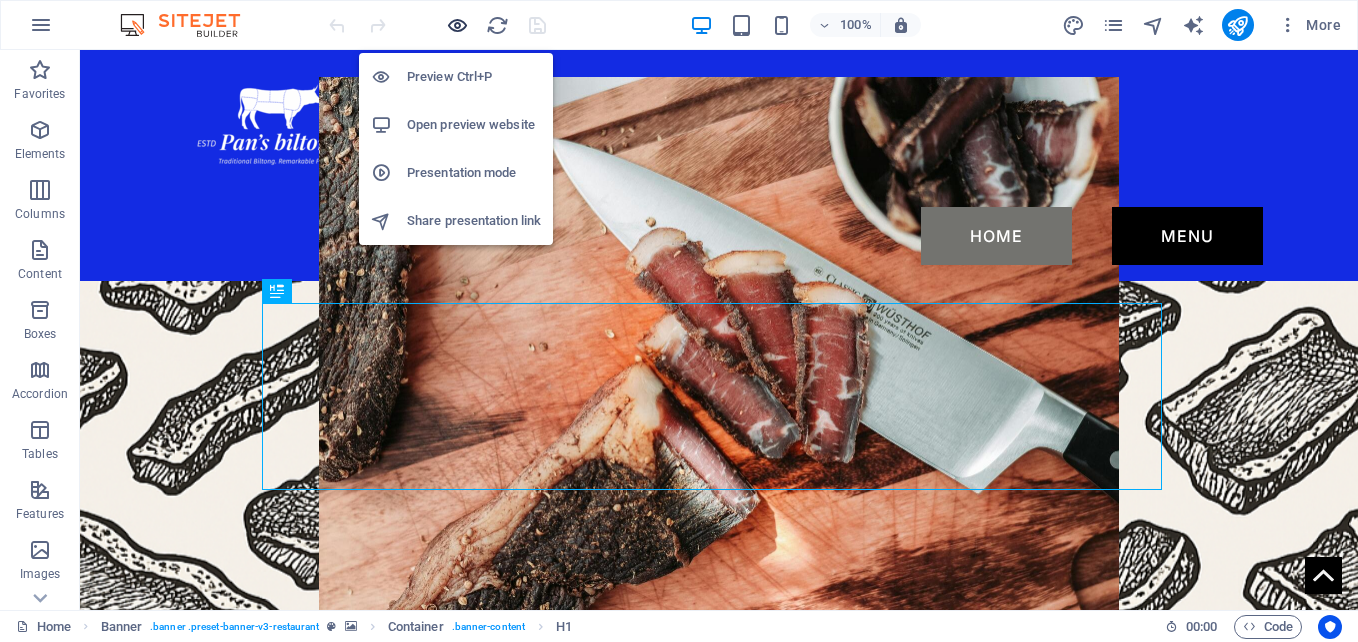 click at bounding box center [457, 25] 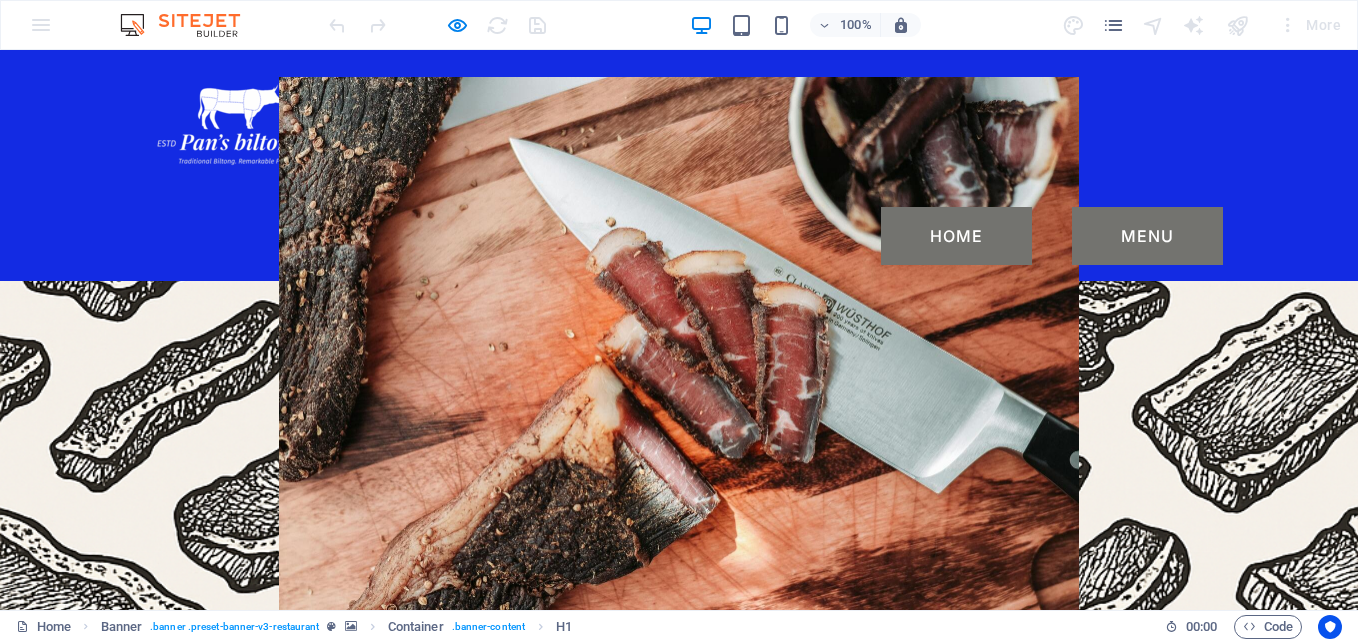 click on "Menu" at bounding box center [1147, 236] 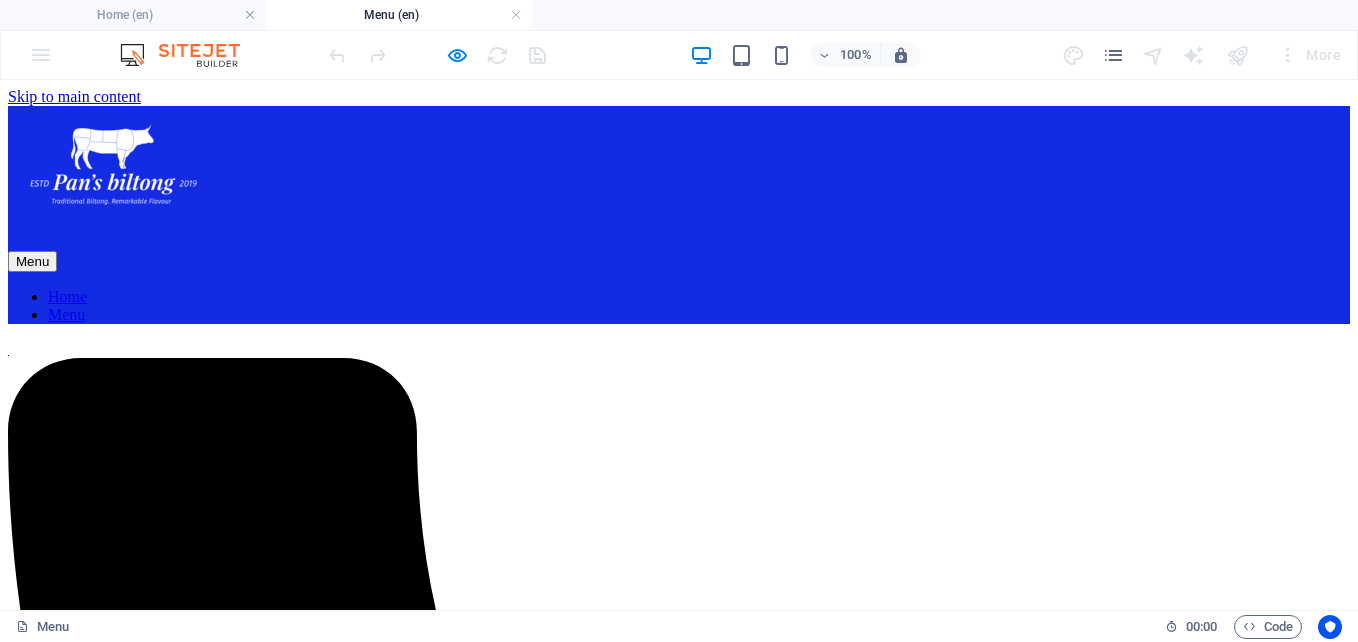 scroll, scrollTop: 0, scrollLeft: 0, axis: both 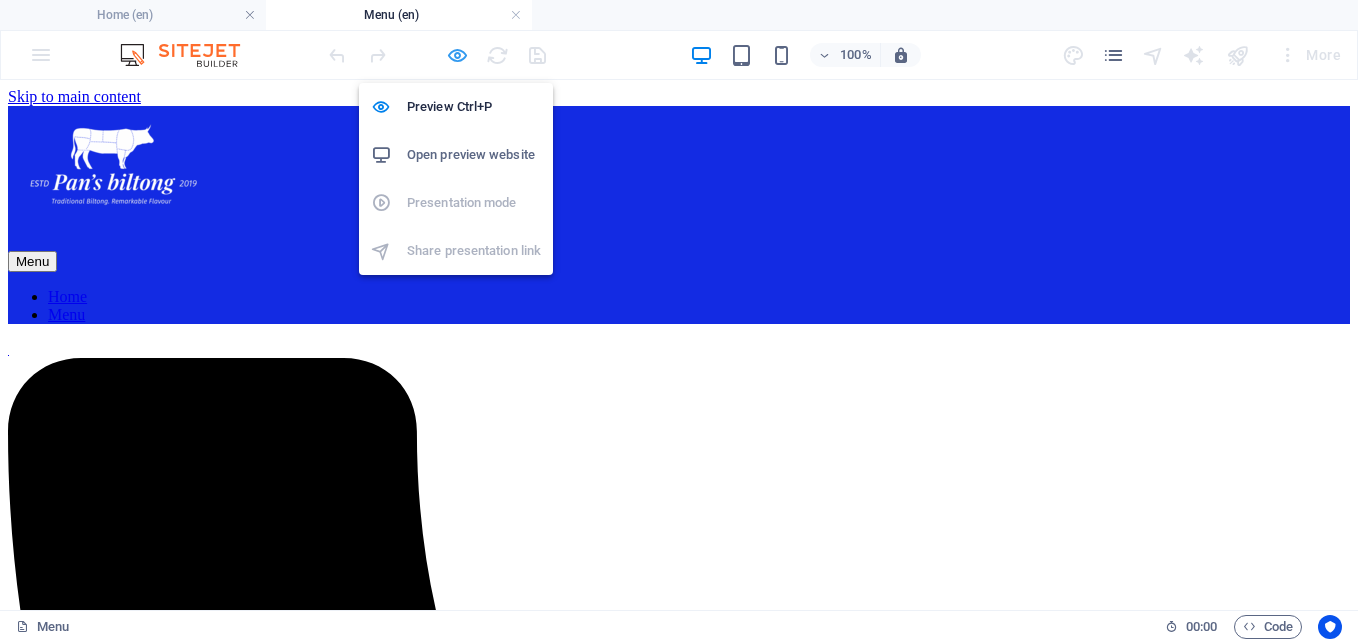 click at bounding box center (457, 55) 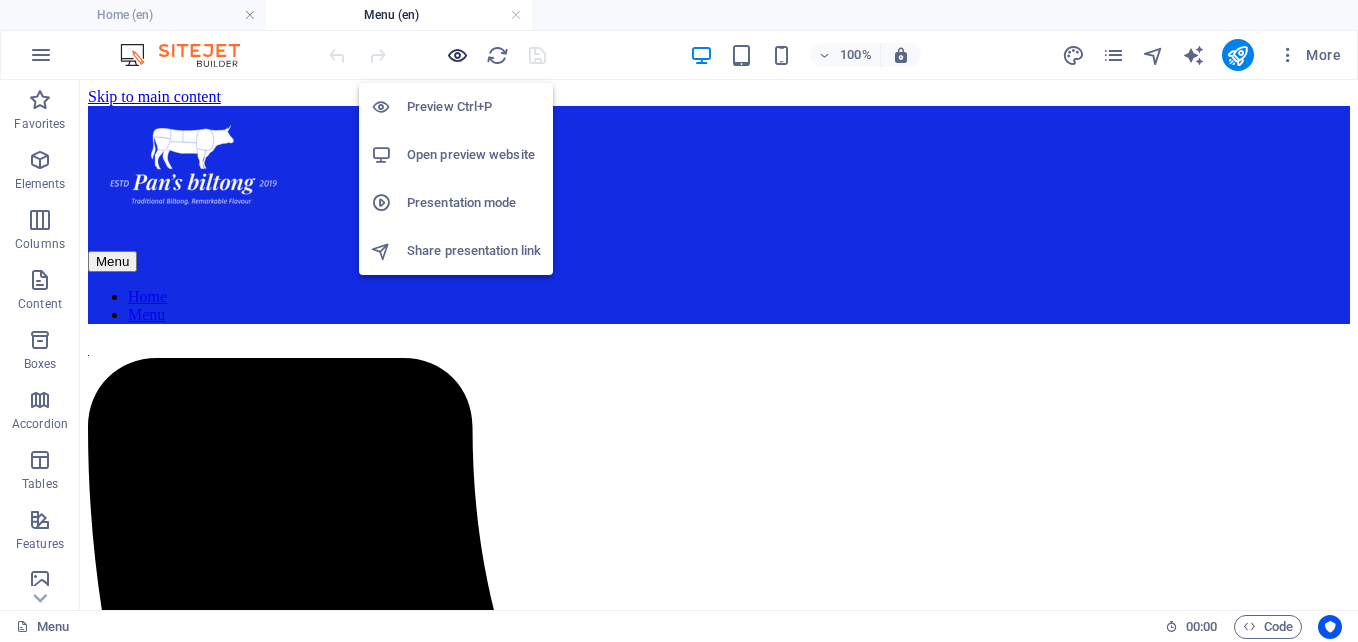 click at bounding box center [457, 55] 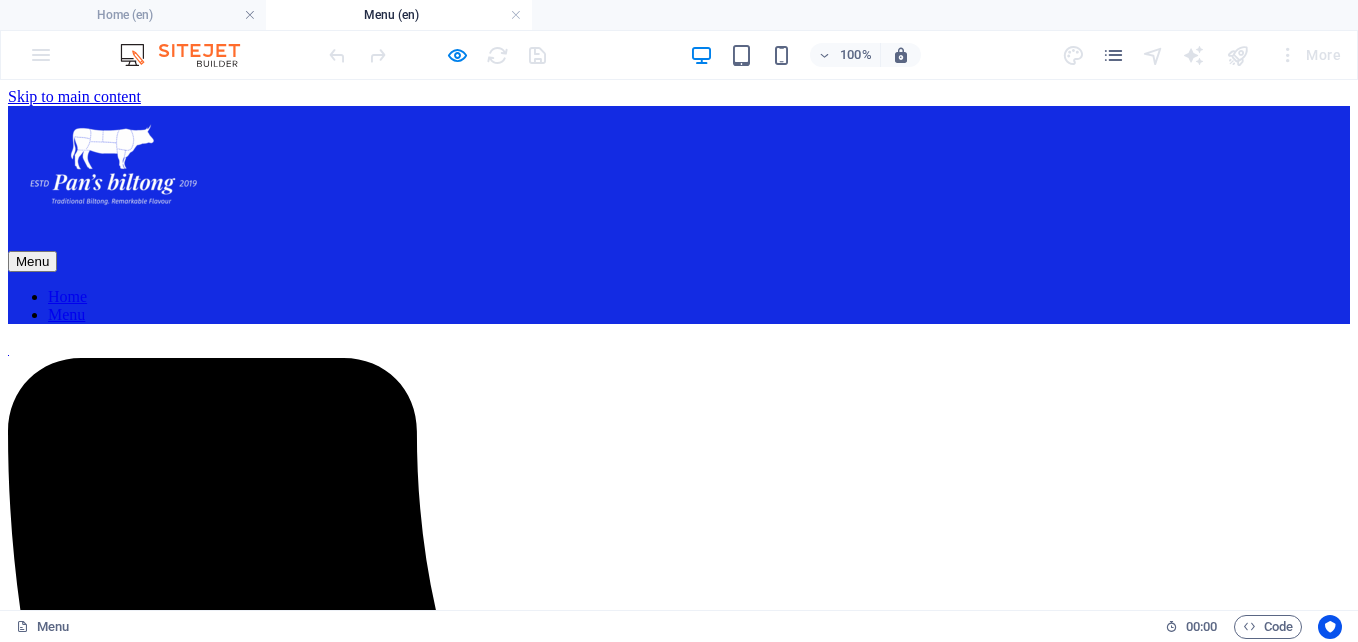 click on "products" at bounding box center (679, 4730) 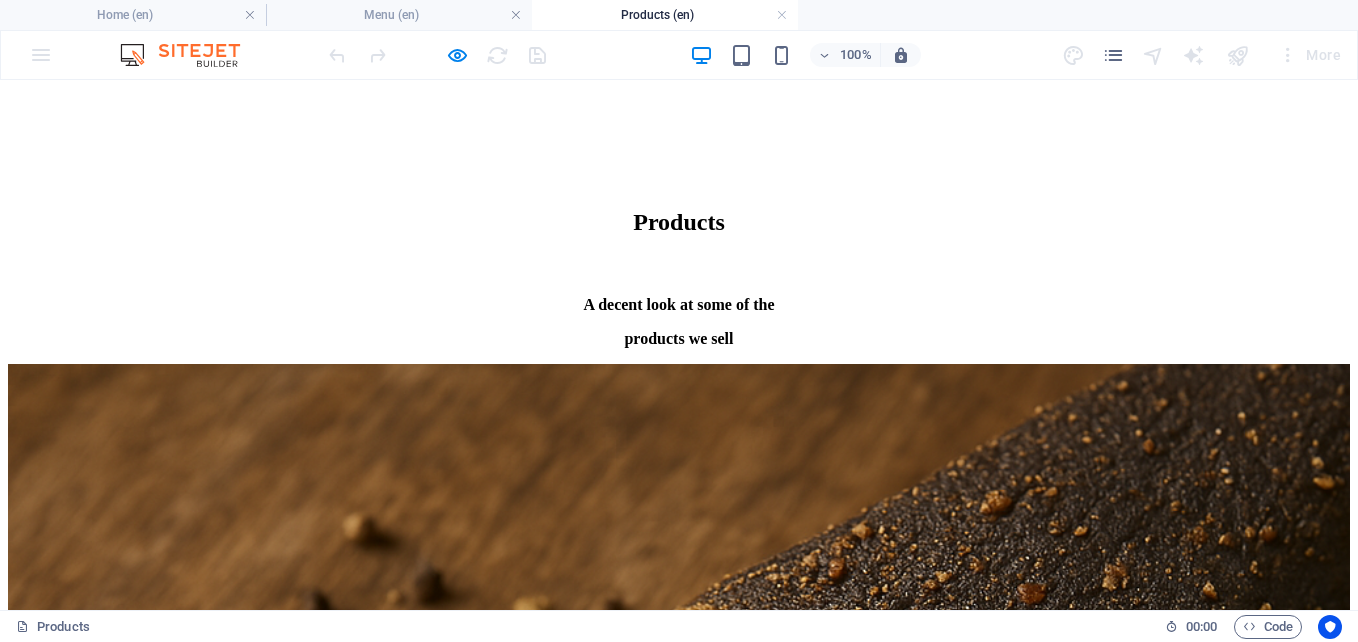 scroll, scrollTop: 1096, scrollLeft: 0, axis: vertical 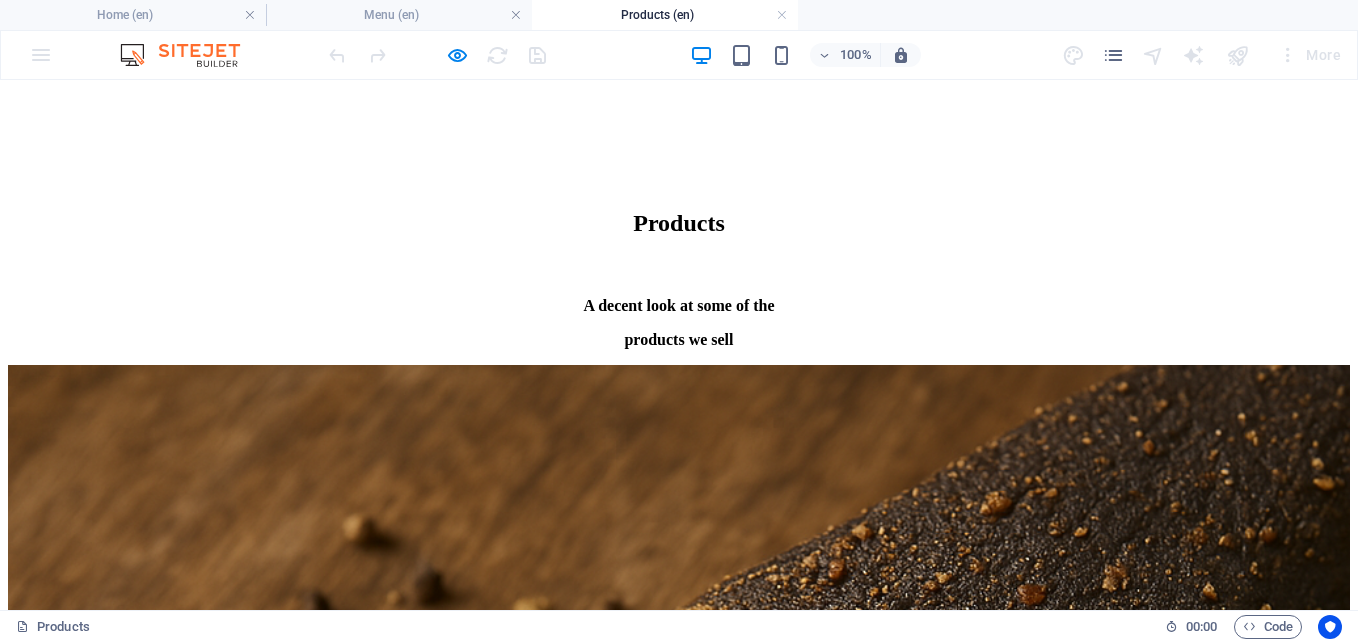 click on "Traditional Biltong   a cured, dried meat snack, often flavored with spices, popular in South Africa. R200 - 50G Chili Biltong Spicy, flavorful biltong infused with chili for a deliciously zesty snacking experience. Perfect for meat lovers. R250 - 50 G Smoked Biltong Savory smoked biltong offers a rich, aromatic flavor, perfect for snacking or gourmet dishes. R200 - 50G peppered biltong   tender, flavorful meat coated in a spicy black pepper seasoning for a savory snack. R200 - 50G" at bounding box center (679, 3372) 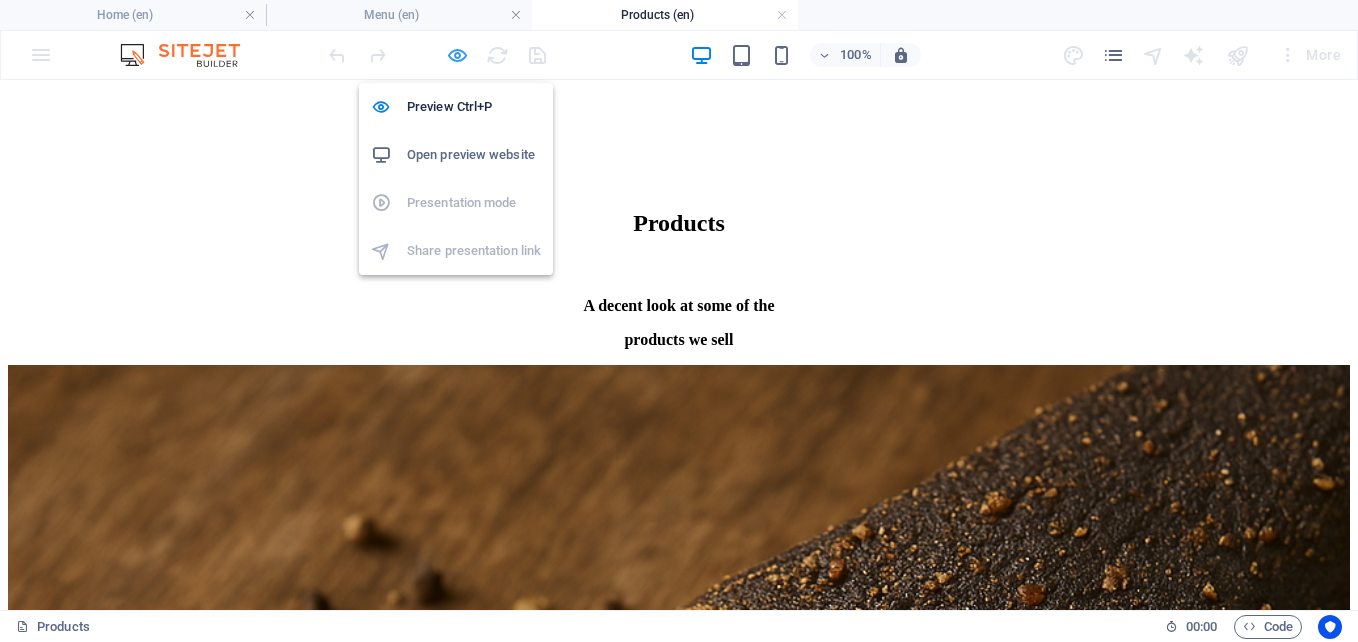 click at bounding box center (457, 55) 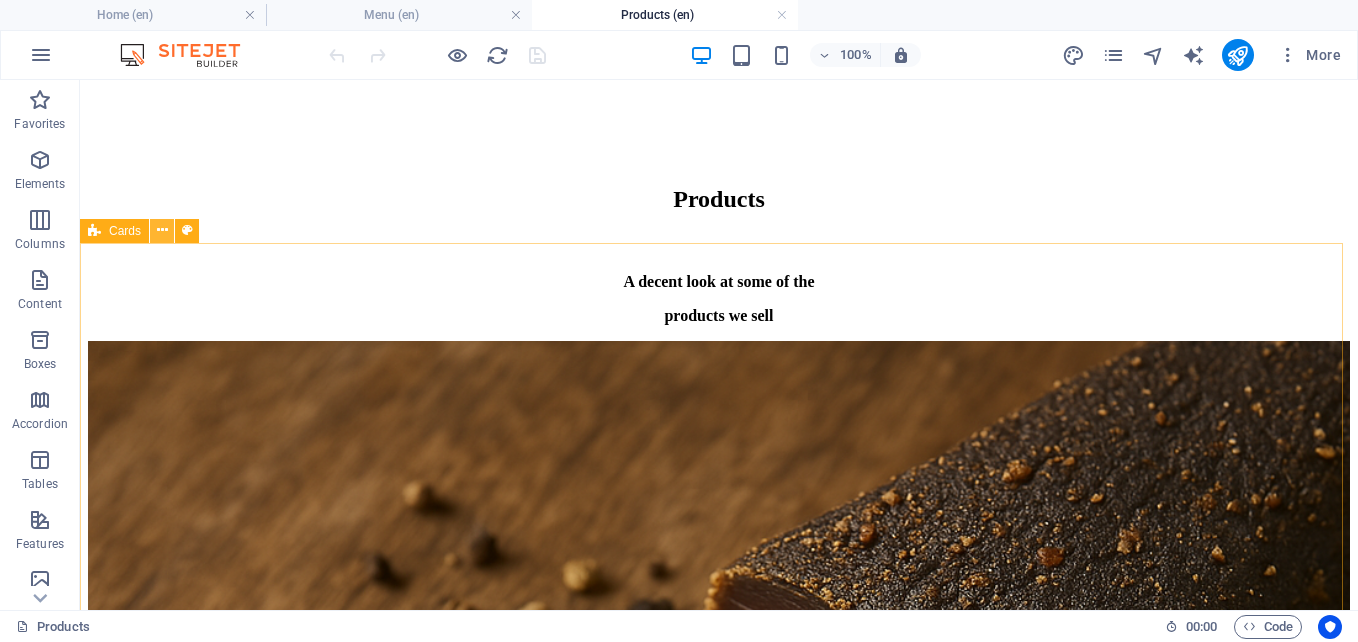 click at bounding box center [162, 230] 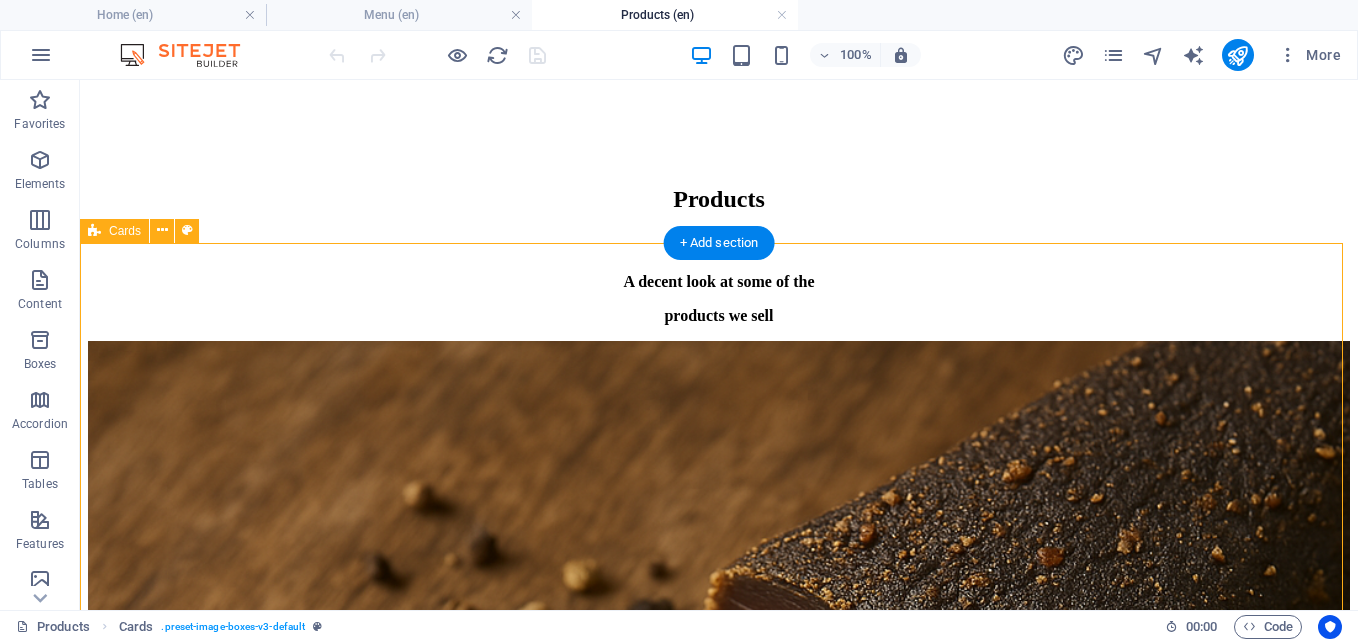 click on "Traditional Biltong   a cured, dried meat snack, often flavored with spices, popular in South Africa. R200 - 50G Chili Biltong Spicy, flavorful biltong infused with chili for a deliciously zesty snacking experience. Perfect for meat lovers. R250 - 50 G Smoked Biltong Savory smoked biltong offers a rich, aromatic flavor, perfect for snacking or gourmet dishes. R200 - 50G peppered biltong   tender, flavorful meat coated in a spicy black pepper seasoning for a savory snack. R200 - 50G" at bounding box center [719, 3188] 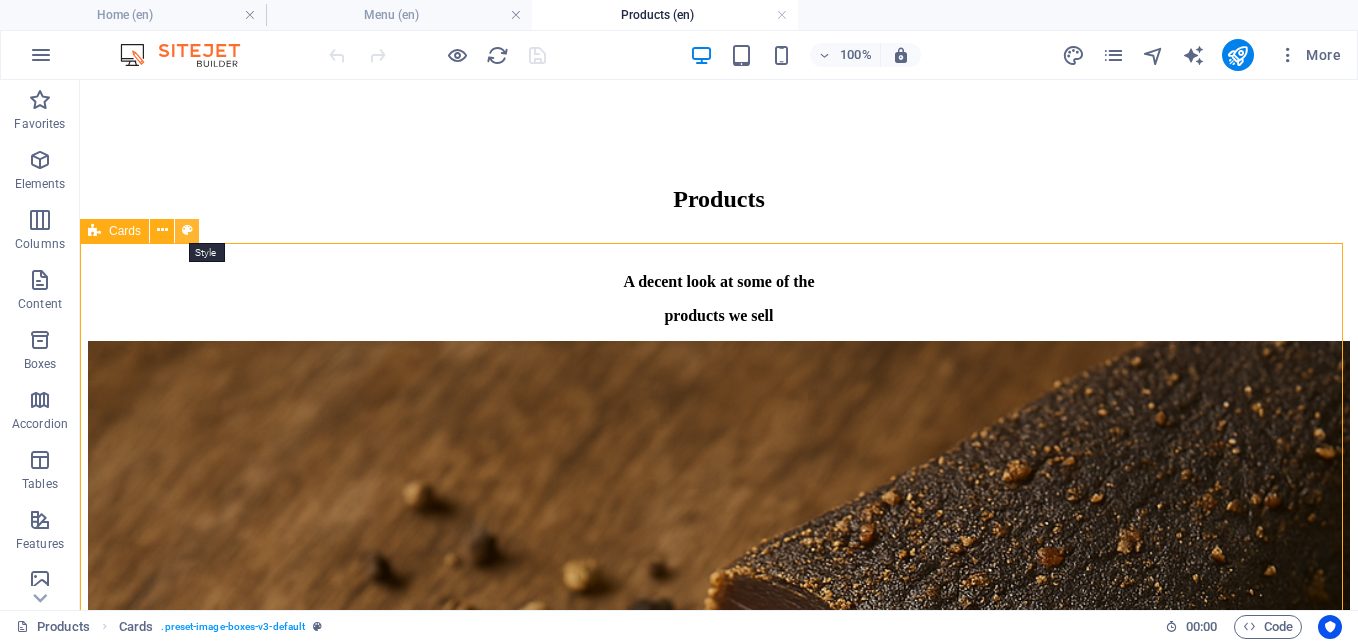 click at bounding box center (187, 230) 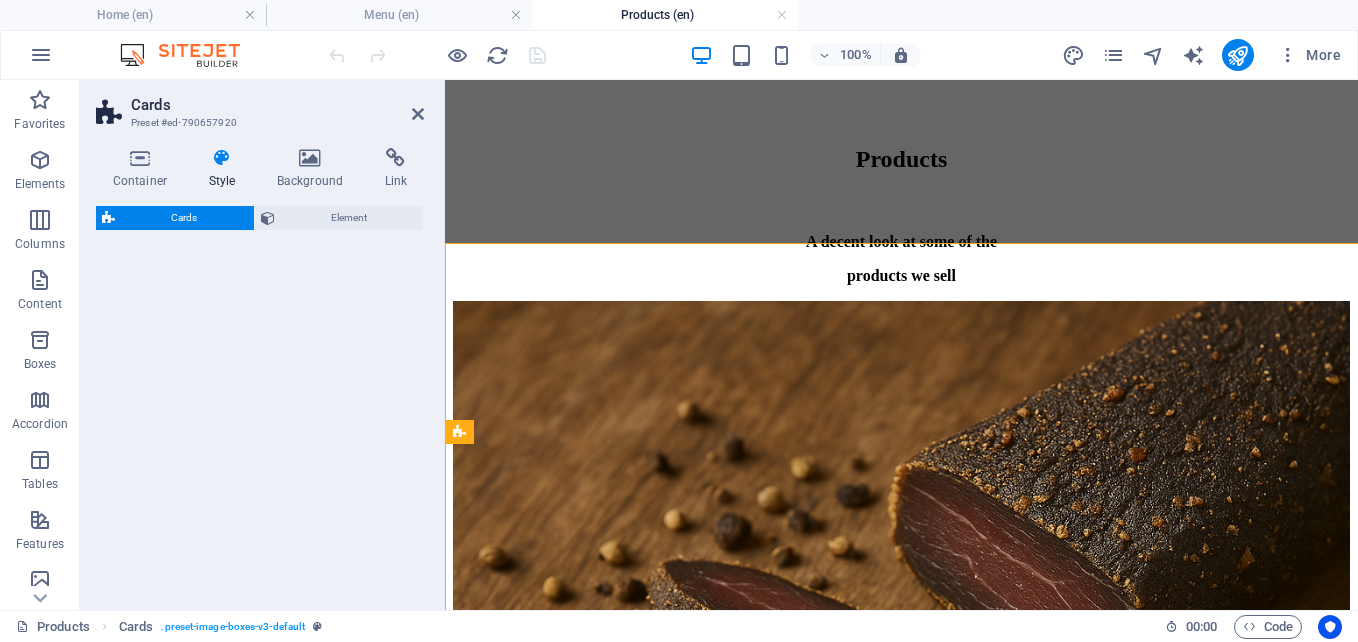 select on "rem" 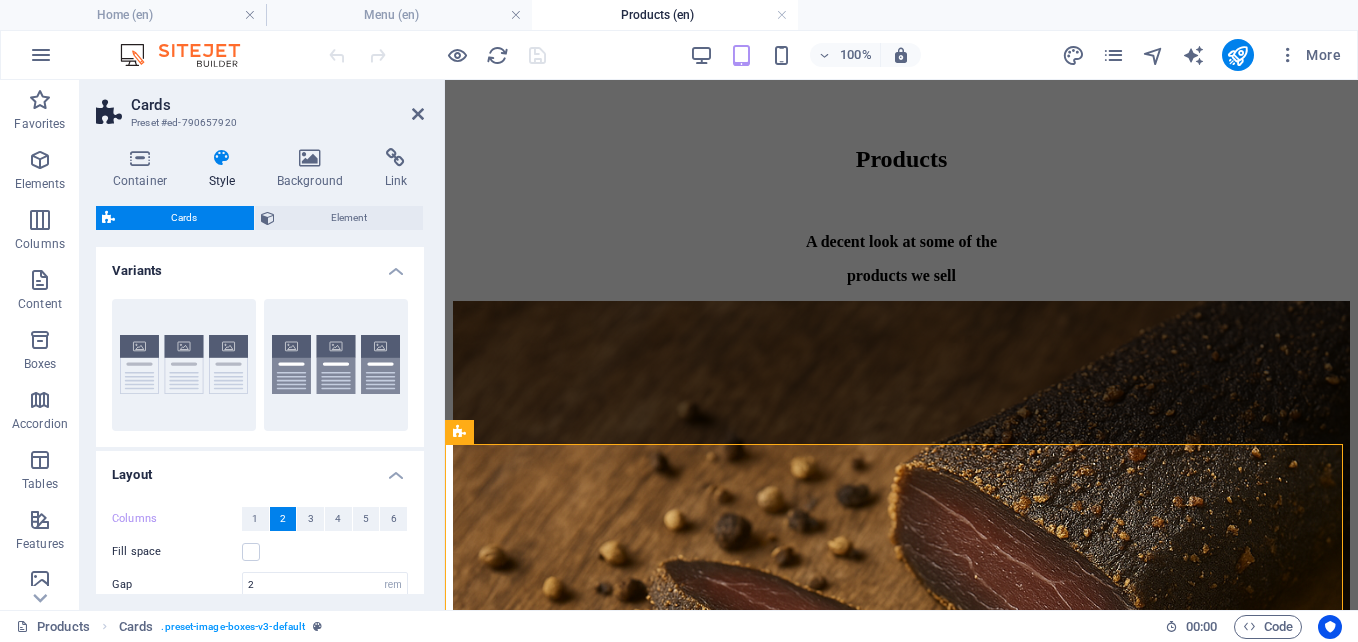 scroll, scrollTop: 188, scrollLeft: 0, axis: vertical 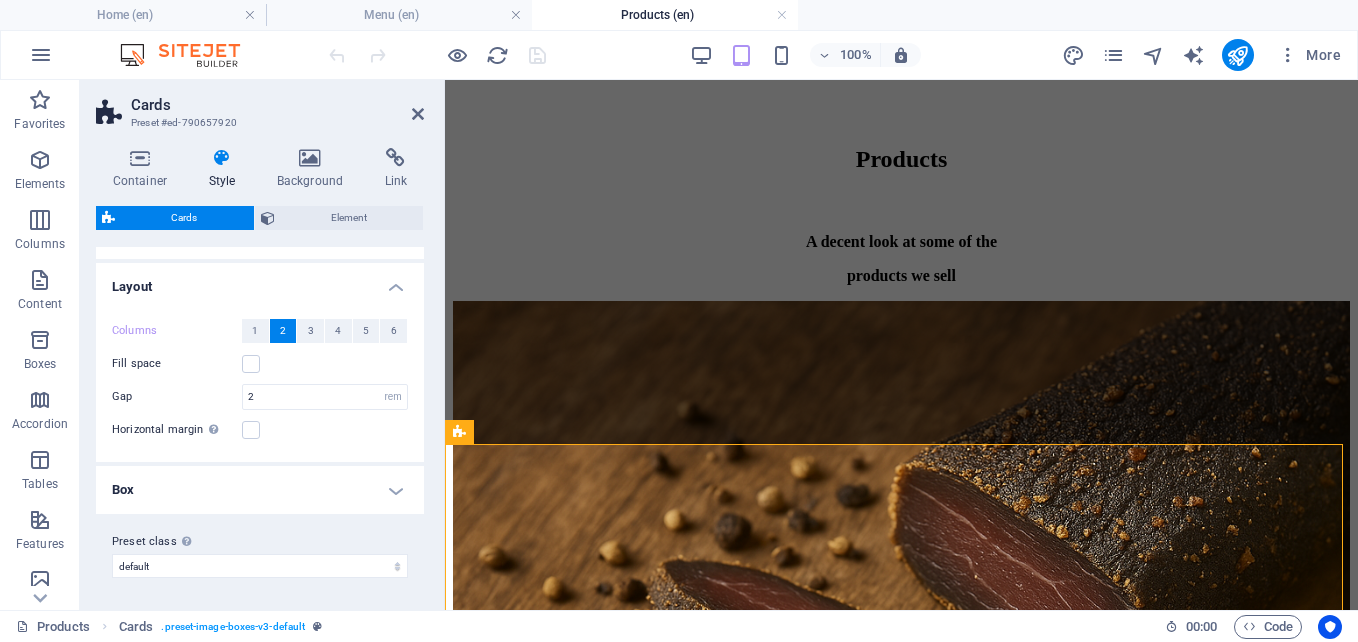 click on "Box" at bounding box center (260, 490) 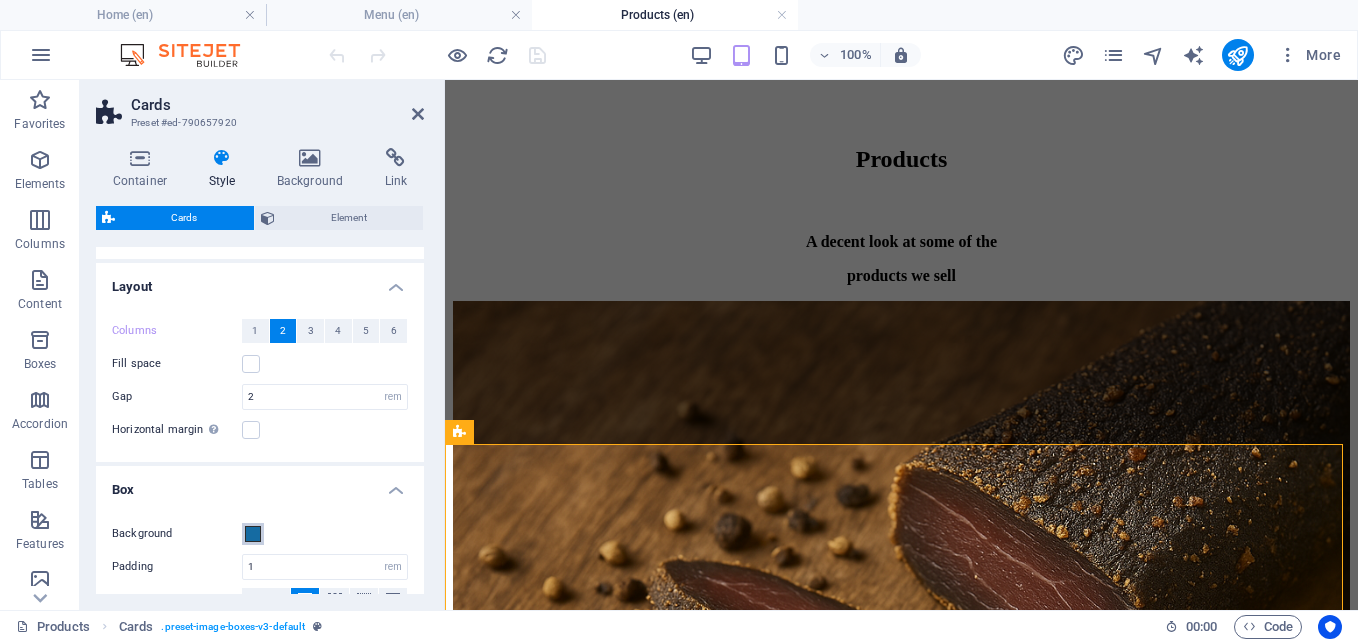 click at bounding box center (253, 534) 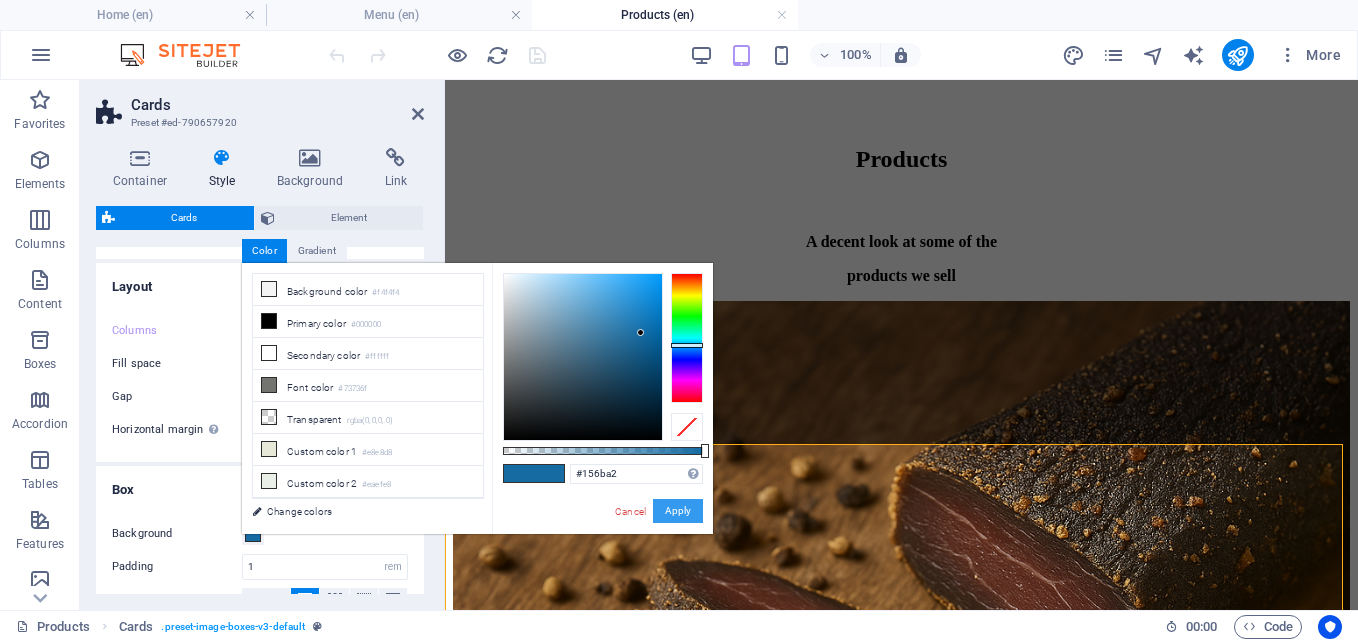 click on "Apply" at bounding box center [678, 511] 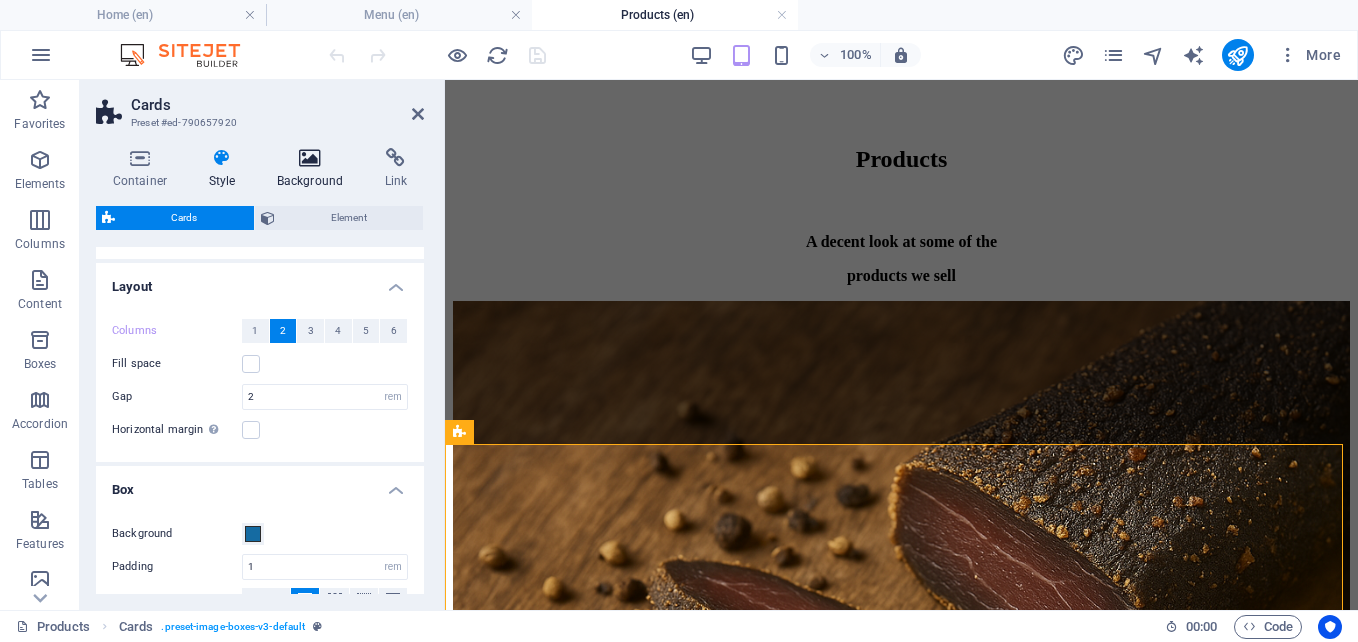 click on "Background" at bounding box center (314, 169) 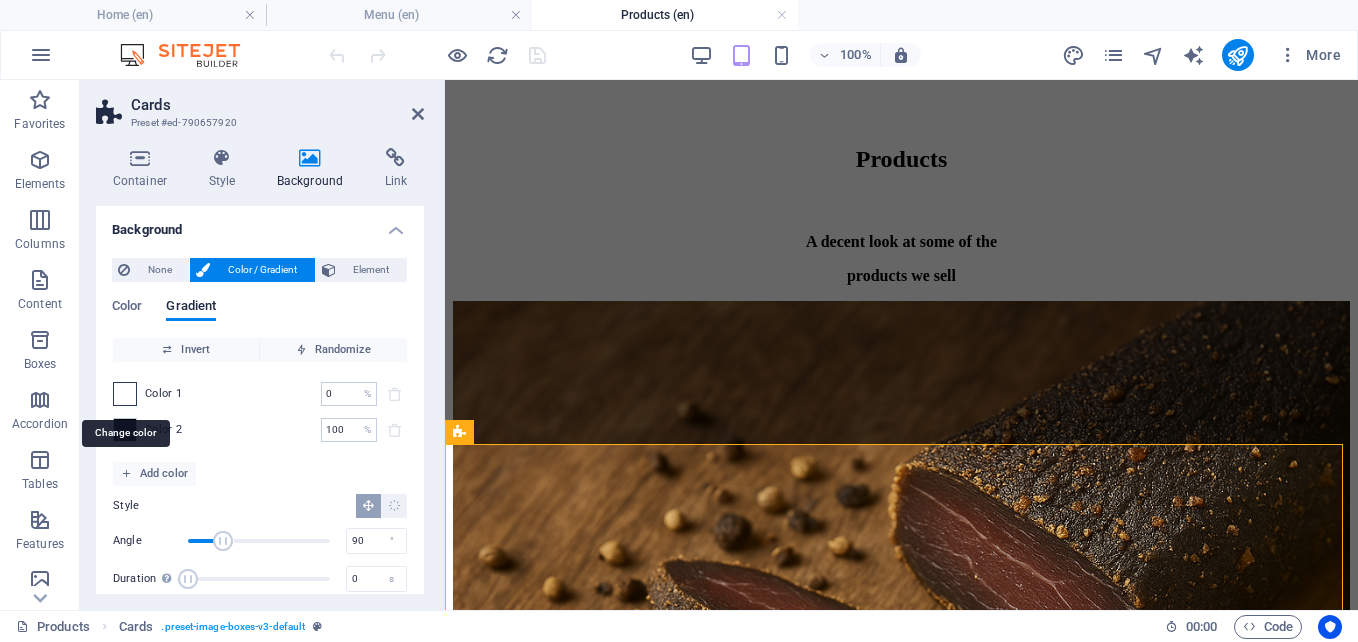 click at bounding box center [125, 394] 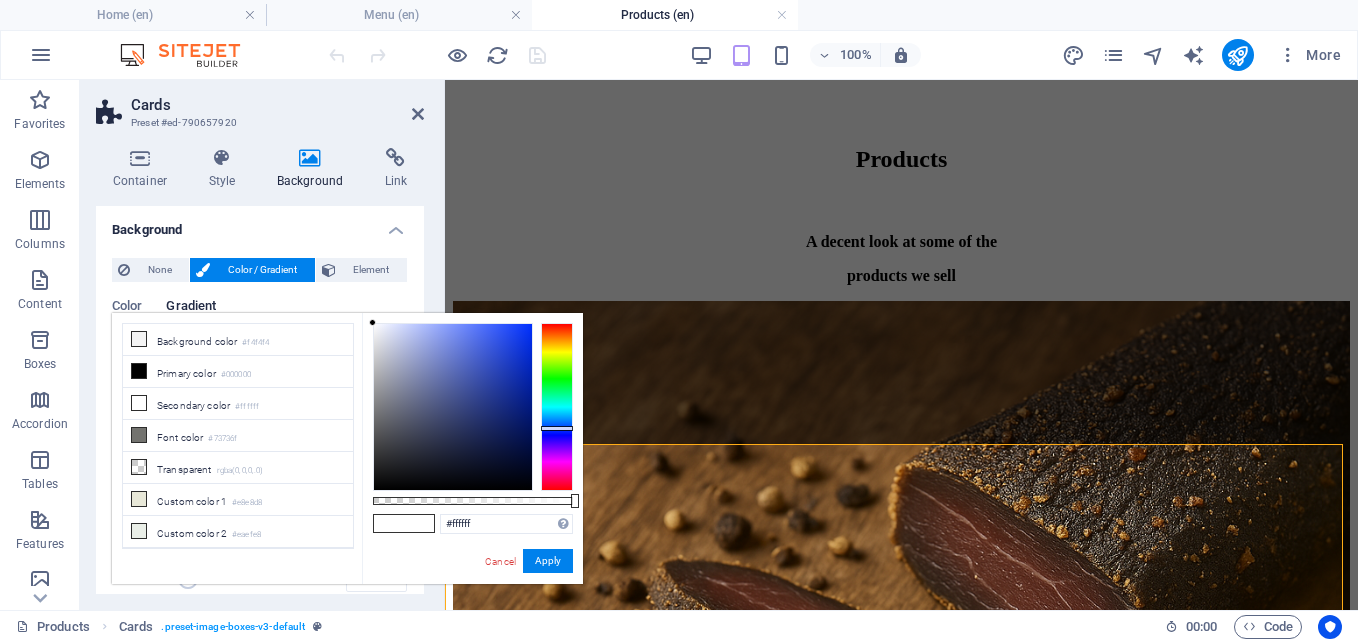 drag, startPoint x: 552, startPoint y: 325, endPoint x: 565, endPoint y: 428, distance: 103.81715 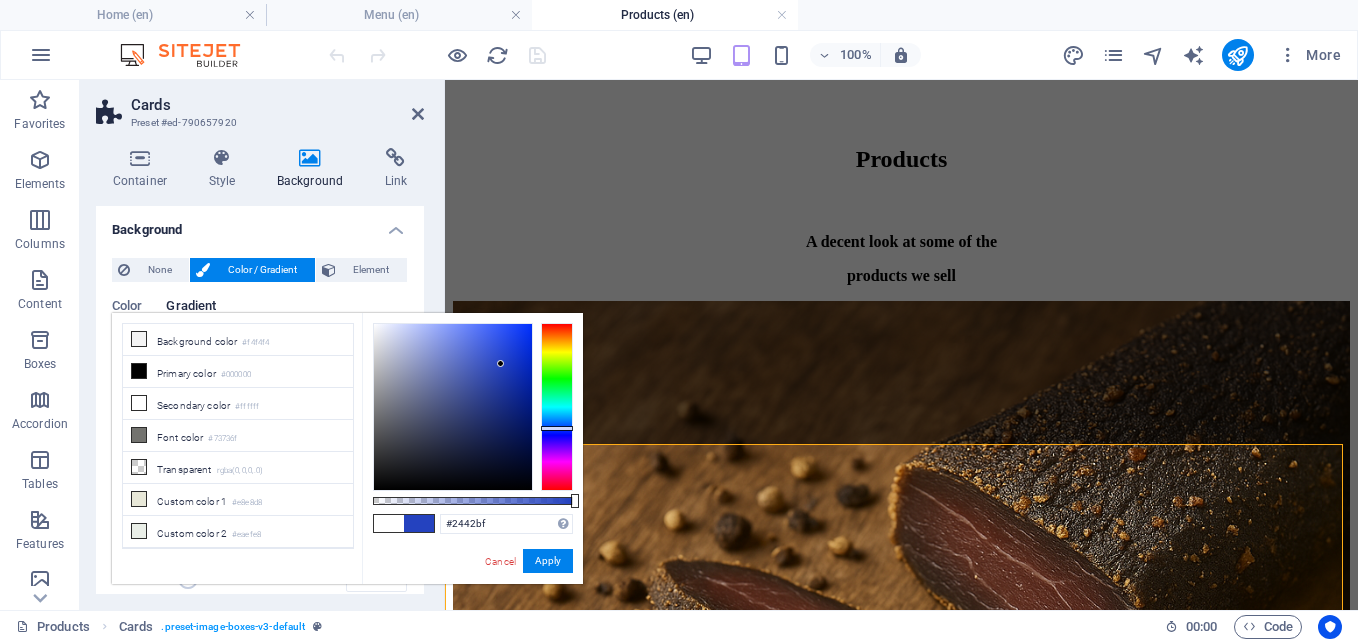 drag, startPoint x: 370, startPoint y: 321, endPoint x: 501, endPoint y: 364, distance: 137.87675 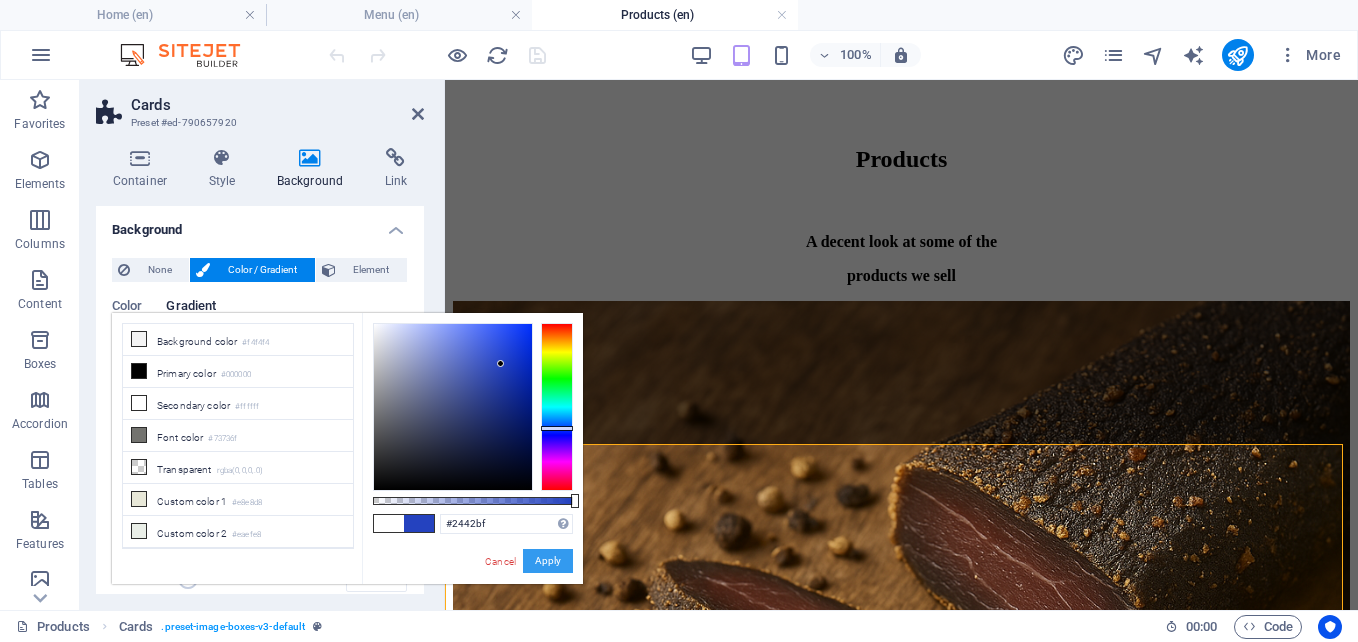 click on "Apply" at bounding box center (548, 561) 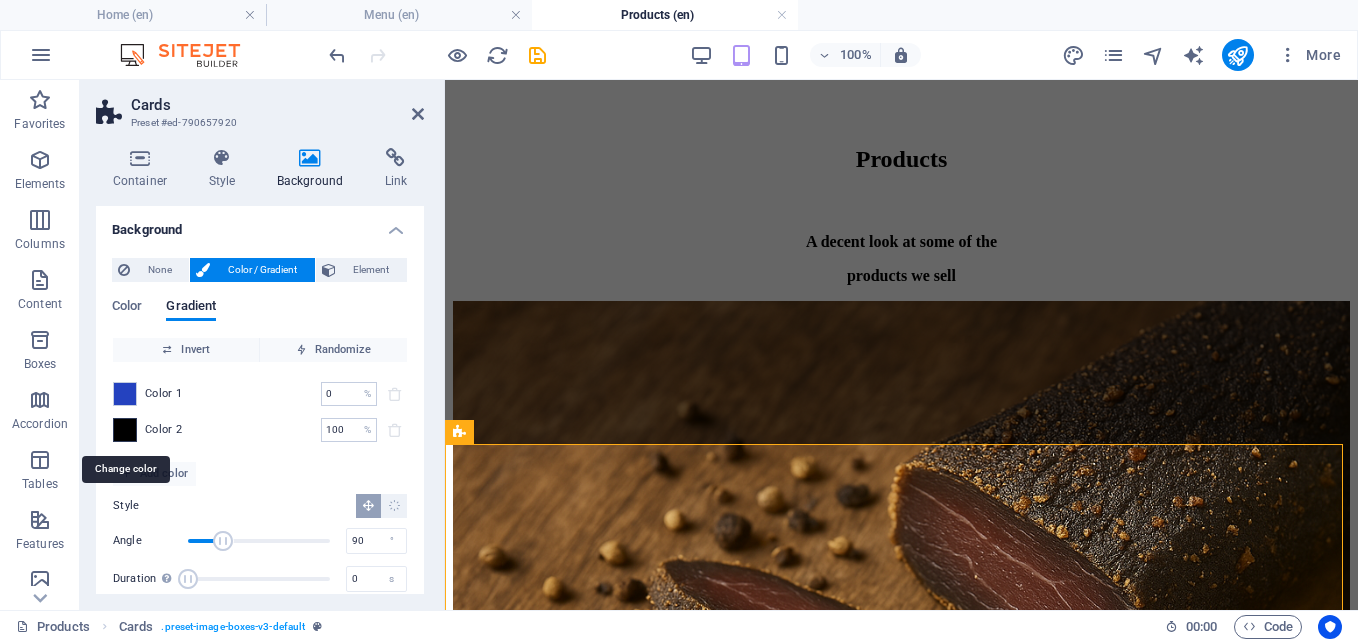 click at bounding box center (125, 430) 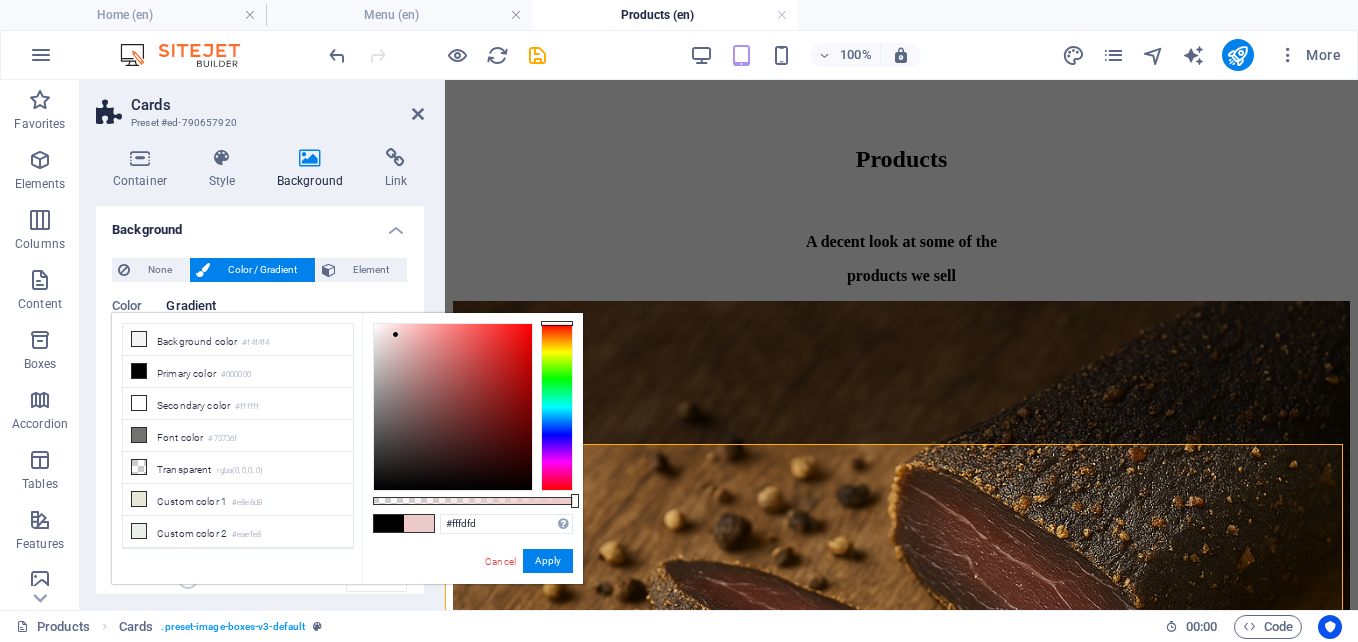 type on "#ffffff" 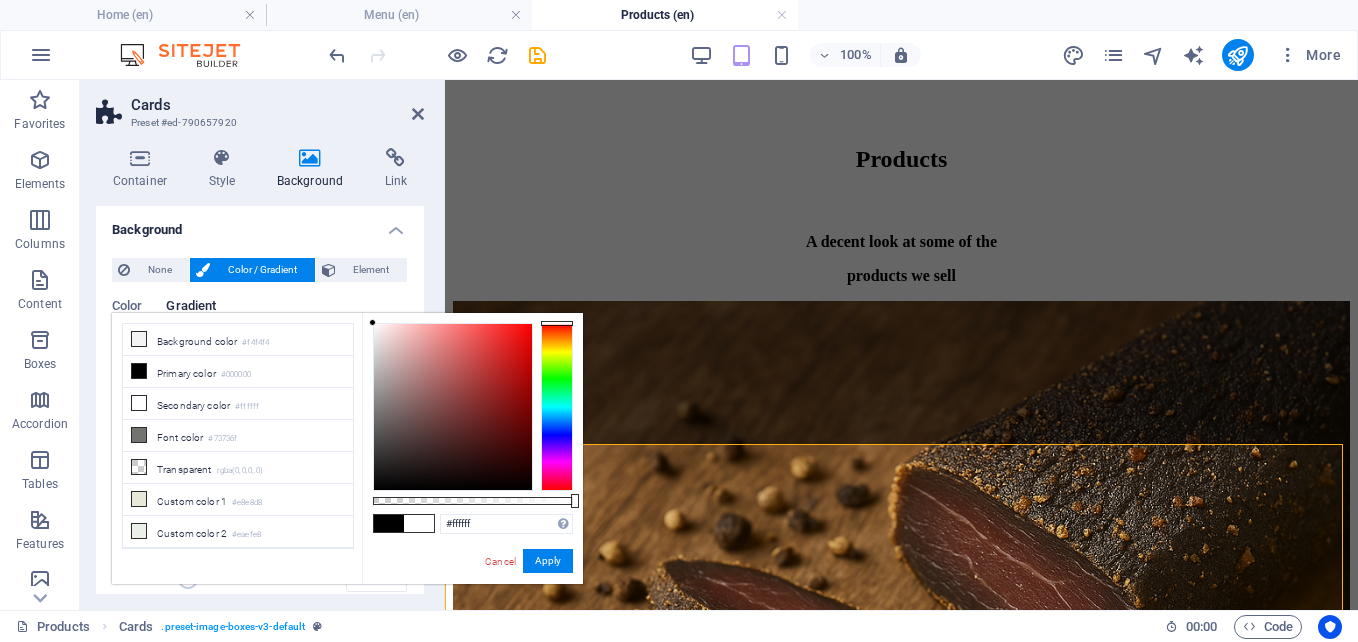 drag, startPoint x: 475, startPoint y: 371, endPoint x: 370, endPoint y: 318, distance: 117.61803 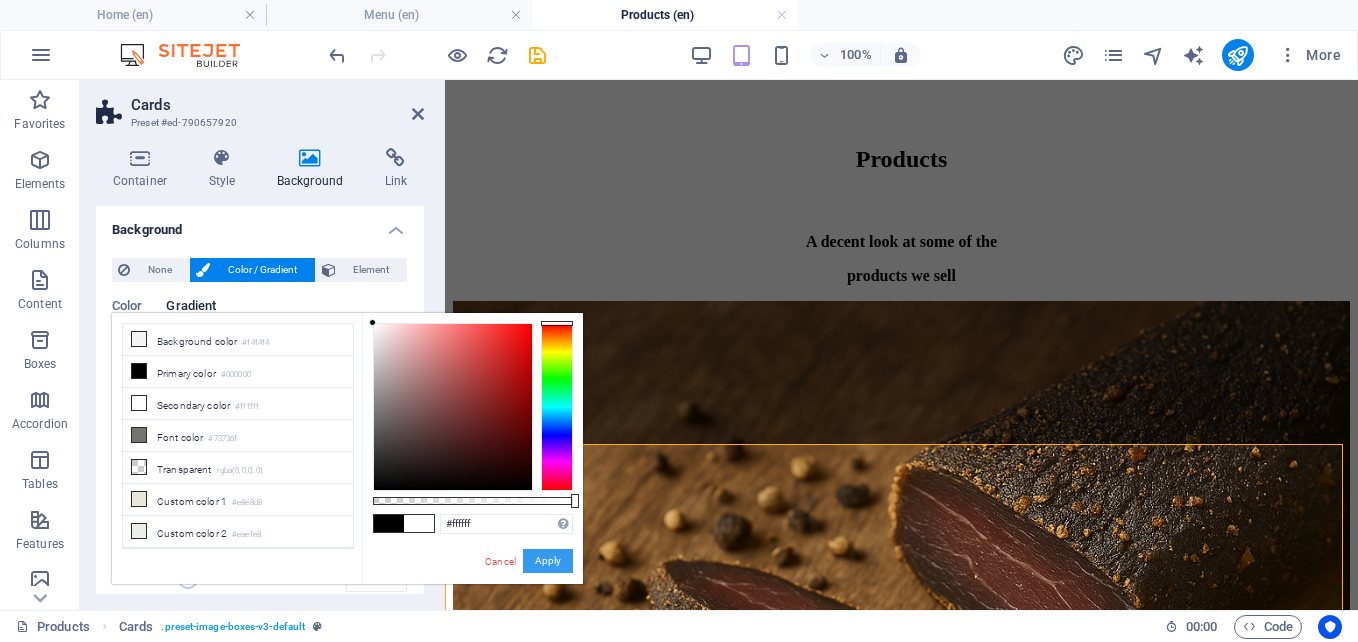 click on "Apply" at bounding box center (548, 561) 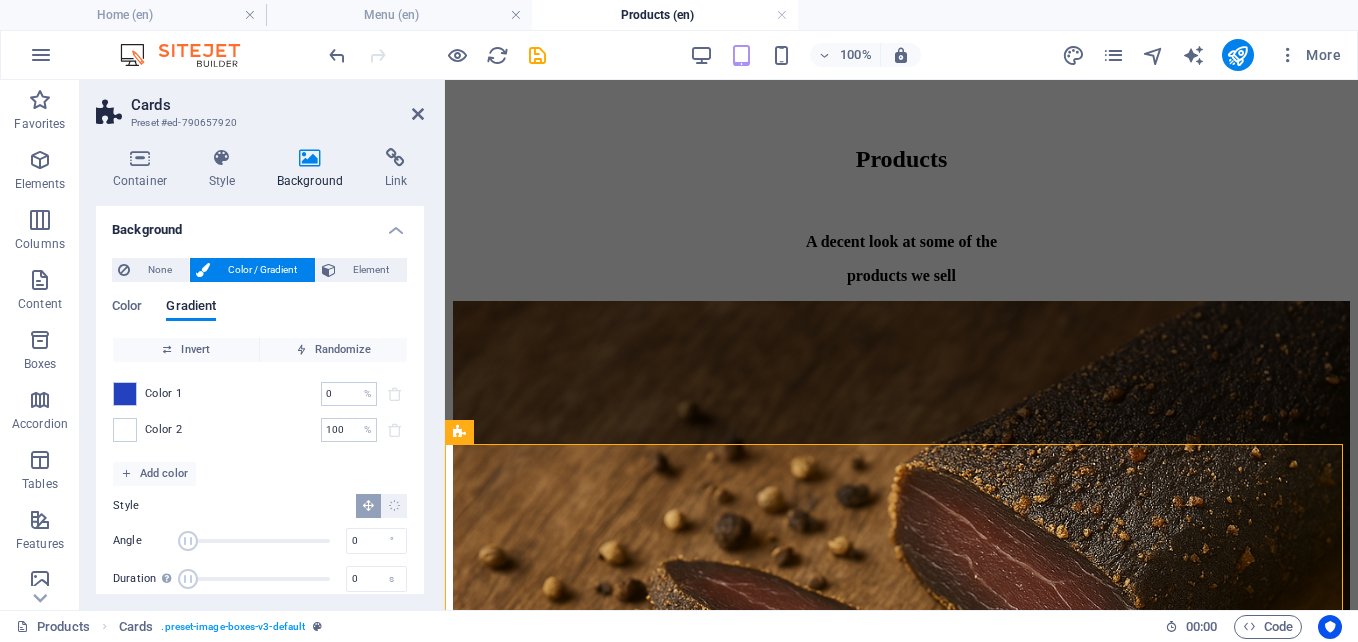 drag, startPoint x: 232, startPoint y: 533, endPoint x: 175, endPoint y: 546, distance: 58.463665 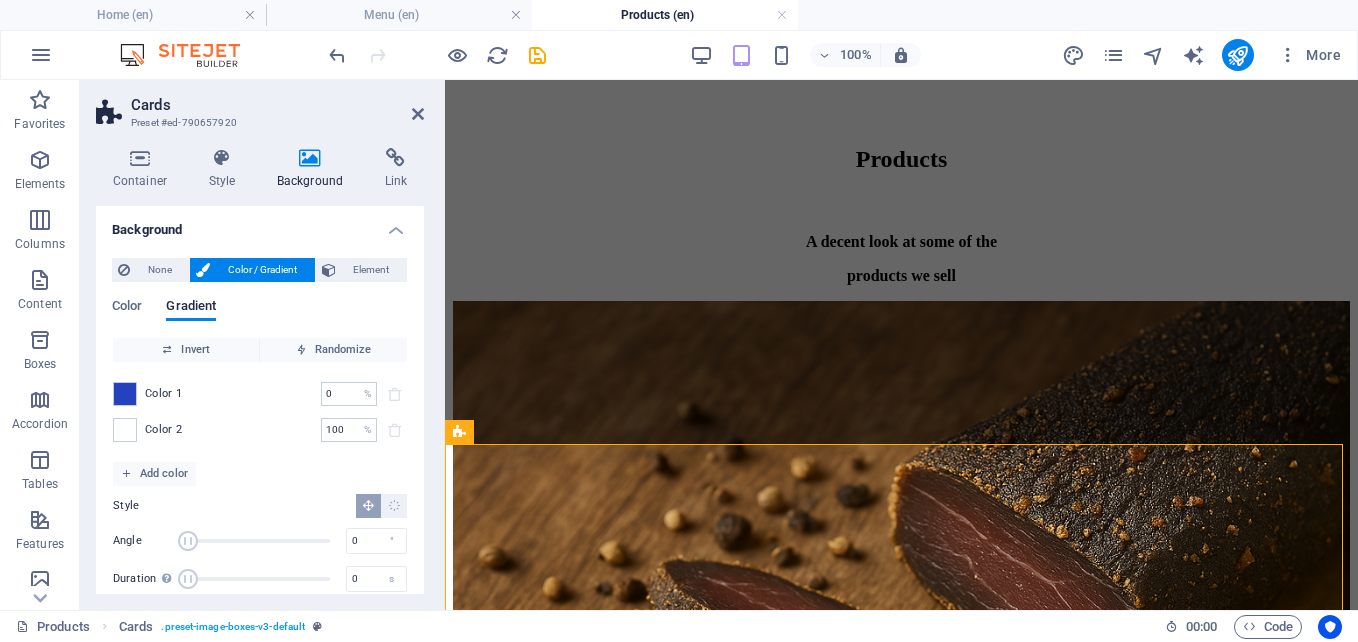 click on "Angle 0 °" at bounding box center [260, 541] 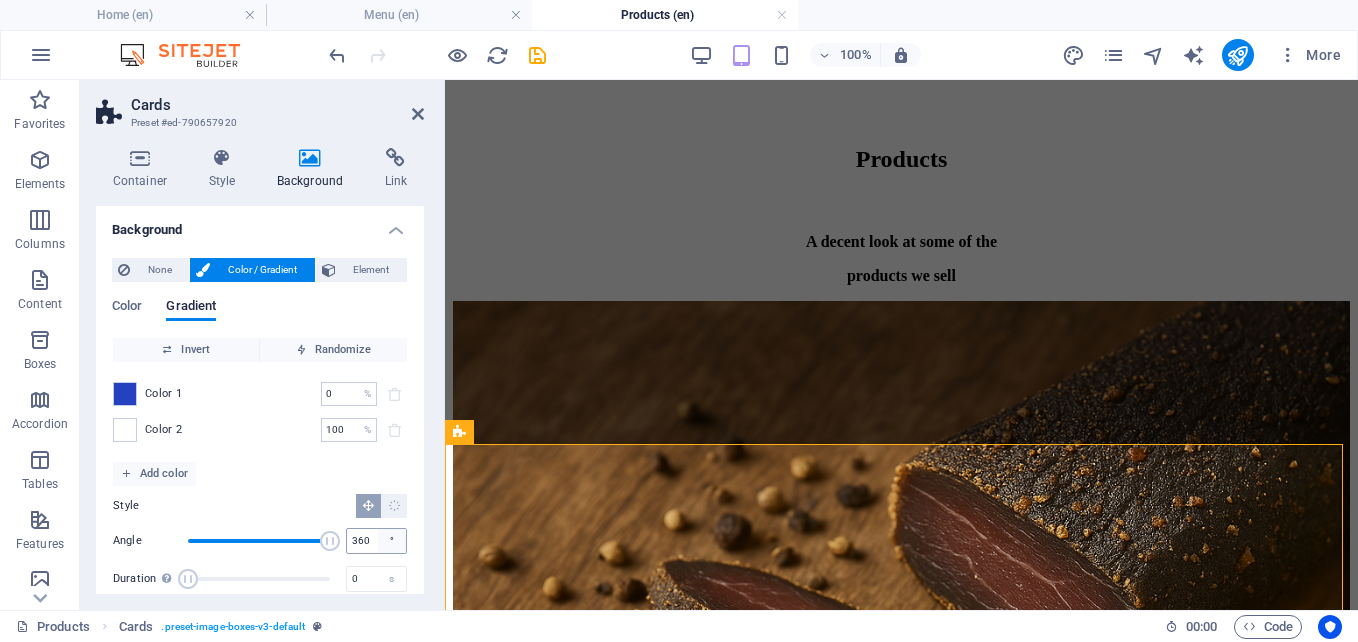 drag, startPoint x: 181, startPoint y: 540, endPoint x: 378, endPoint y: 542, distance: 197.01015 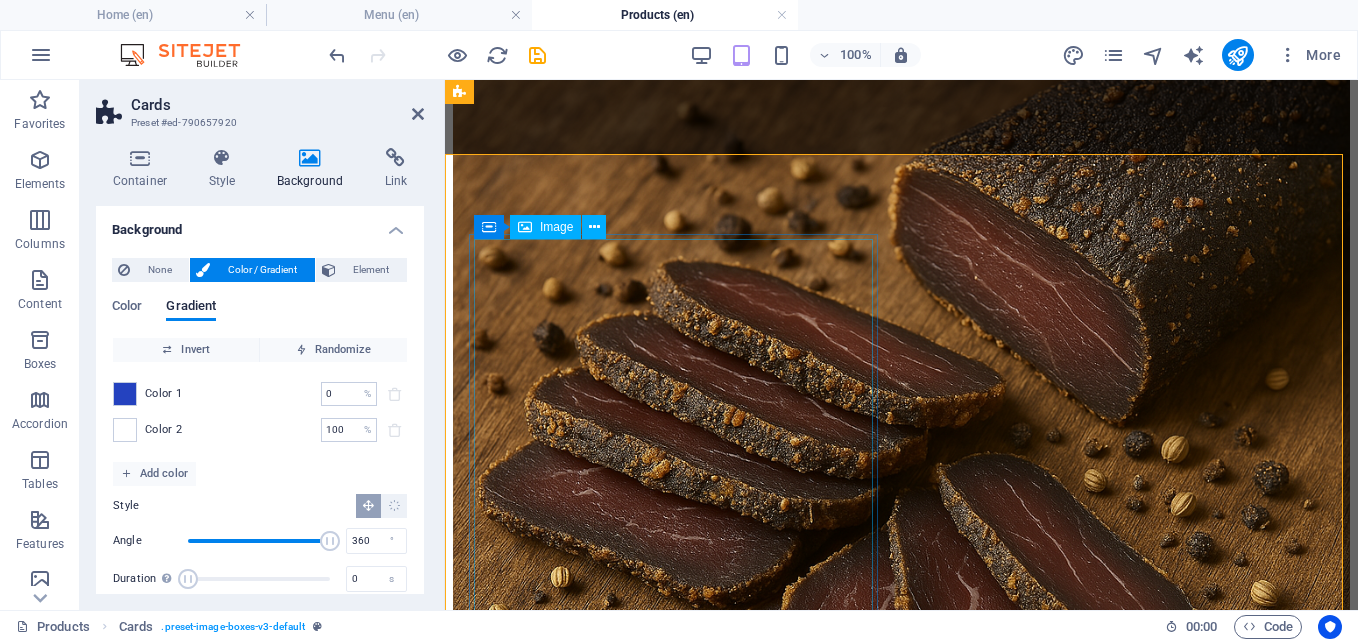 scroll, scrollTop: 1395, scrollLeft: 0, axis: vertical 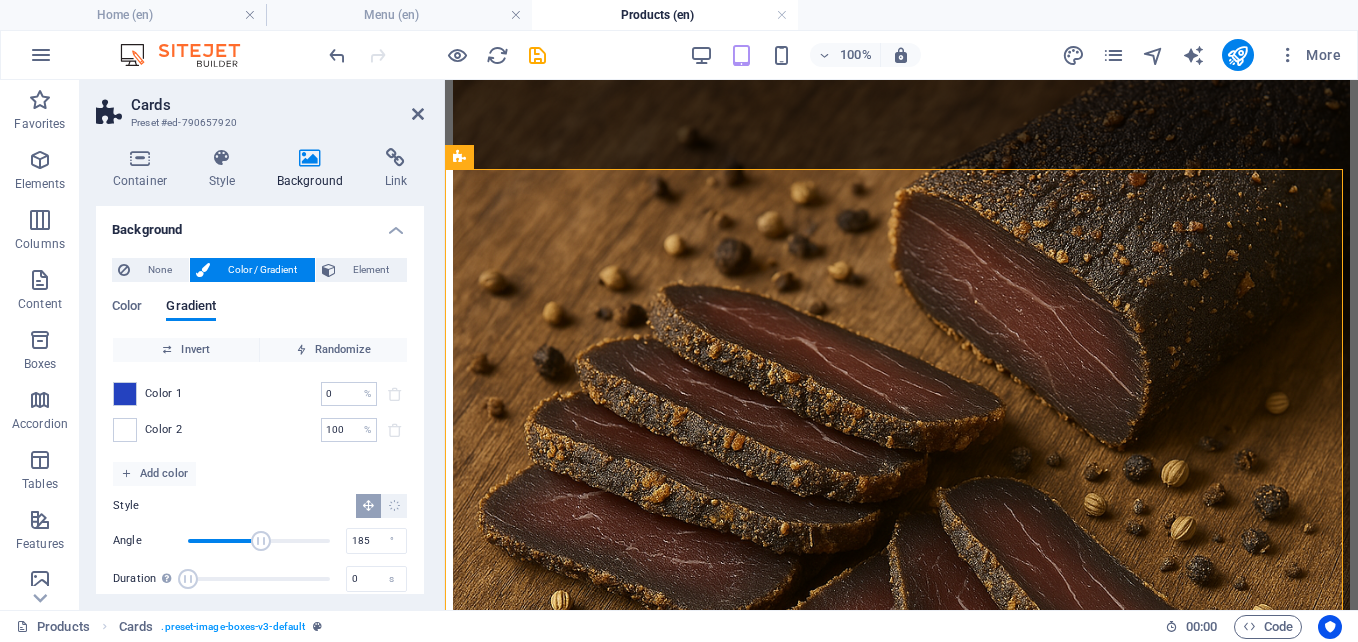 drag, startPoint x: 328, startPoint y: 543, endPoint x: 259, endPoint y: 552, distance: 69.58448 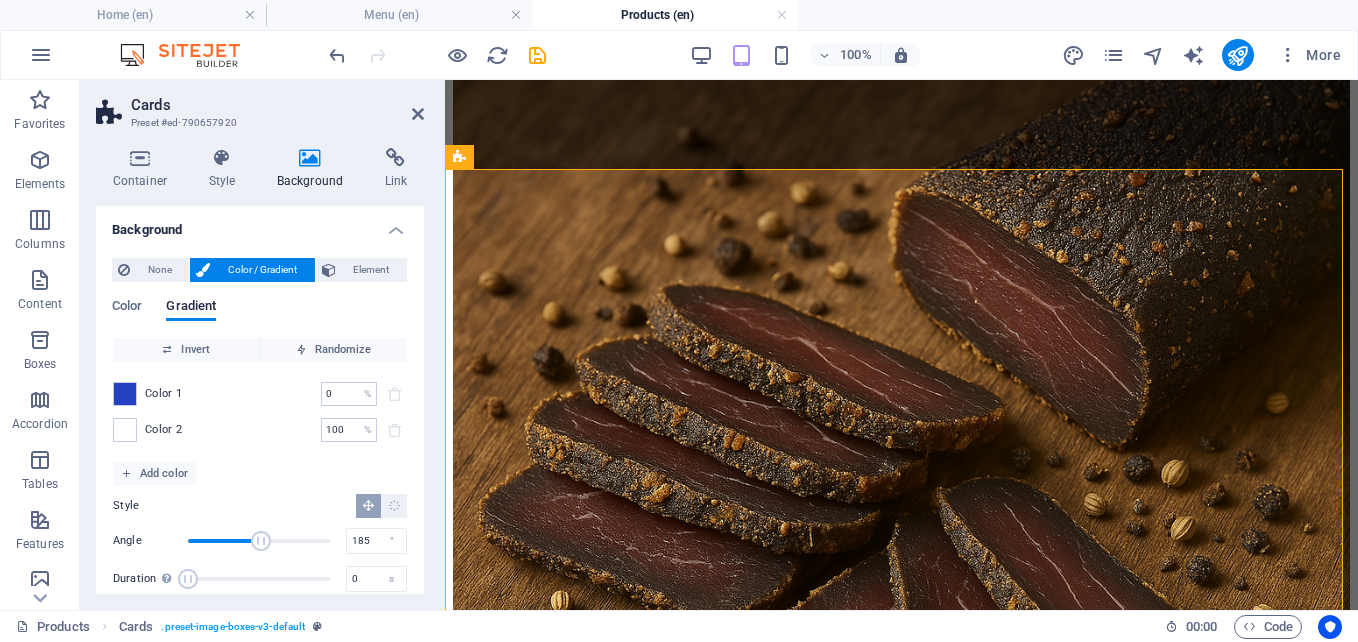 click at bounding box center (261, 541) 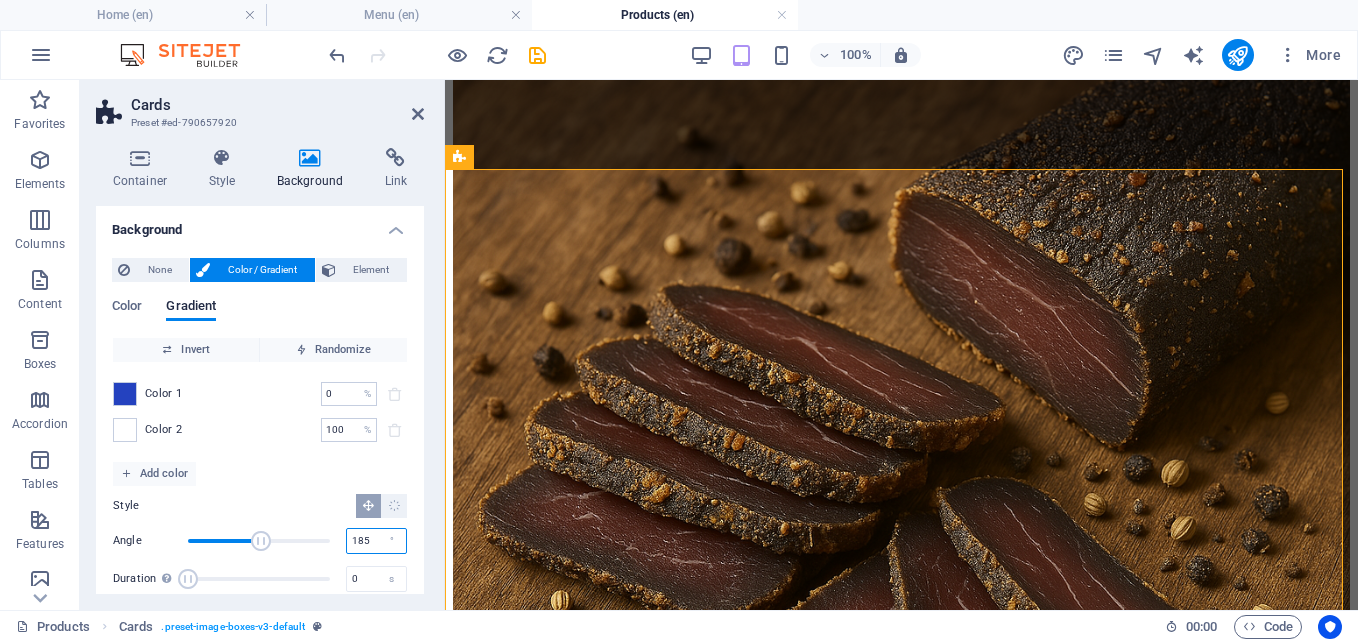 click on "185" at bounding box center [376, 541] 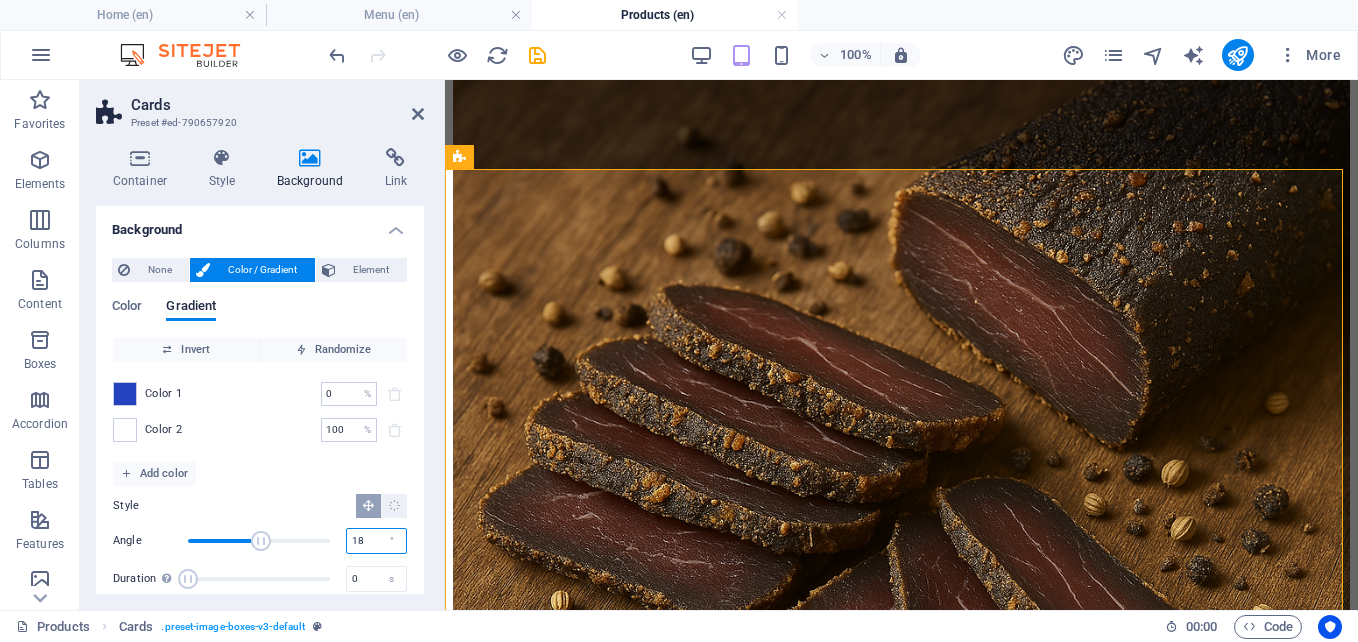 type on "1" 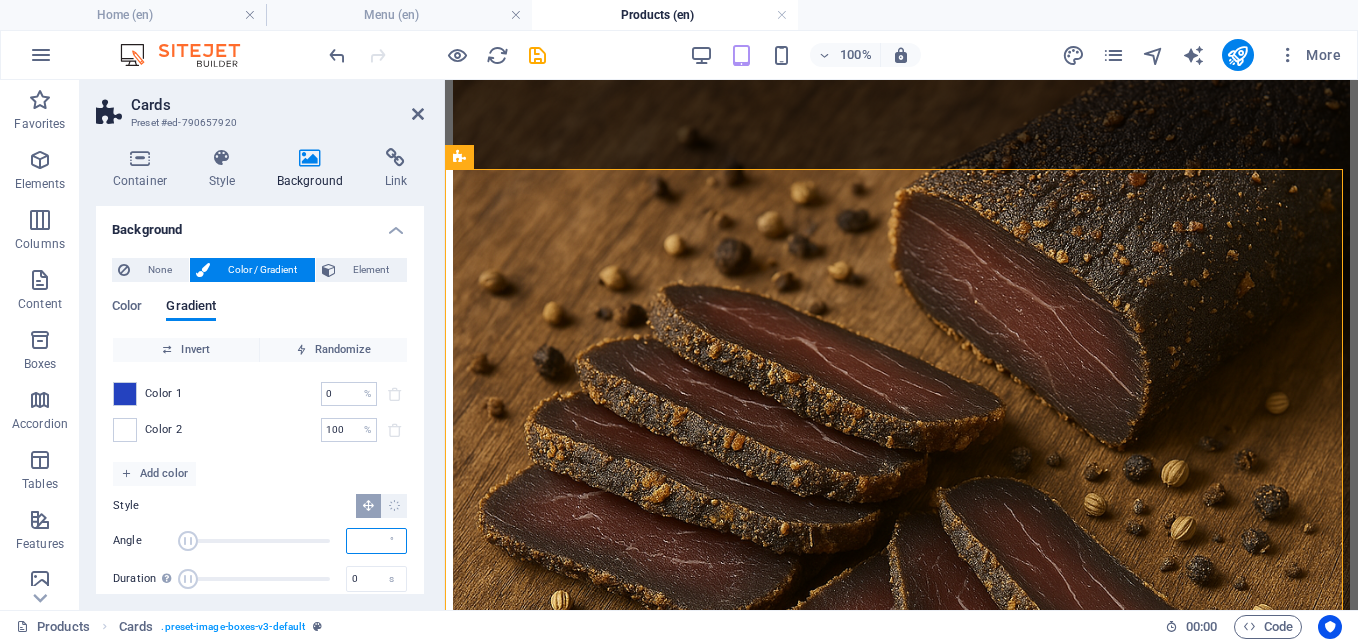 type 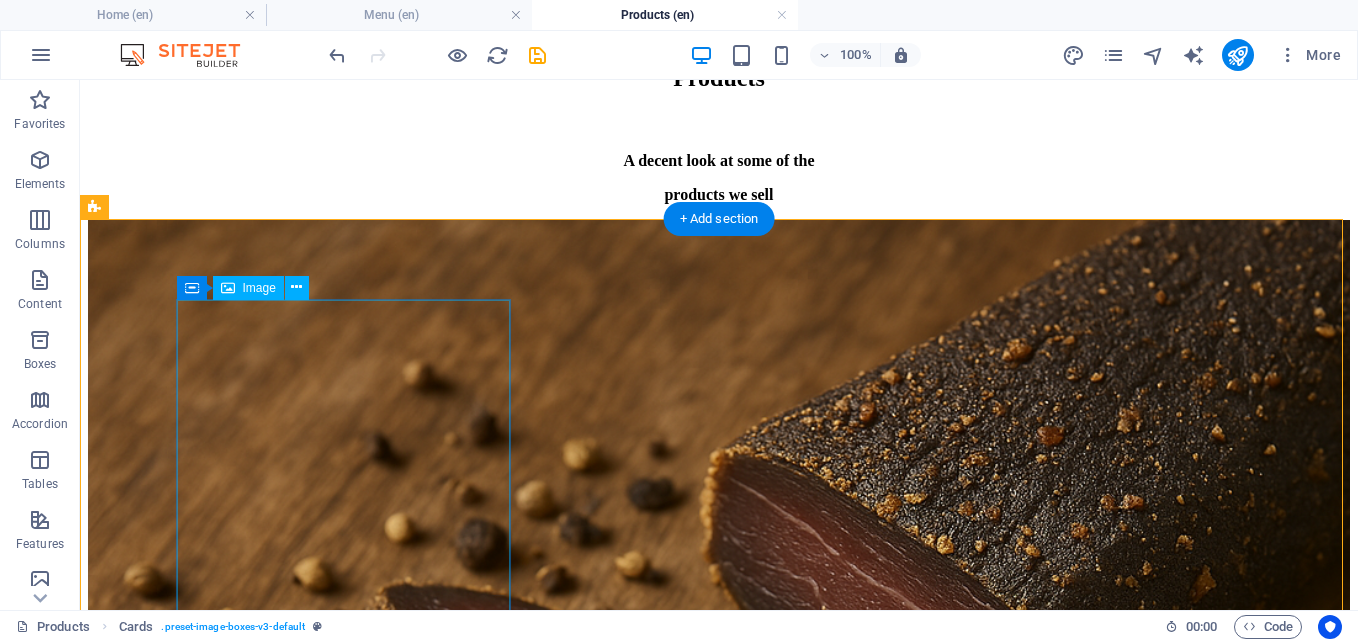 scroll, scrollTop: 1115, scrollLeft: 0, axis: vertical 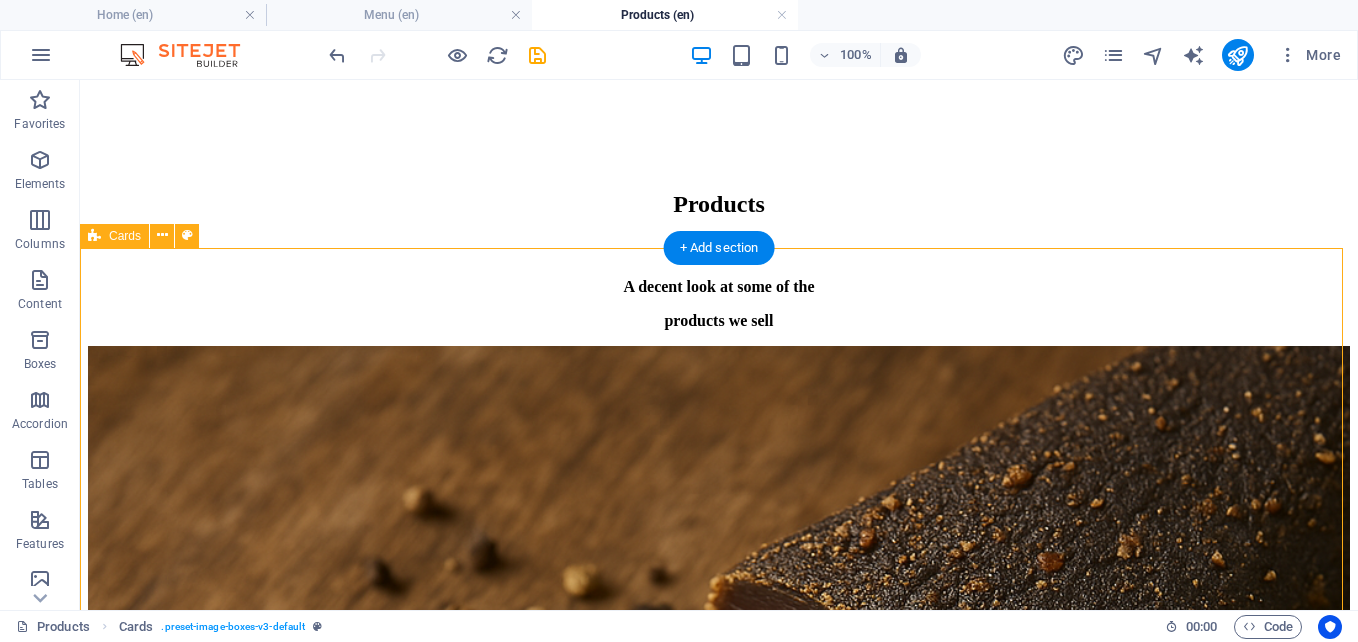 click on "Traditional Biltong   a cured, dried meat snack, often flavored with spices, popular in South Africa. R200 - 50G Chili Biltong Spicy, flavorful biltong infused with chili for a deliciously zesty snacking experience. Perfect for meat lovers. R250 - 50 G Smoked Biltong Savory smoked biltong offers a rich, aromatic flavor, perfect for snacking or gourmet dishes. R200 - 50G peppered biltong   tender, flavorful meat coated in a spicy black pepper seasoning for a savory snack. R200 - 50G" at bounding box center (719, 3193) 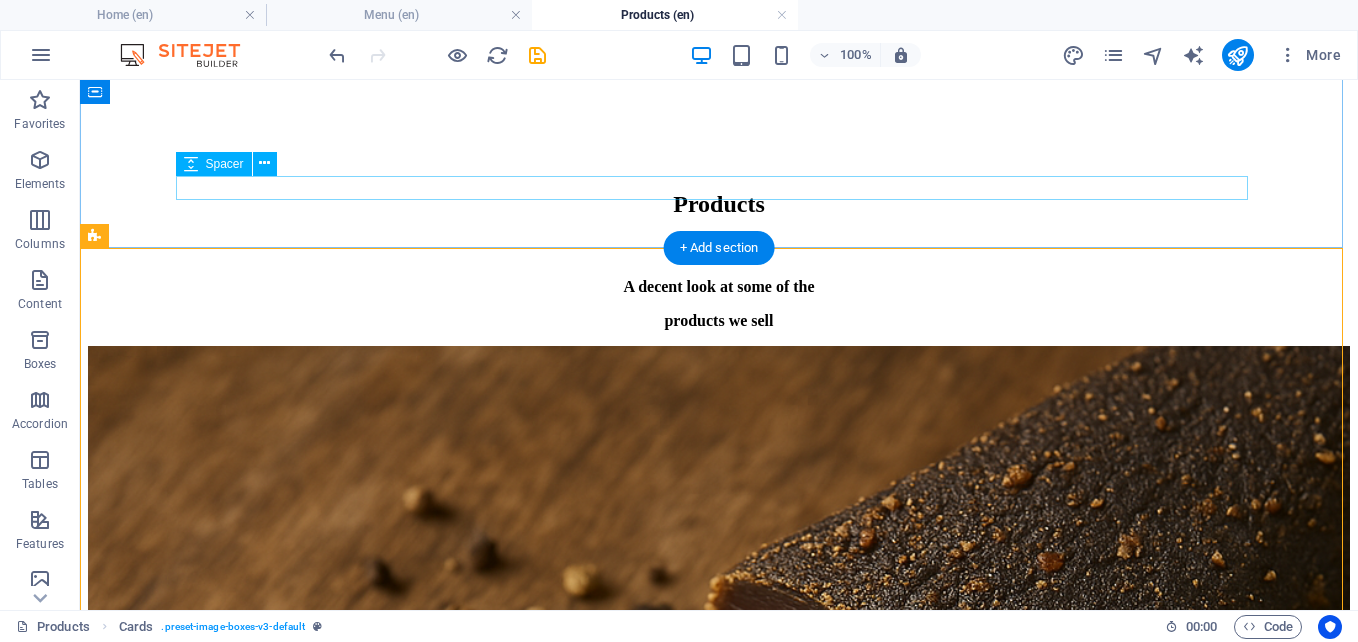 click at bounding box center [719, 250] 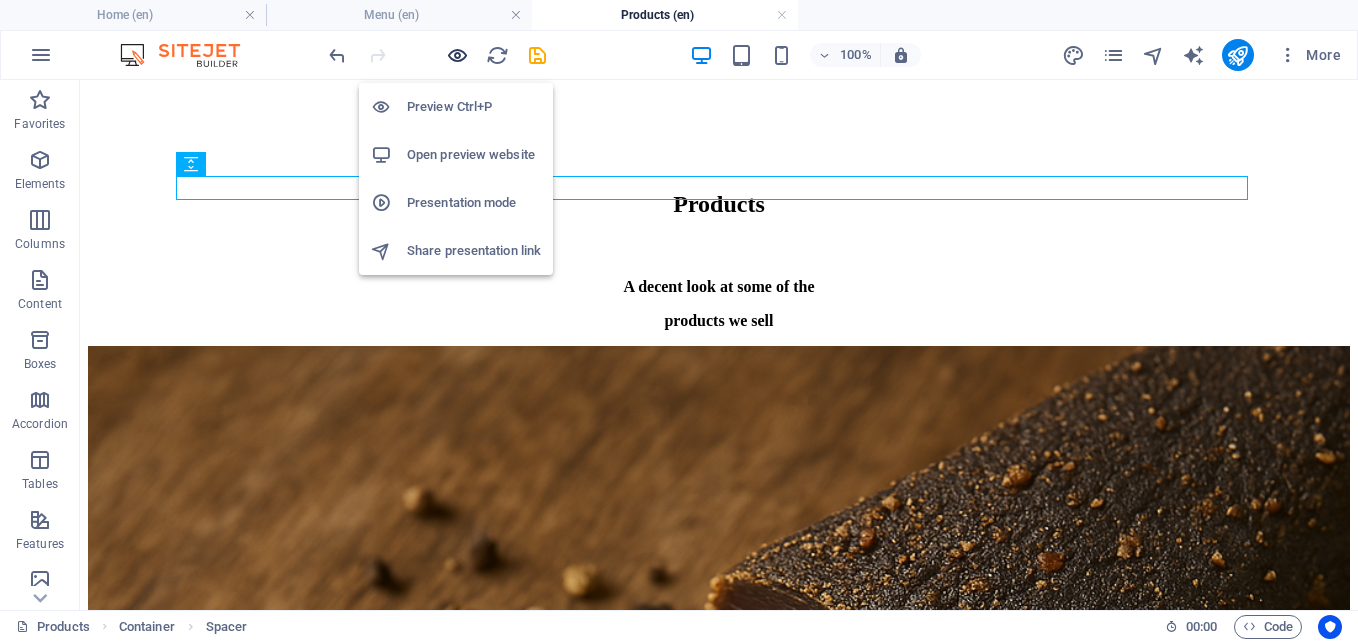 click at bounding box center (457, 55) 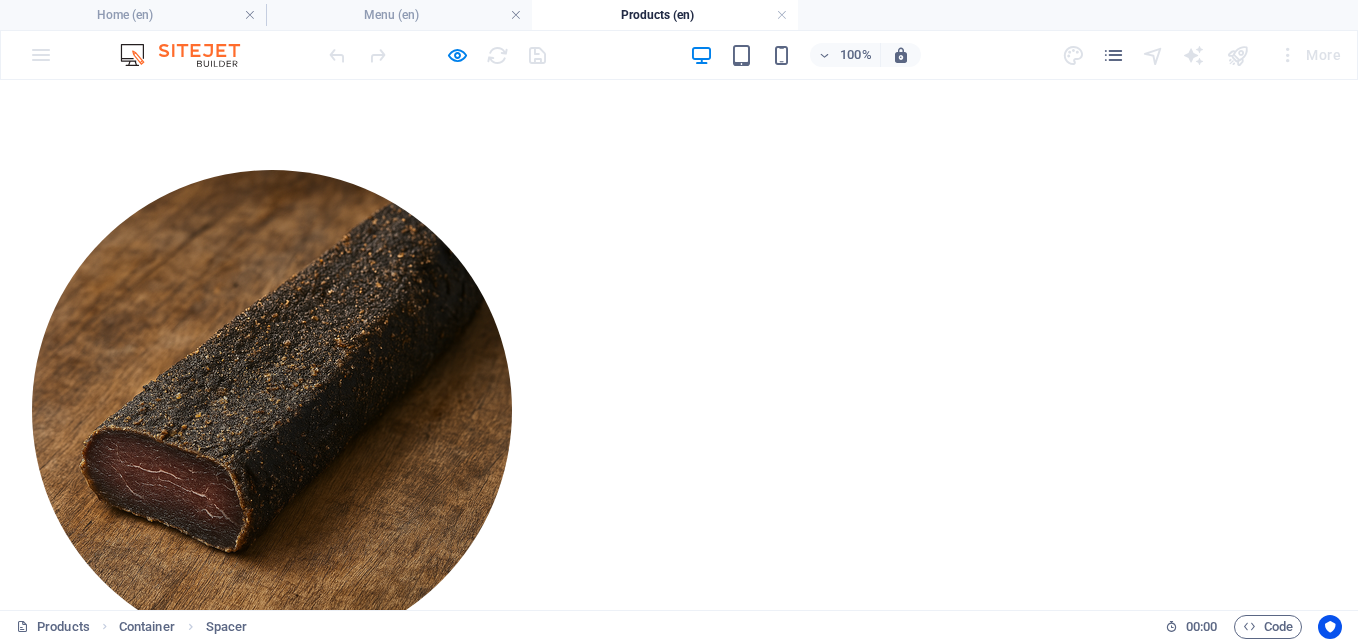 scroll, scrollTop: 0, scrollLeft: 0, axis: both 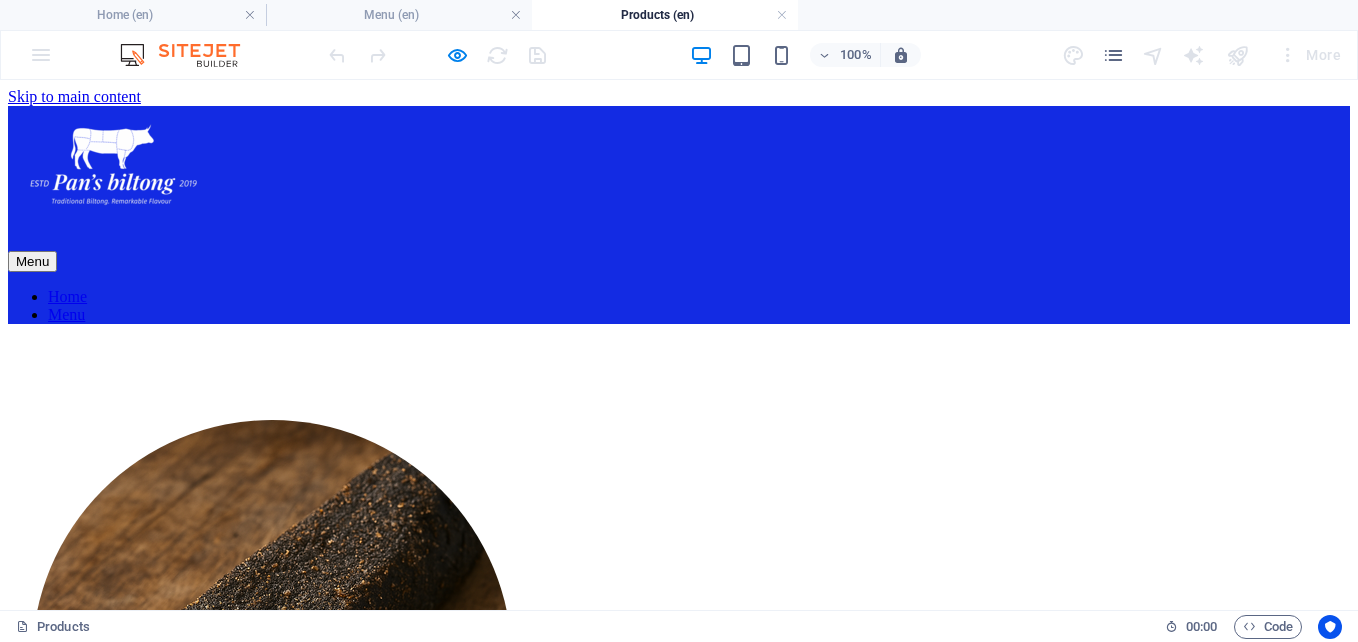 click on "Try our authentic halal certified biltong Best biltong on the market Guaranteed you'll love it" at bounding box center (679, 753) 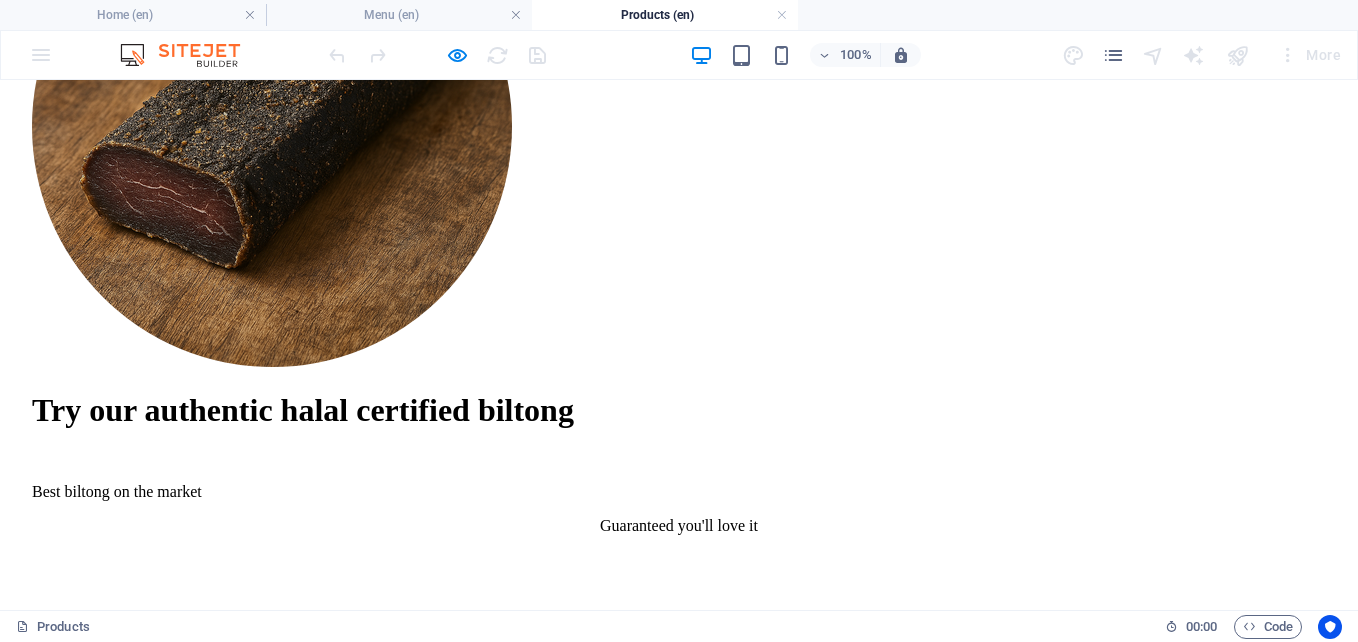 scroll, scrollTop: 533, scrollLeft: 0, axis: vertical 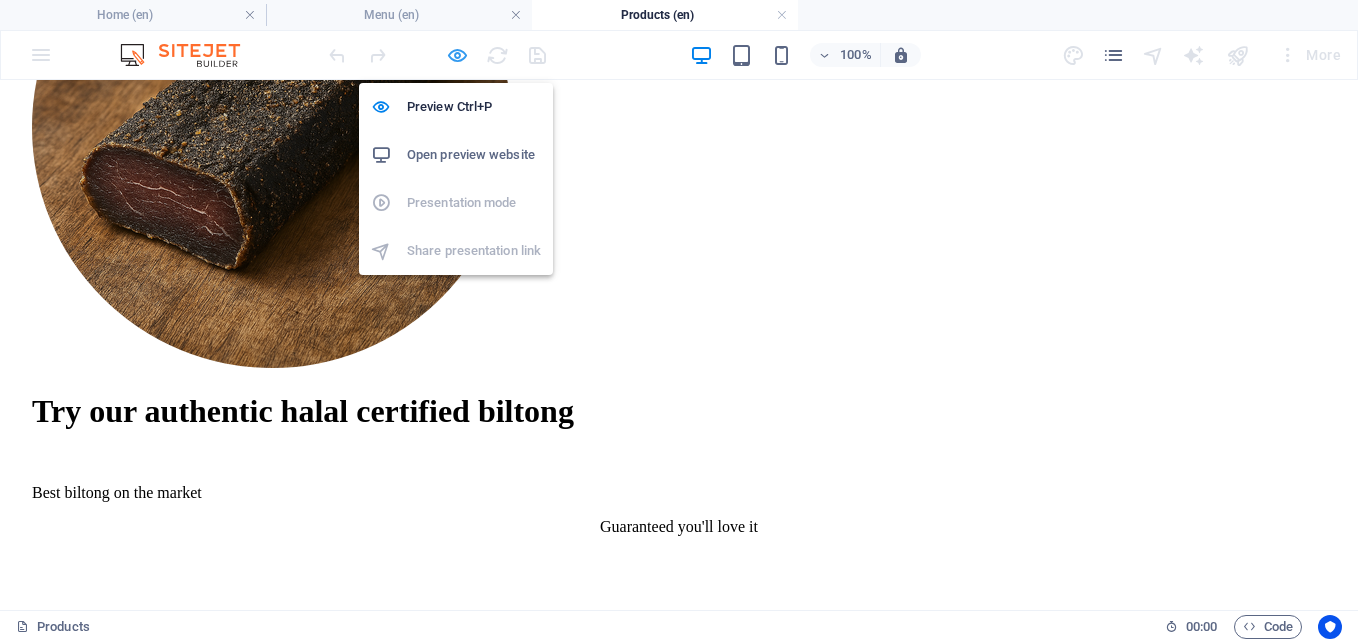 click at bounding box center [457, 55] 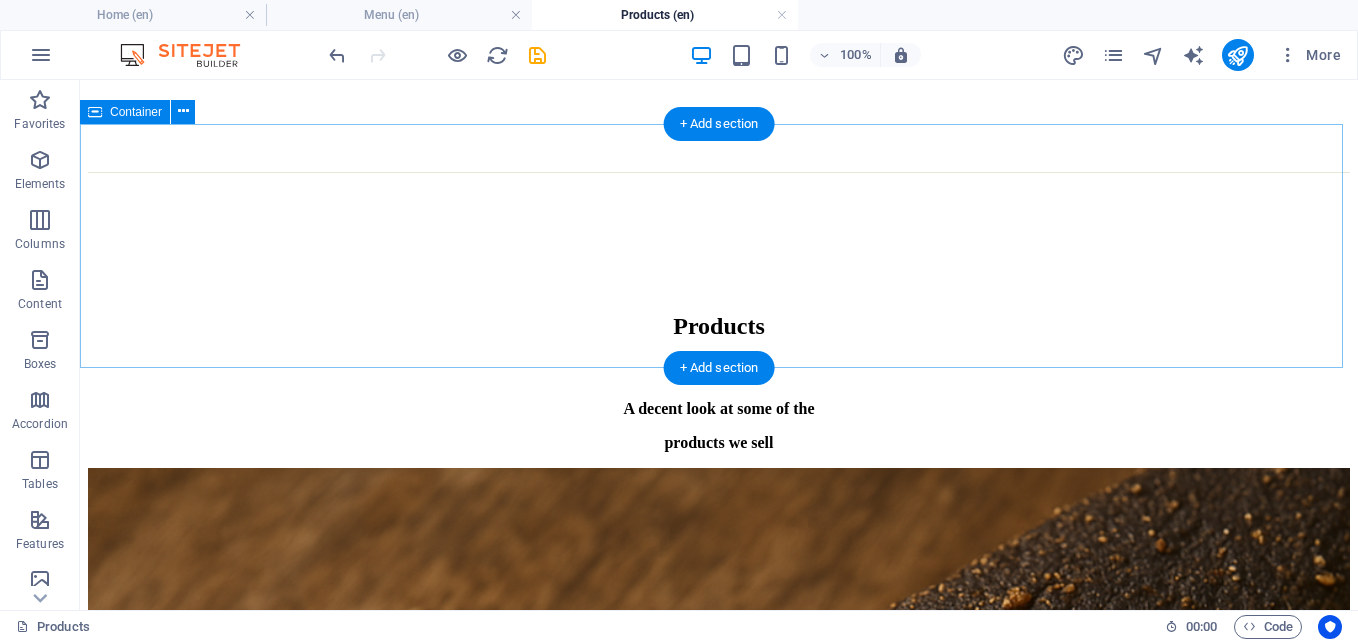 scroll, scrollTop: 995, scrollLeft: 0, axis: vertical 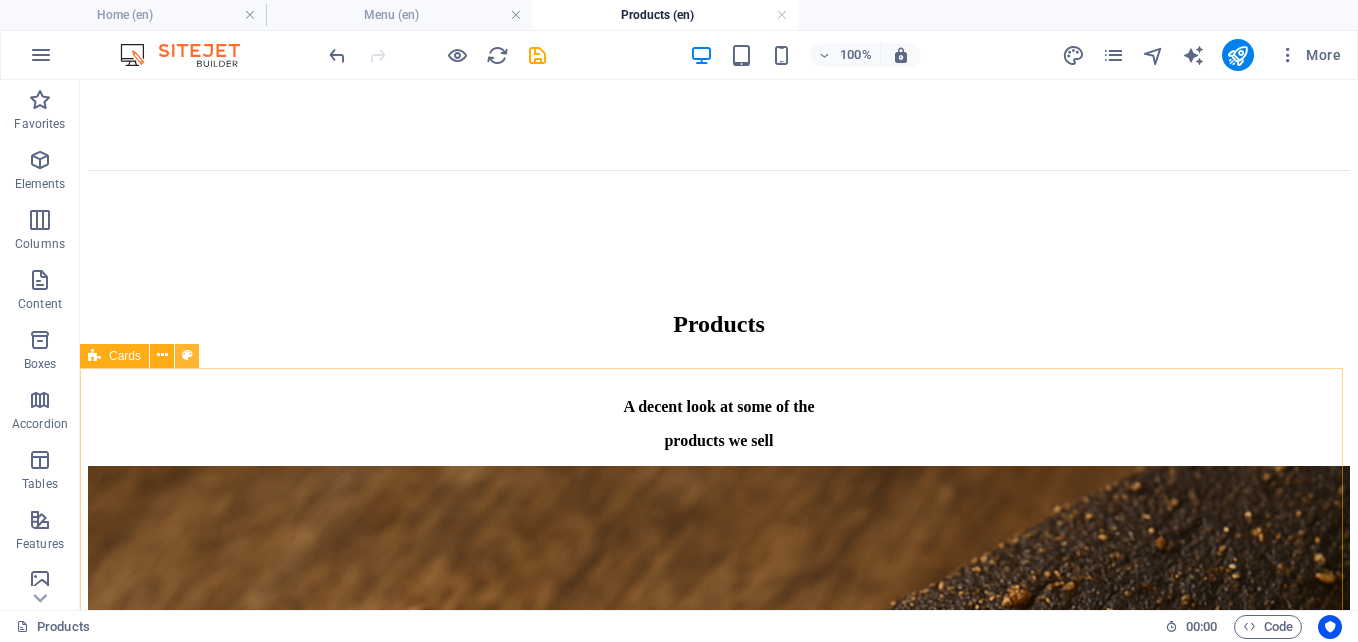 click at bounding box center (187, 355) 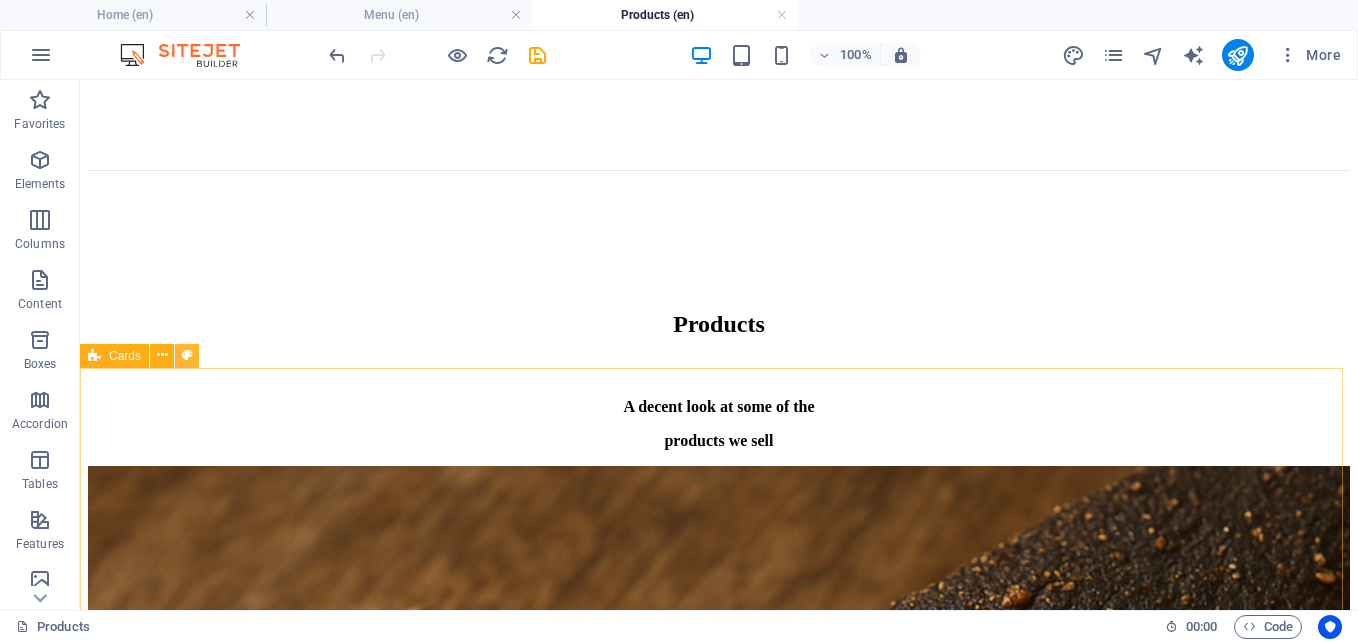 select on "rem" 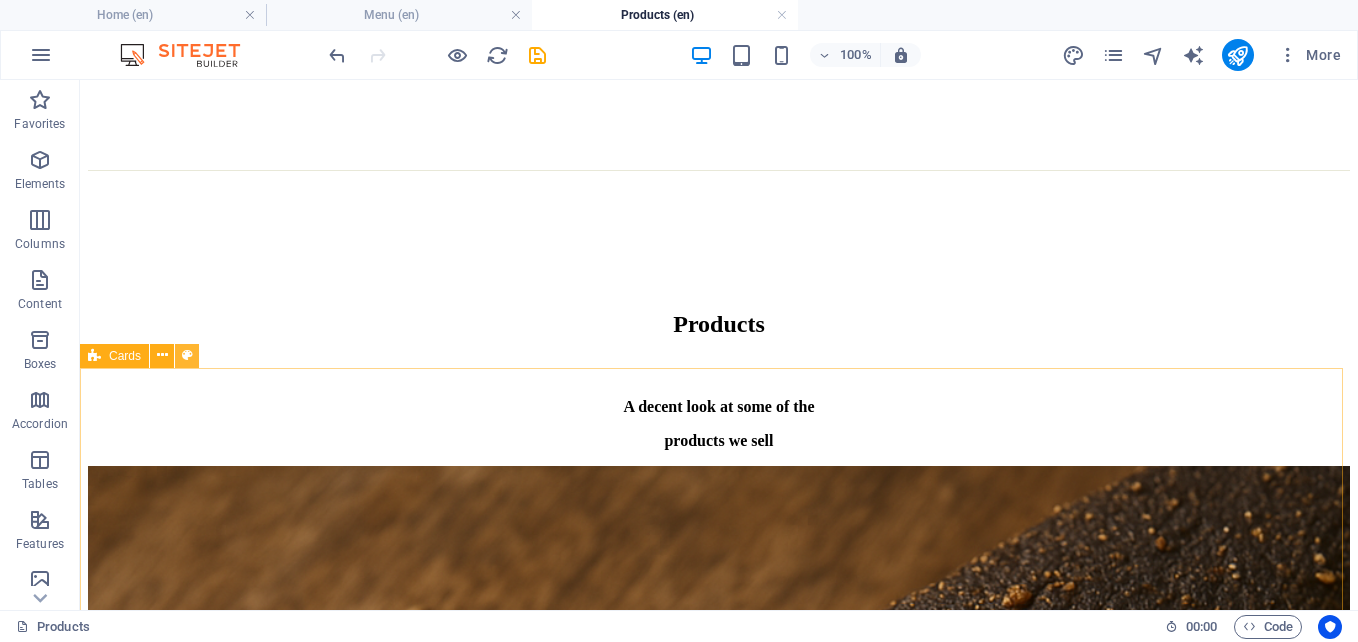 select on "px" 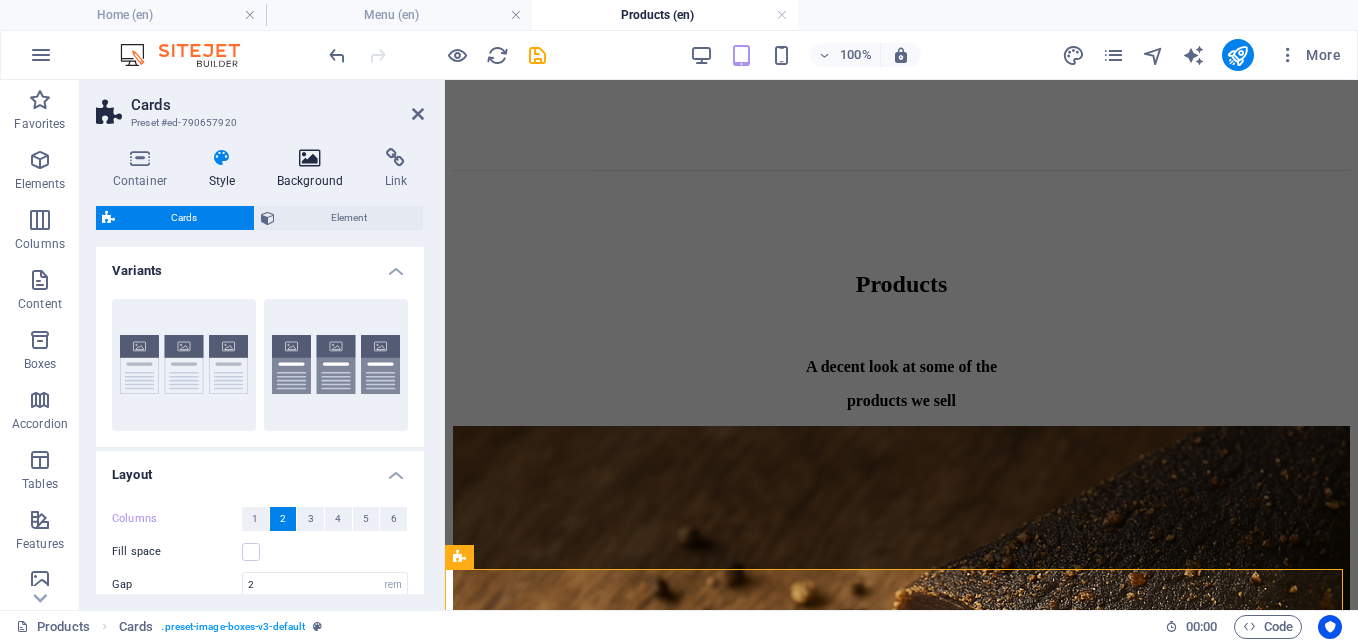 click on "Background" at bounding box center (314, 169) 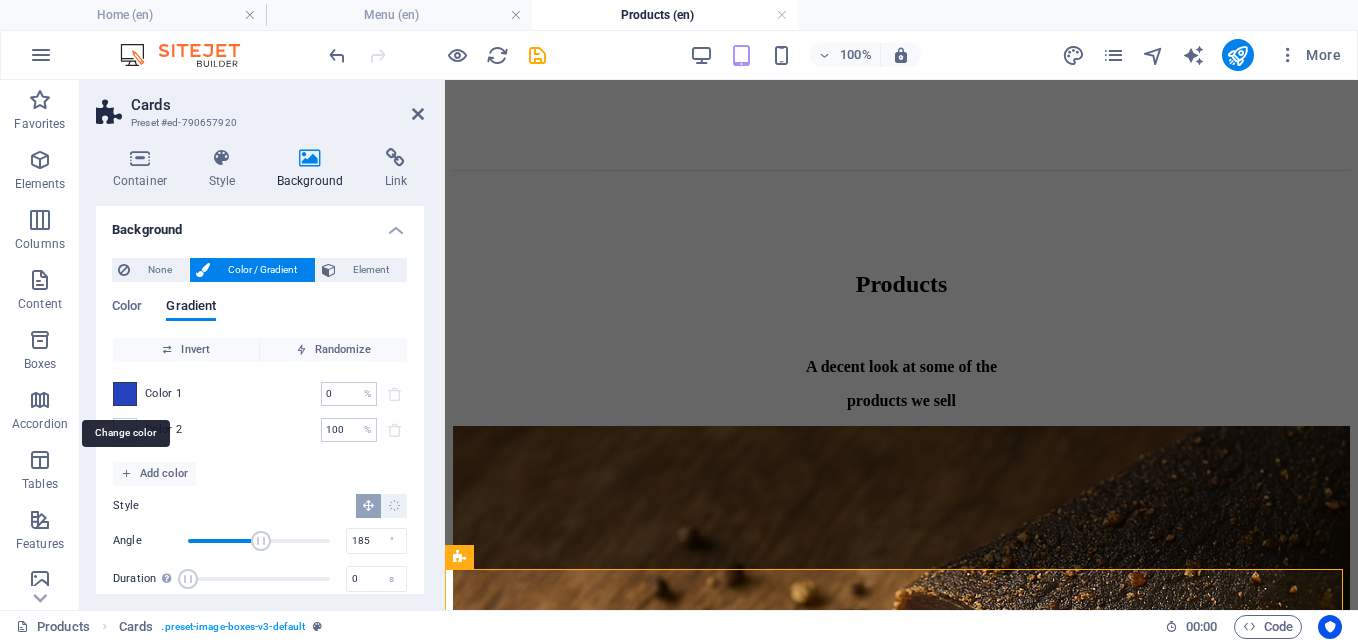 click at bounding box center (125, 394) 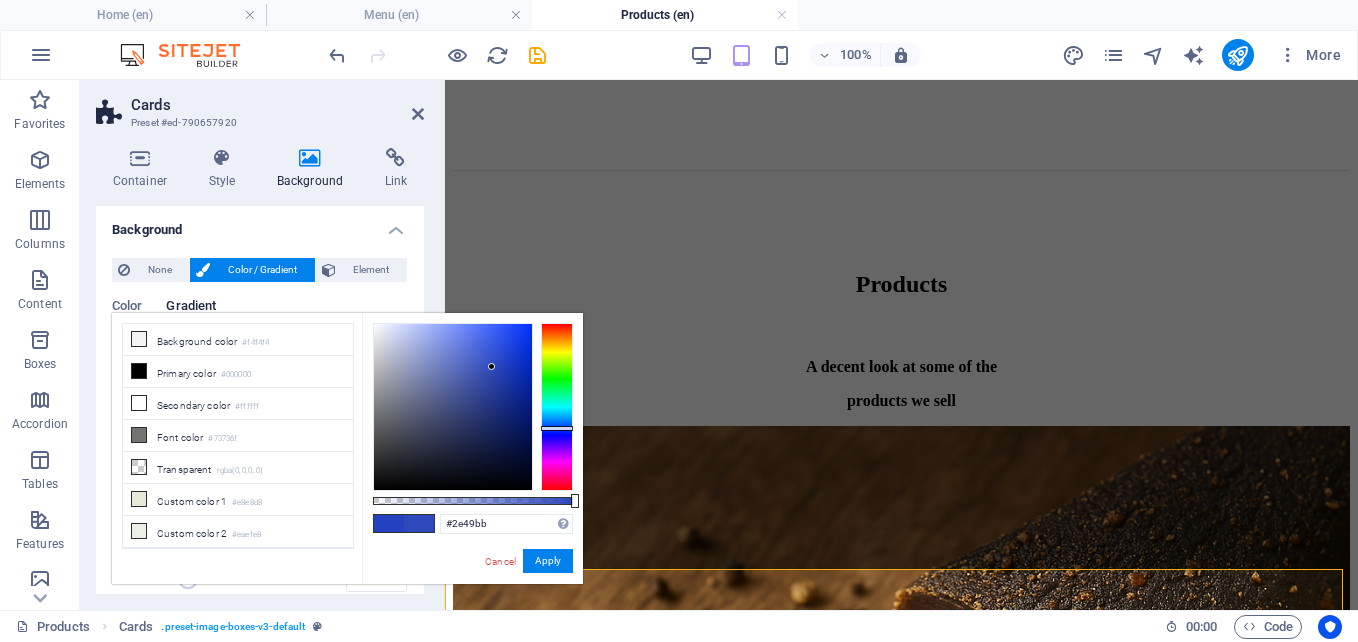 drag, startPoint x: 503, startPoint y: 365, endPoint x: 492, endPoint y: 367, distance: 11.18034 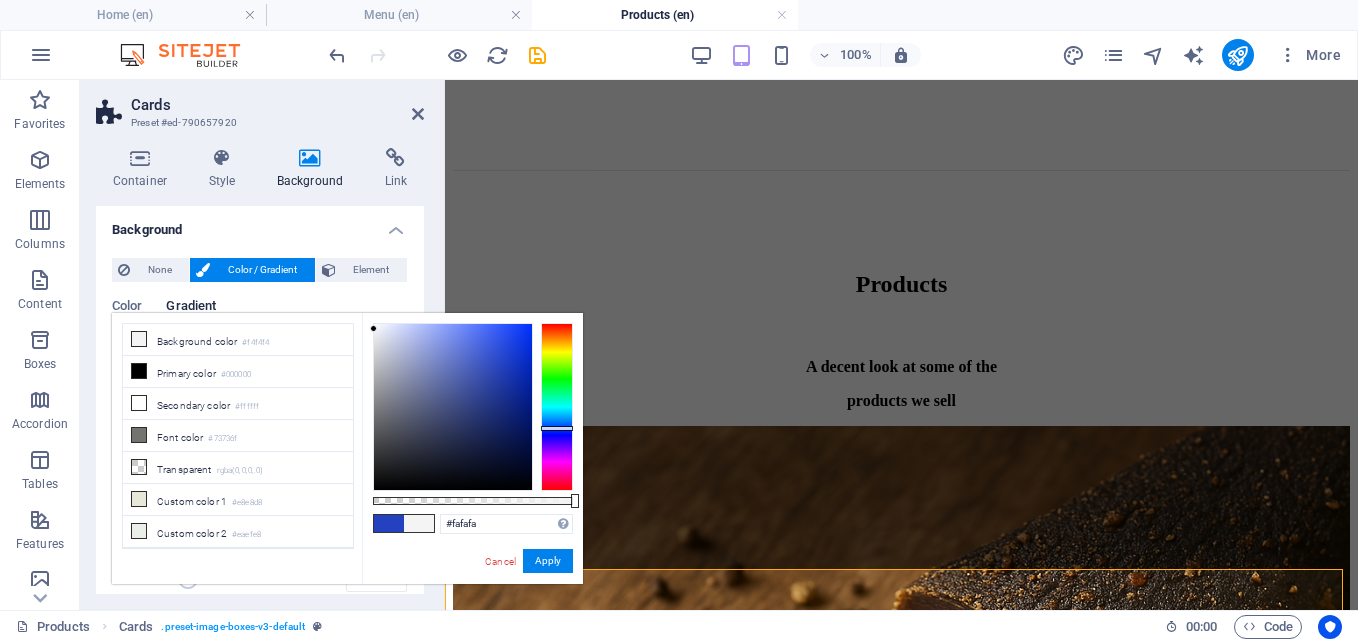 type on "#ffffff" 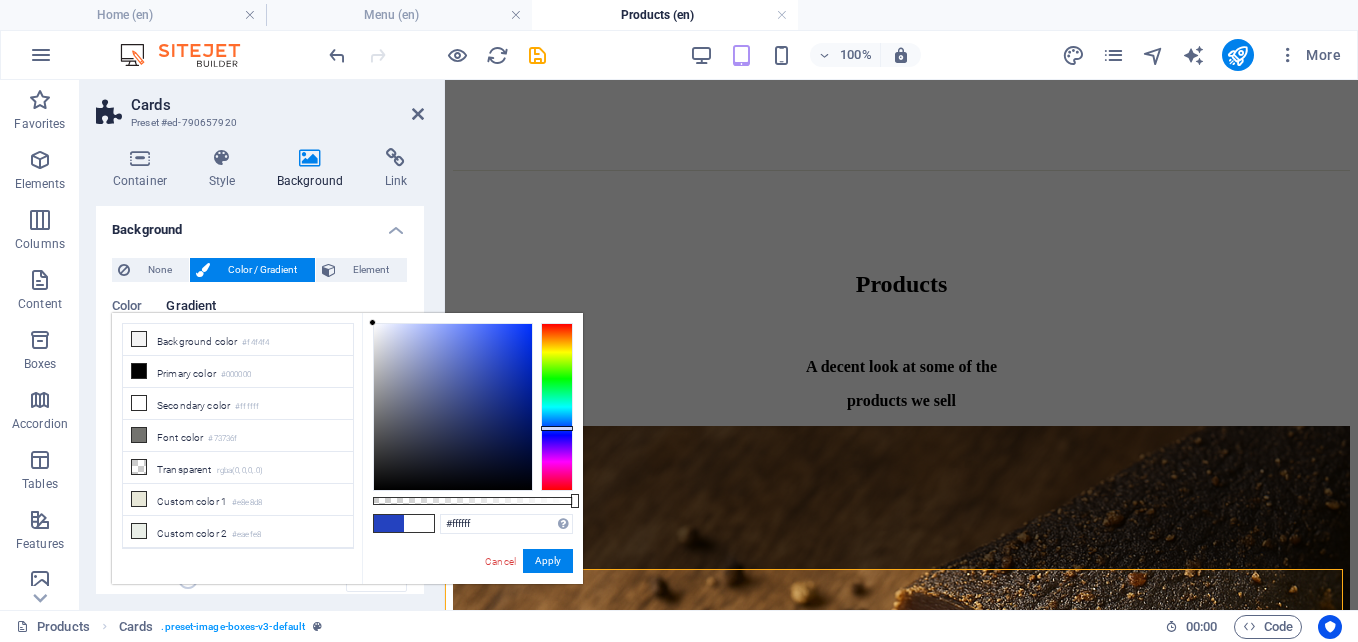 drag, startPoint x: 494, startPoint y: 363, endPoint x: 362, endPoint y: 312, distance: 141.50972 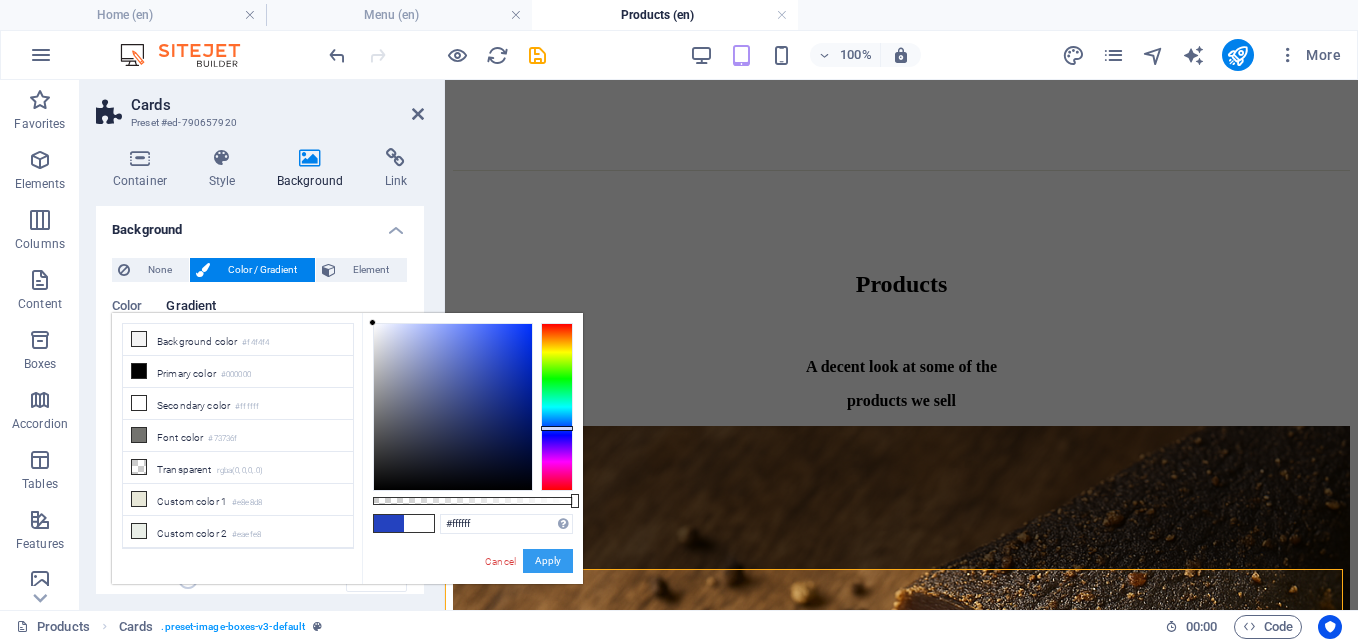 click on "Apply" at bounding box center (548, 561) 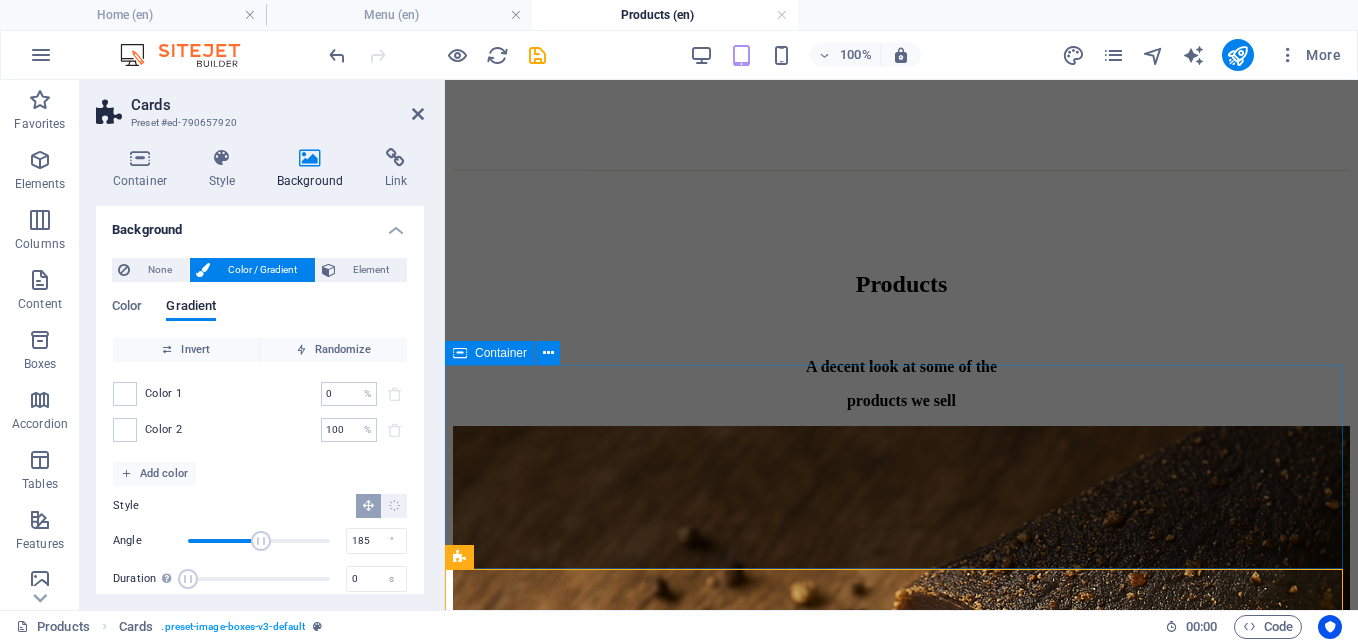 click on "Products A decent look at some of the products we sell" at bounding box center [901, 290] 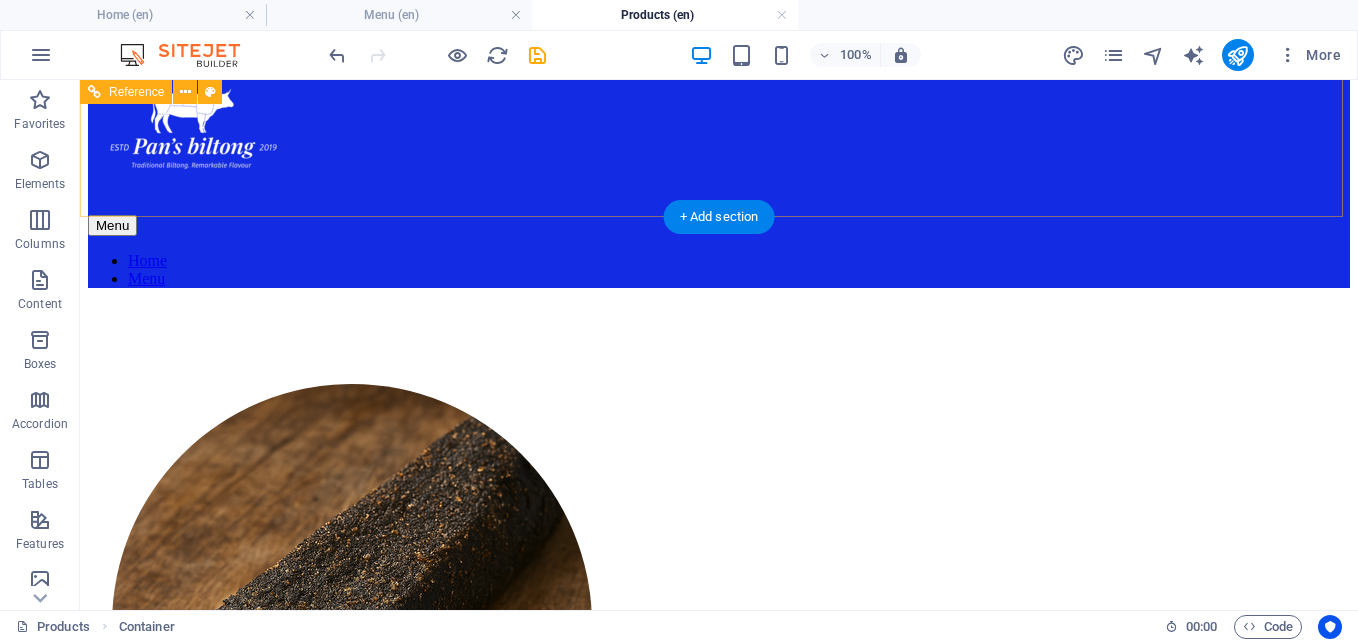 scroll, scrollTop: 33, scrollLeft: 0, axis: vertical 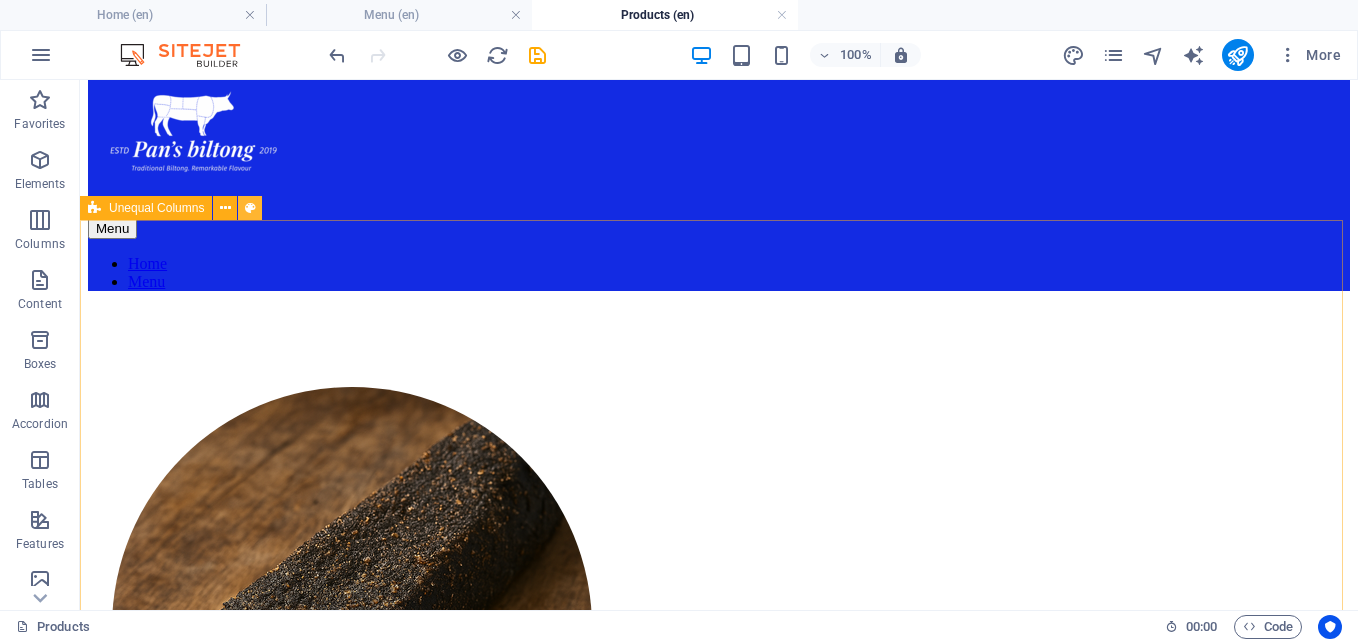click at bounding box center (250, 208) 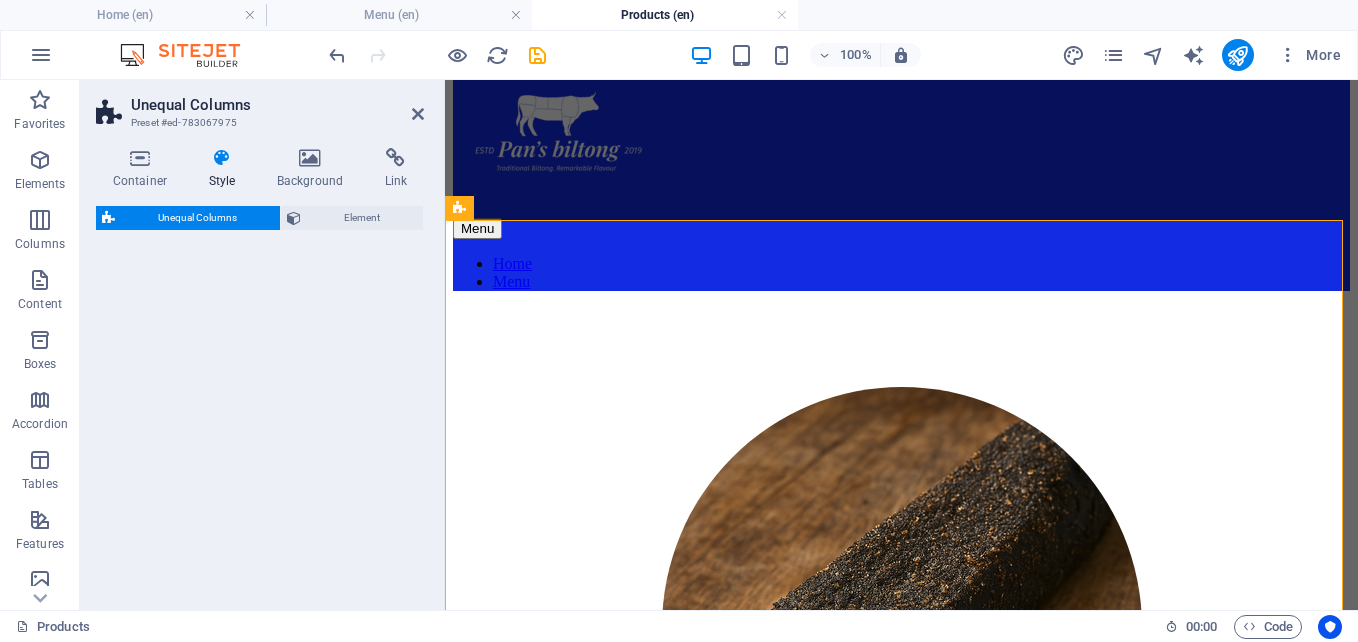 select on "%" 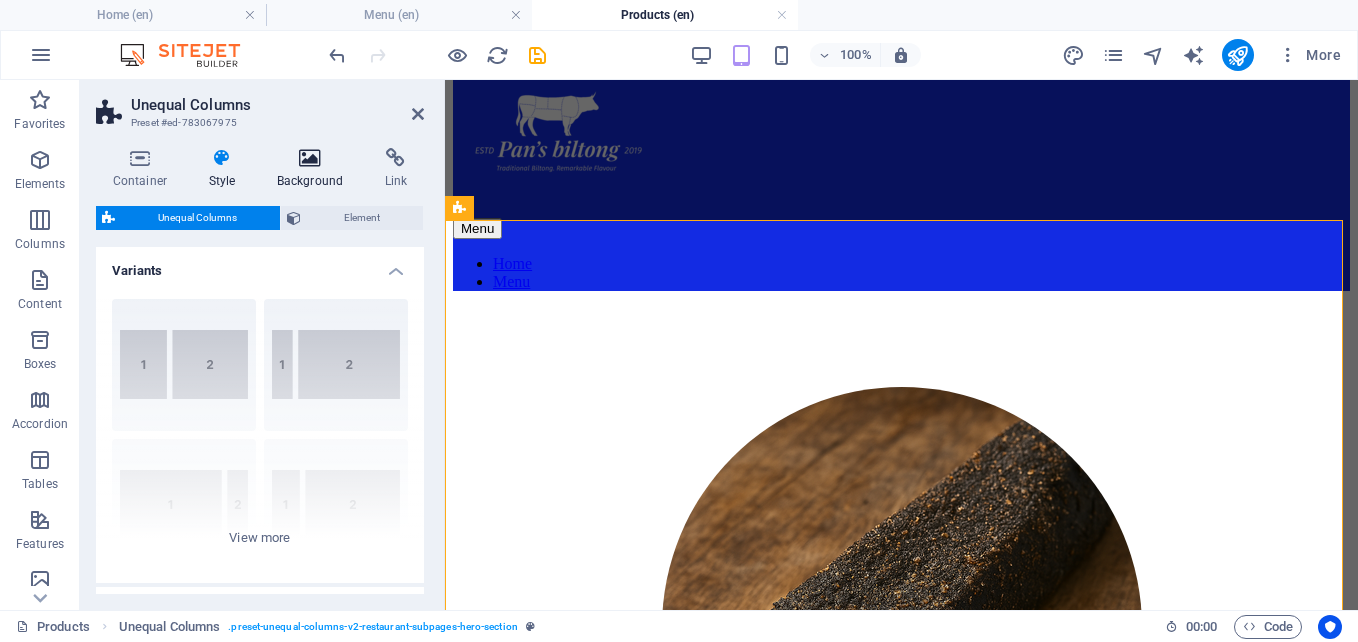 click at bounding box center [310, 158] 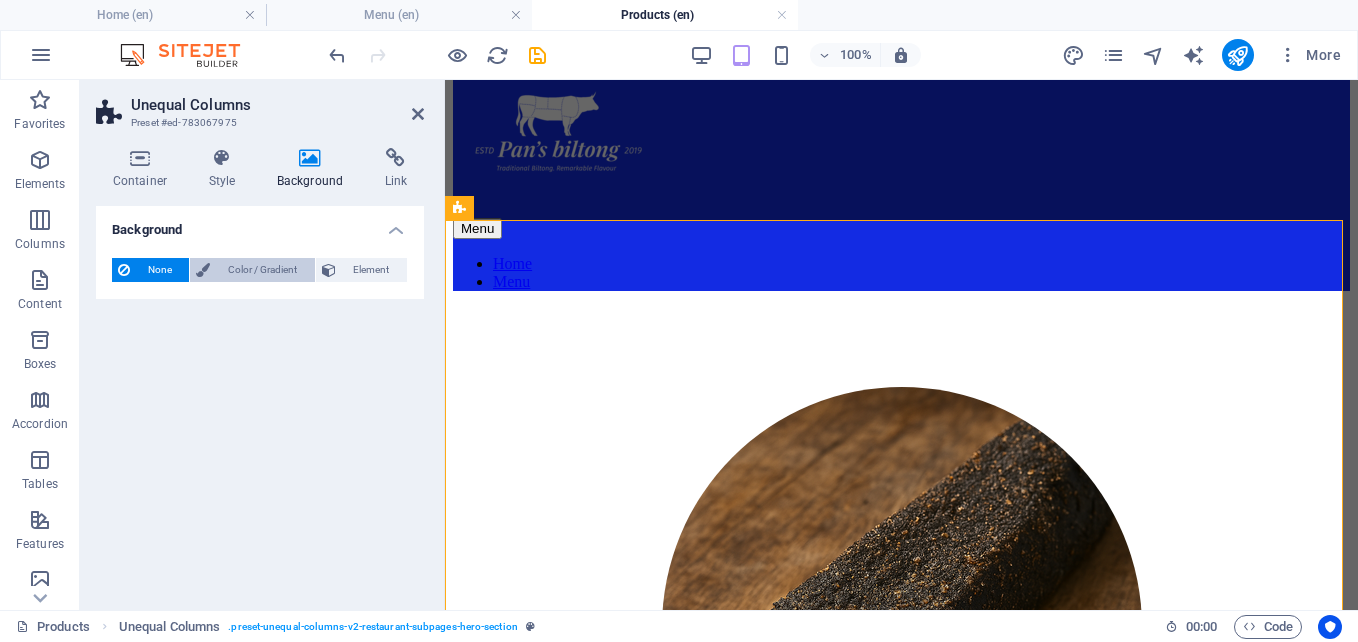 click on "Color / Gradient" at bounding box center (262, 270) 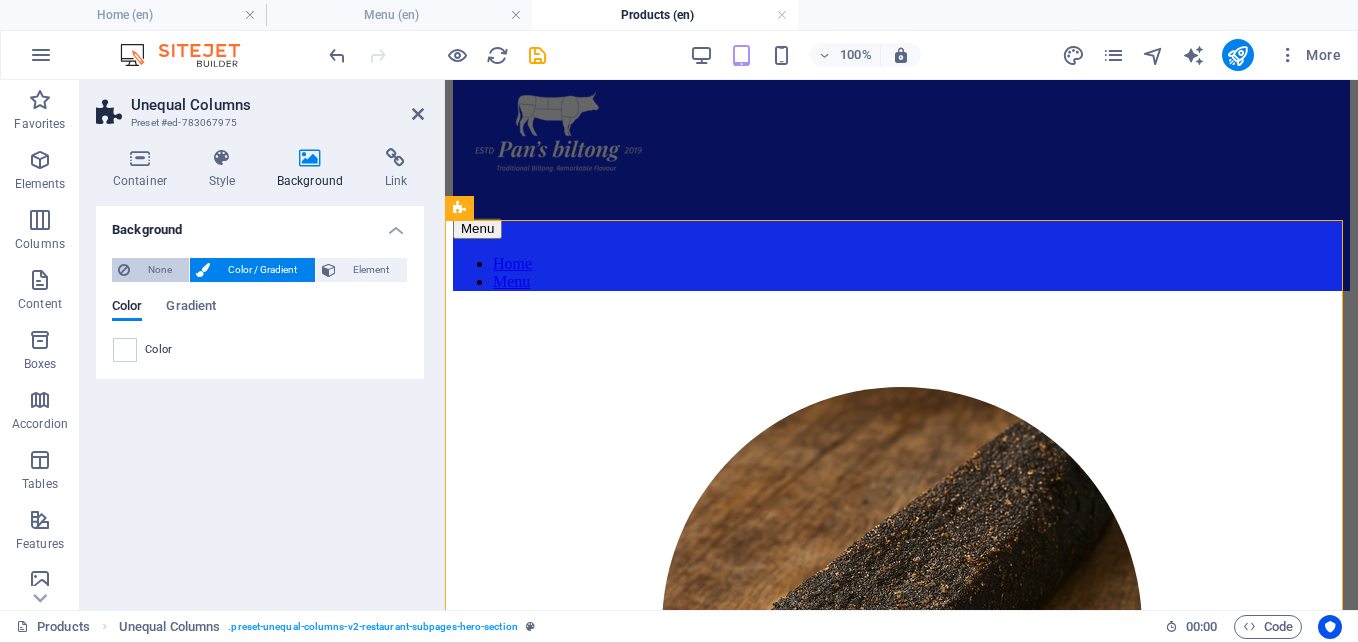 click on "None" at bounding box center [159, 270] 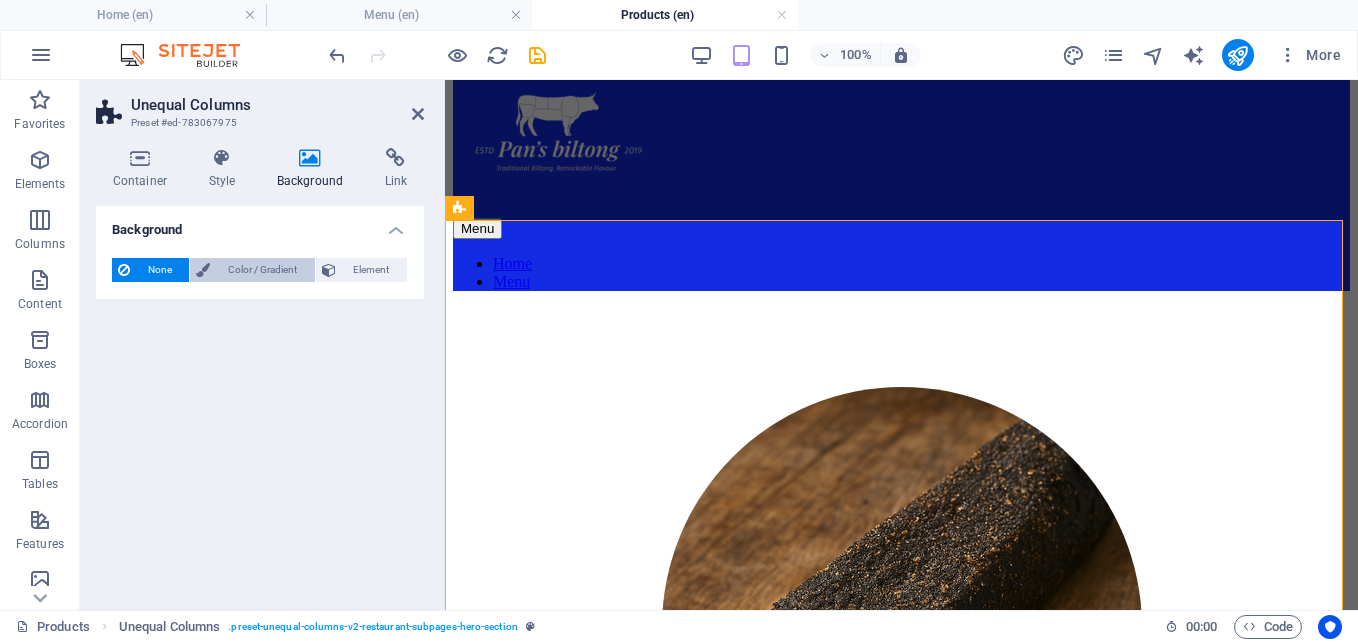 click on "Color / Gradient" at bounding box center [252, 270] 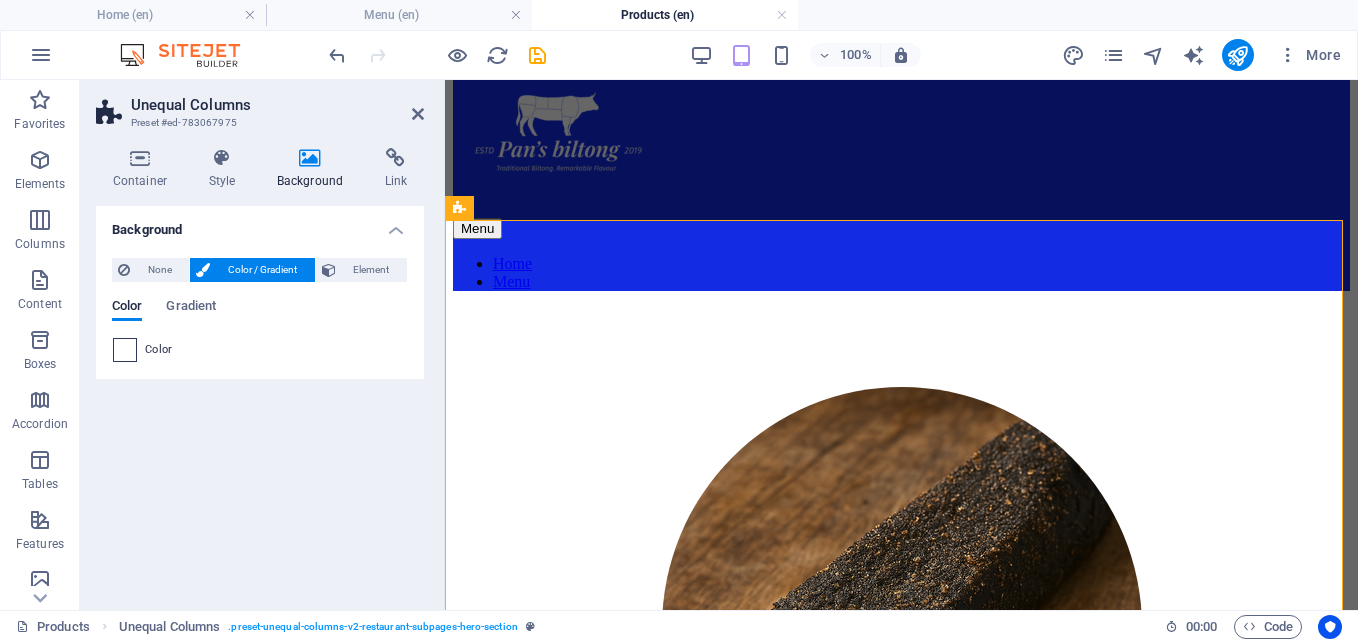 click at bounding box center (125, 350) 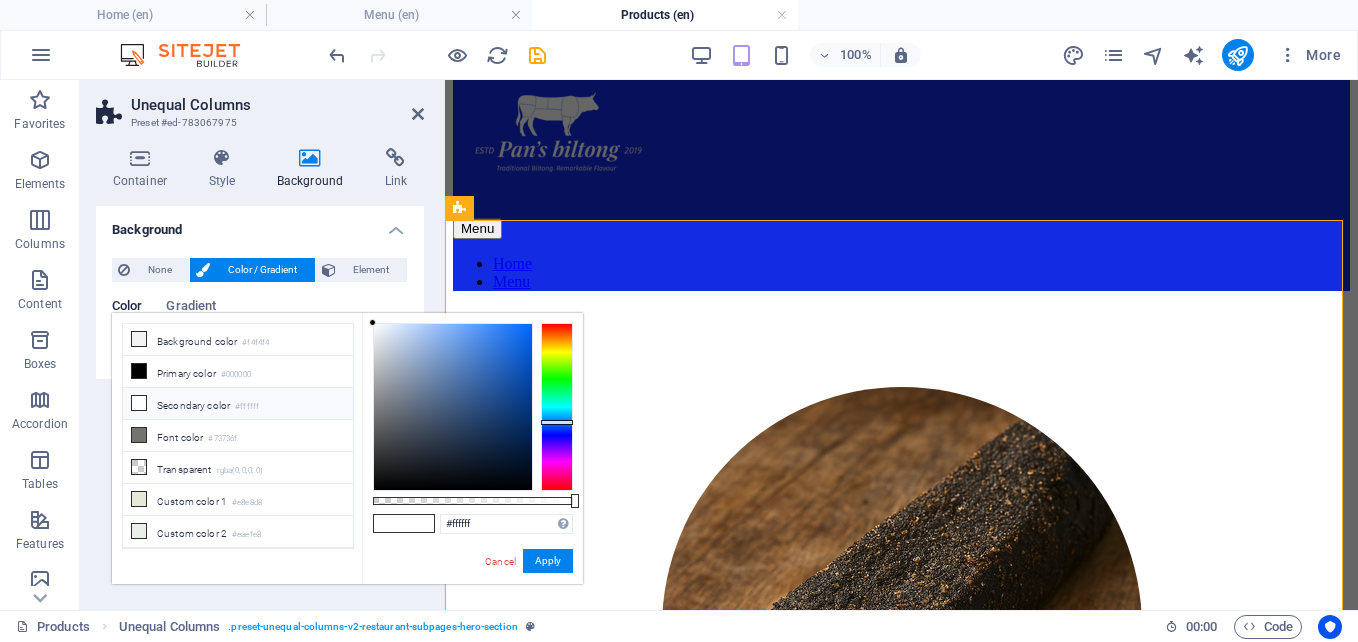 drag, startPoint x: 550, startPoint y: 322, endPoint x: 553, endPoint y: 422, distance: 100.04499 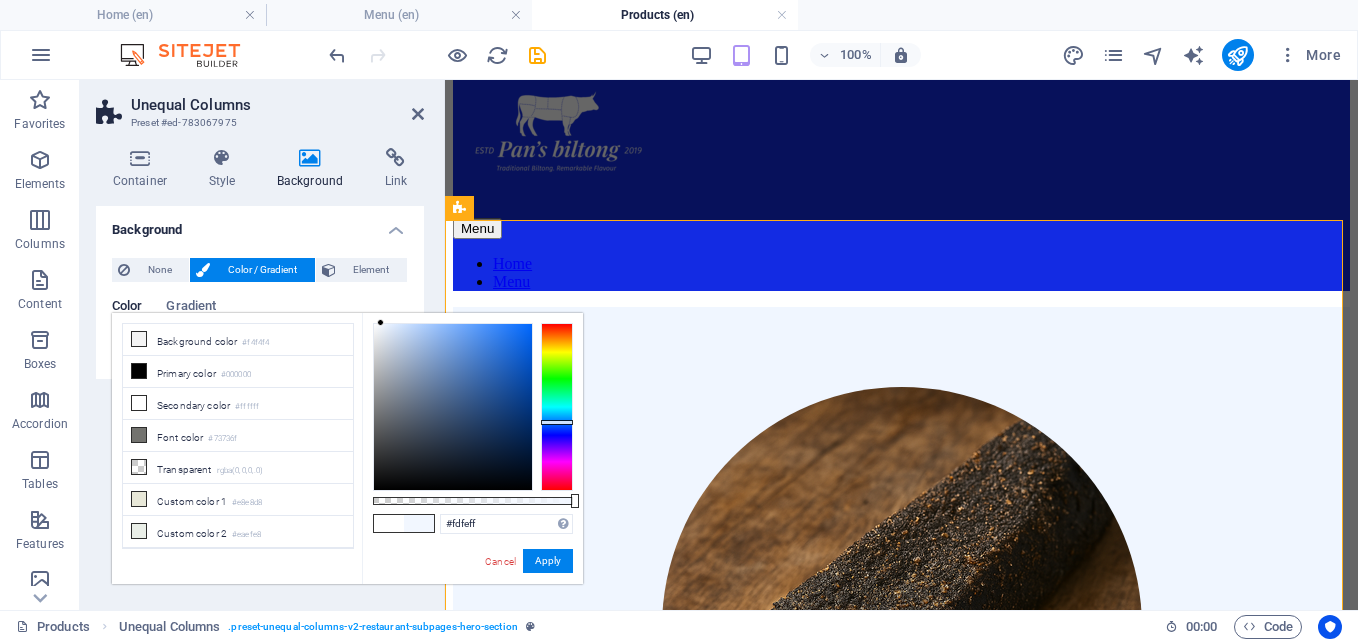 type on "#ffffff" 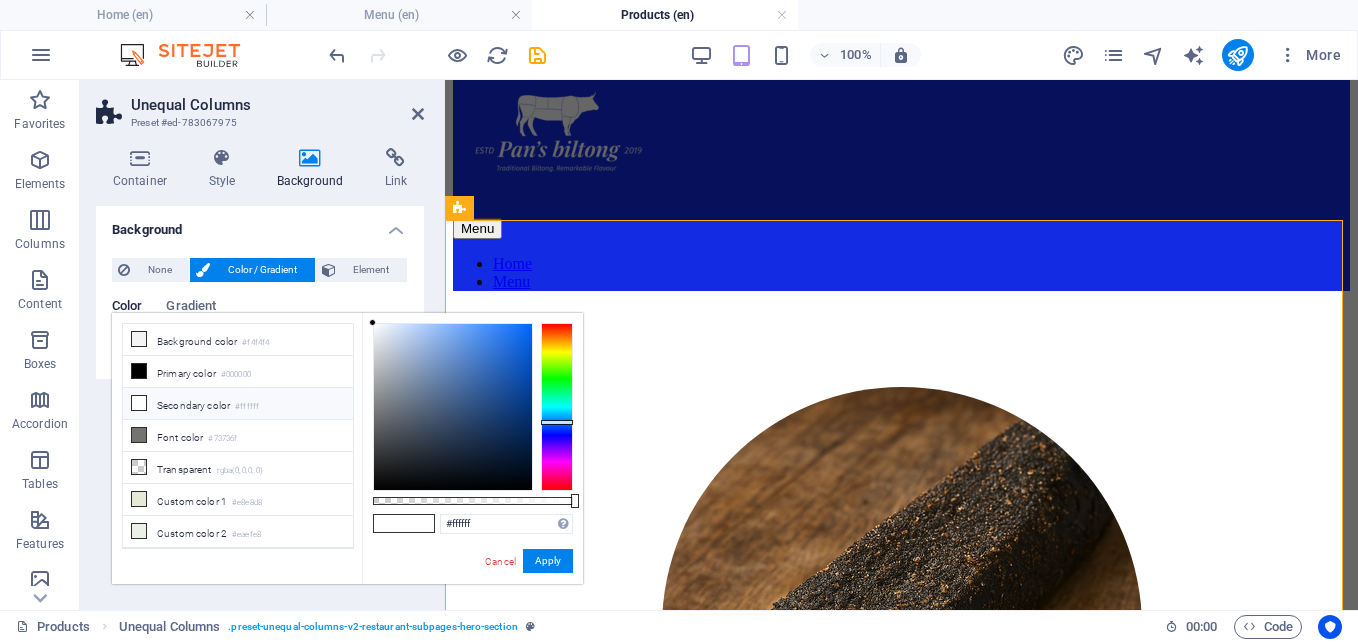 drag, startPoint x: 376, startPoint y: 322, endPoint x: 355, endPoint y: 320, distance: 21.095022 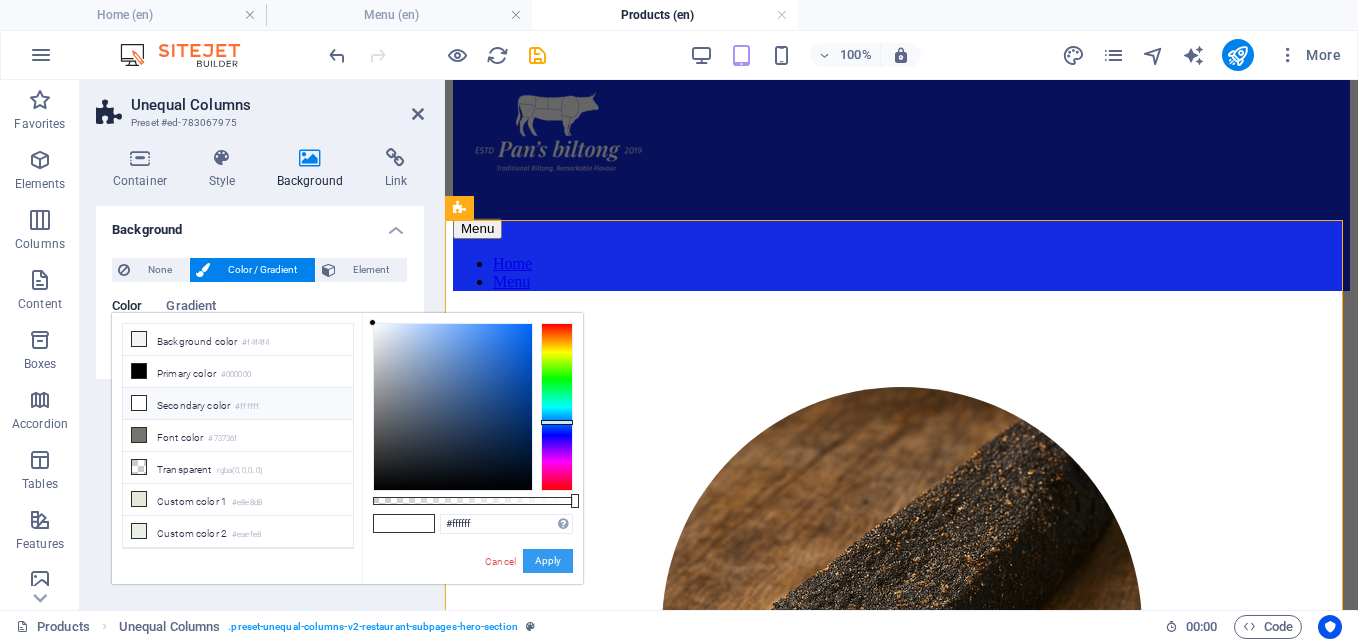click on "Apply" at bounding box center [548, 561] 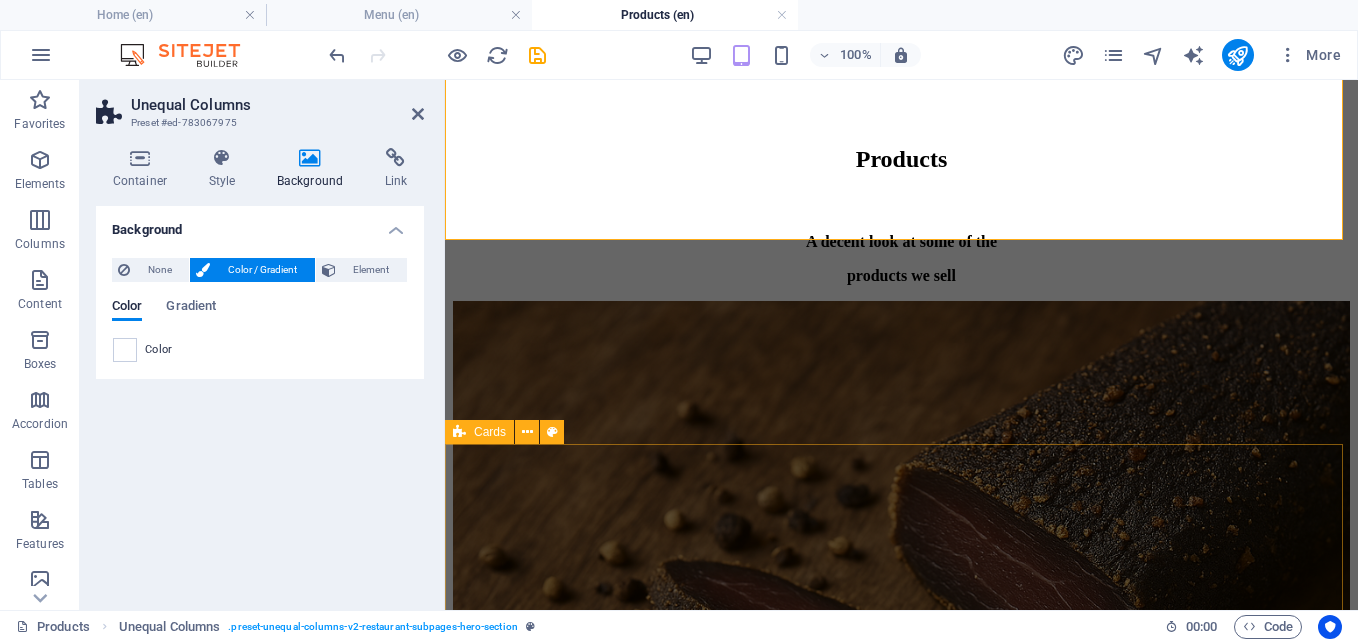 scroll, scrollTop: 1121, scrollLeft: 0, axis: vertical 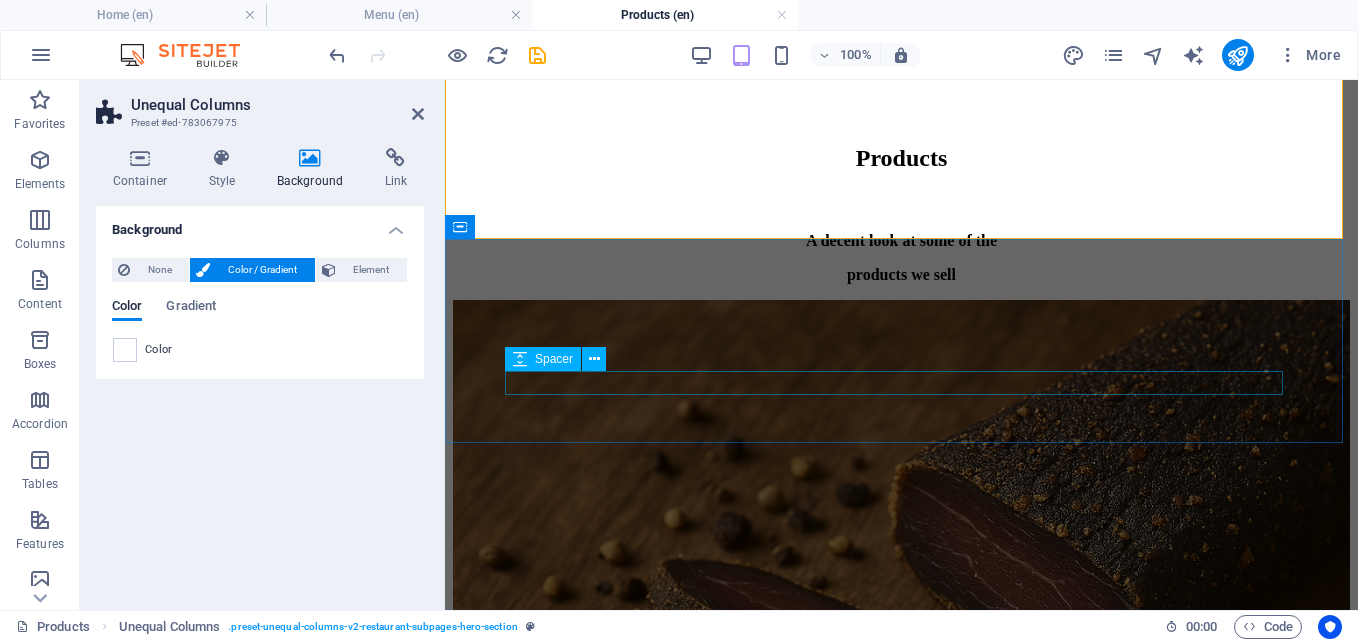 click at bounding box center [901, 204] 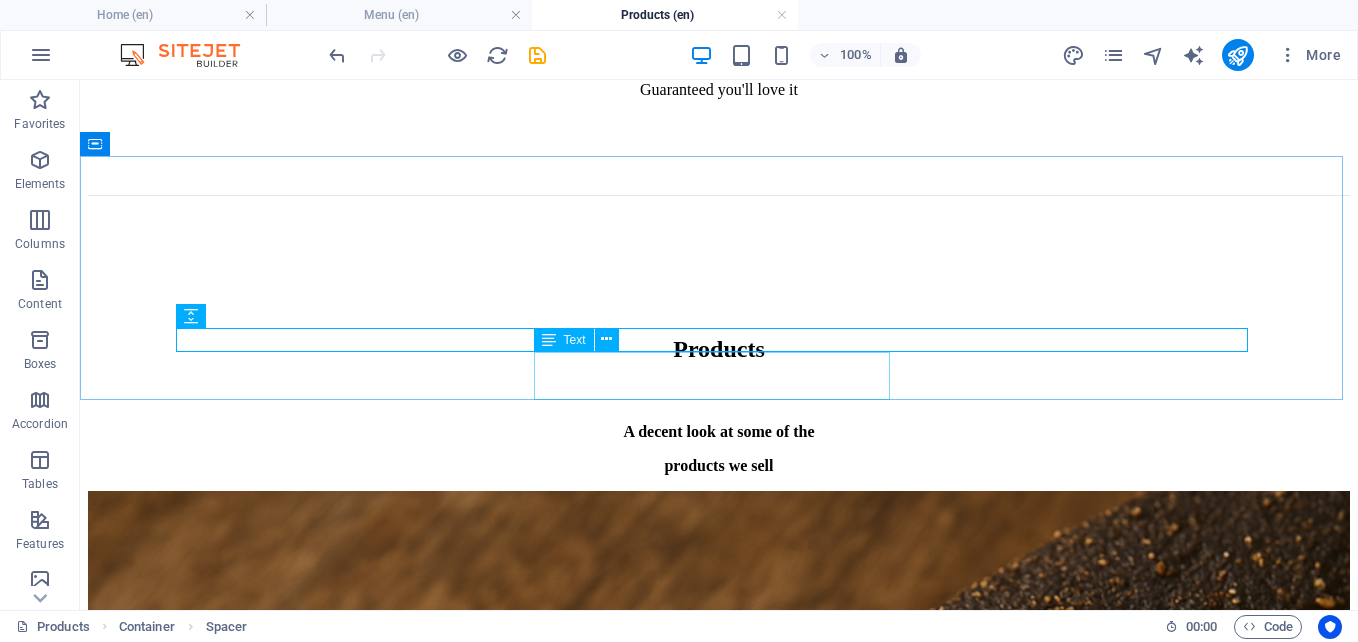 scroll, scrollTop: 962, scrollLeft: 0, axis: vertical 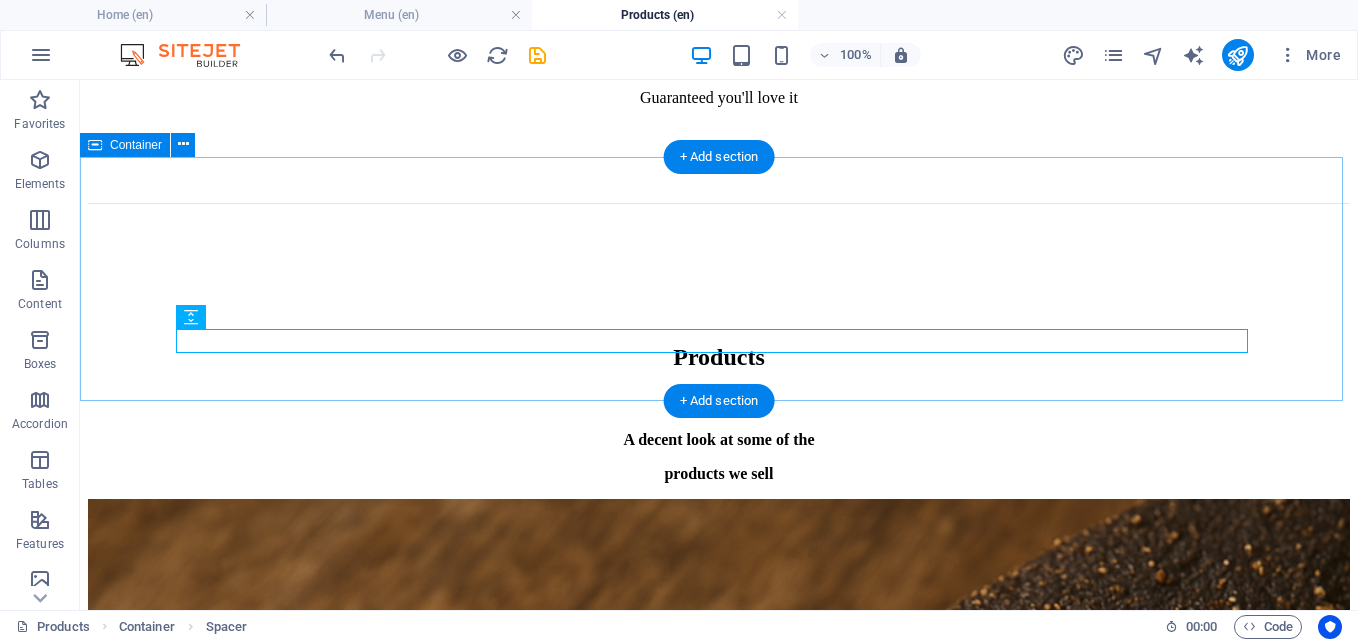 click on "Products A decent look at some of the products we sell" at bounding box center [719, 343] 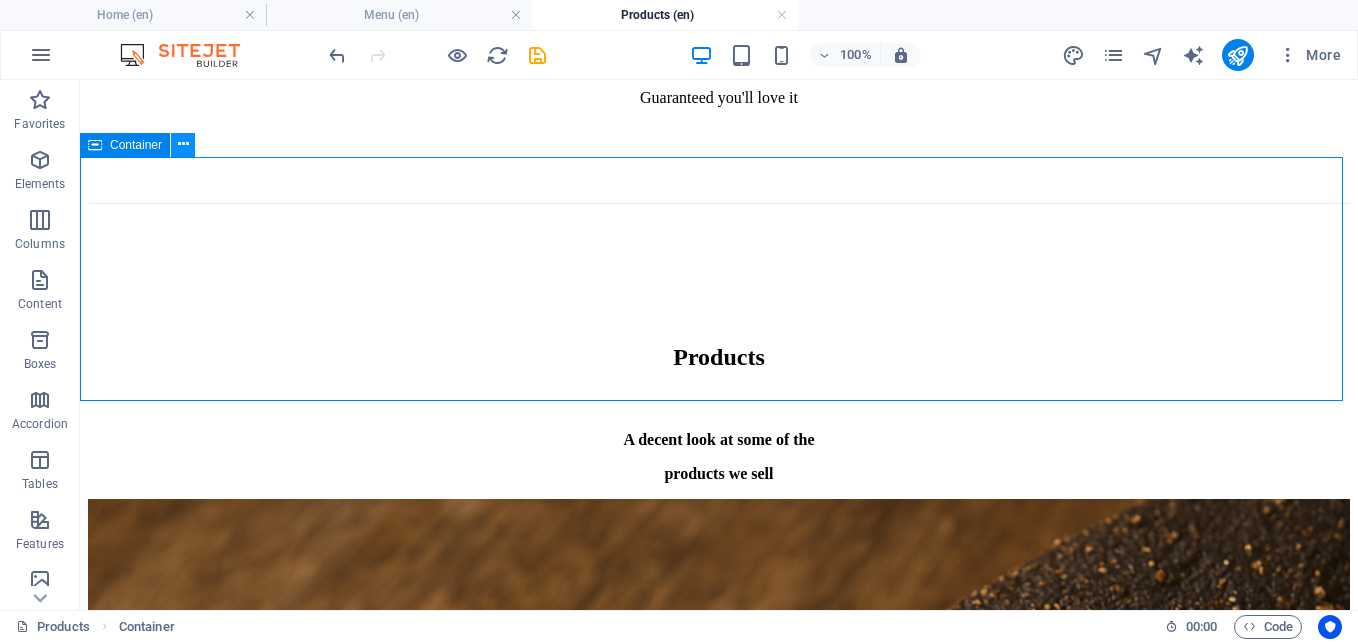 click at bounding box center [183, 144] 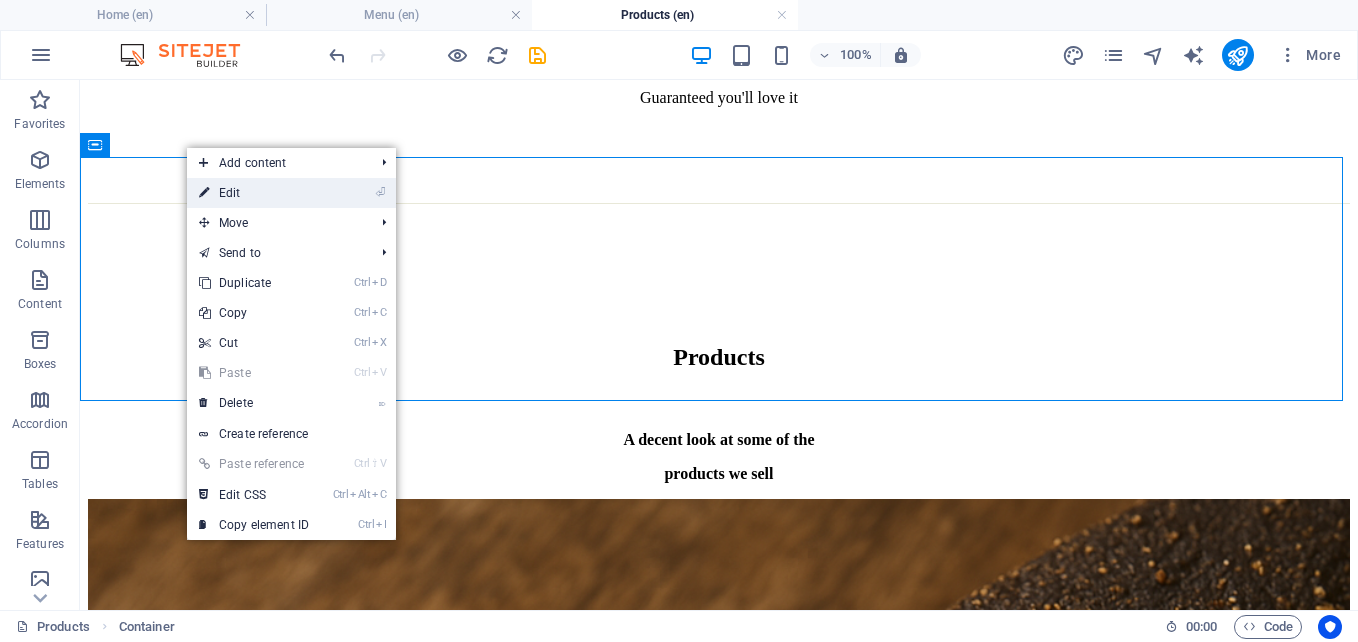 click on "⏎  Edit" at bounding box center (254, 193) 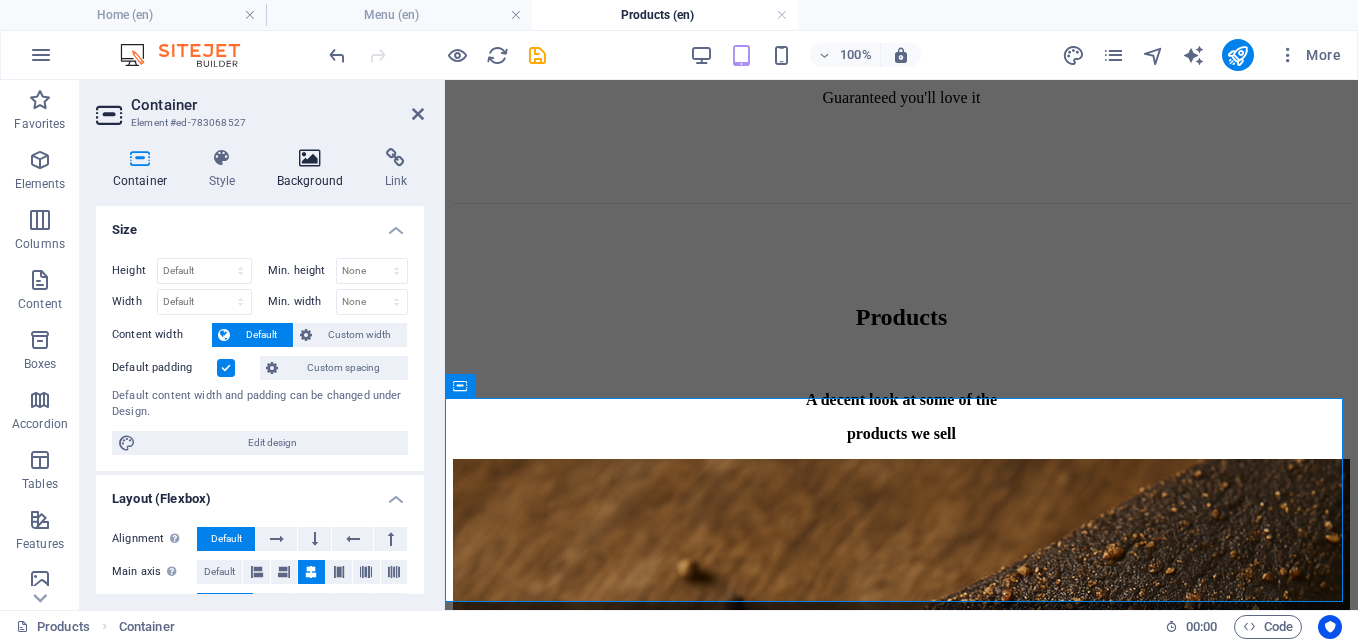 click on "Background" at bounding box center [314, 169] 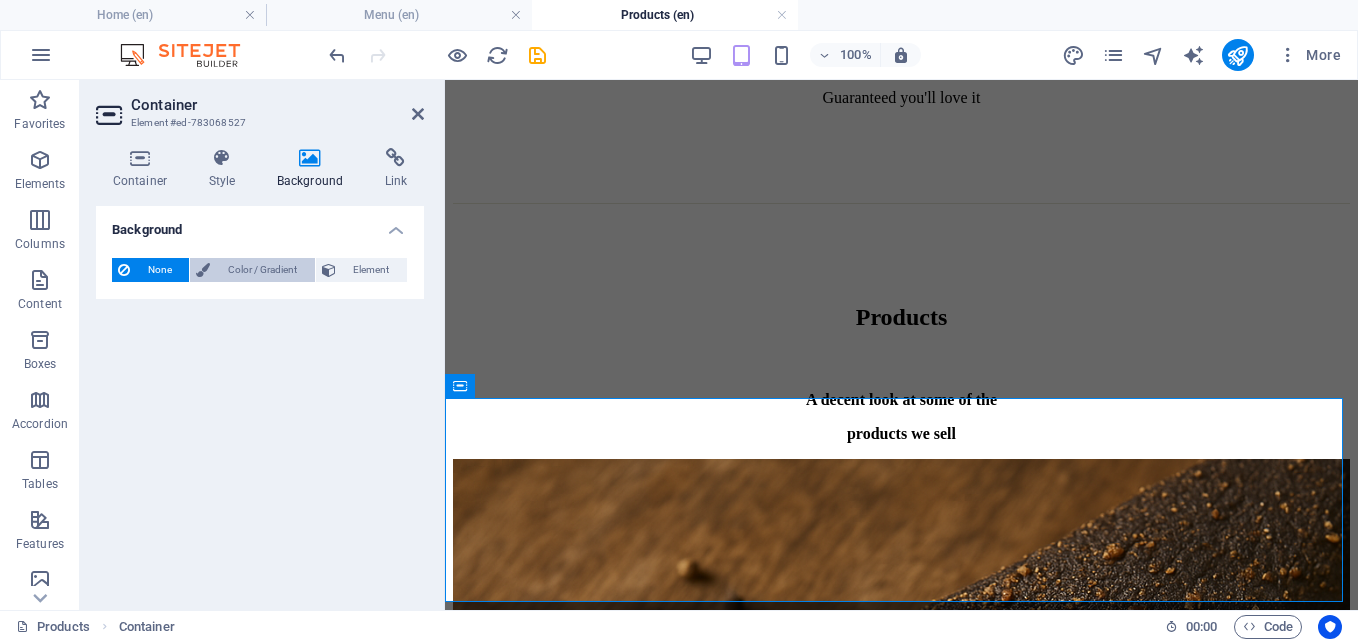 click on "Color / Gradient" at bounding box center [262, 270] 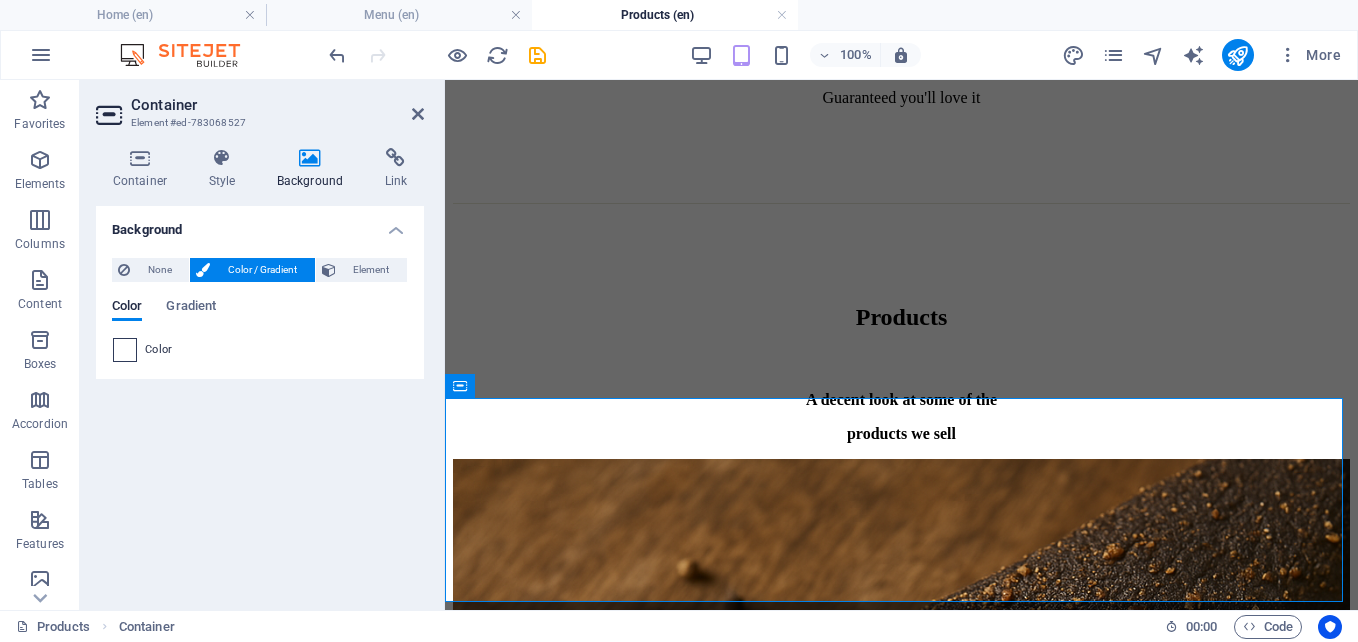 click at bounding box center [125, 350] 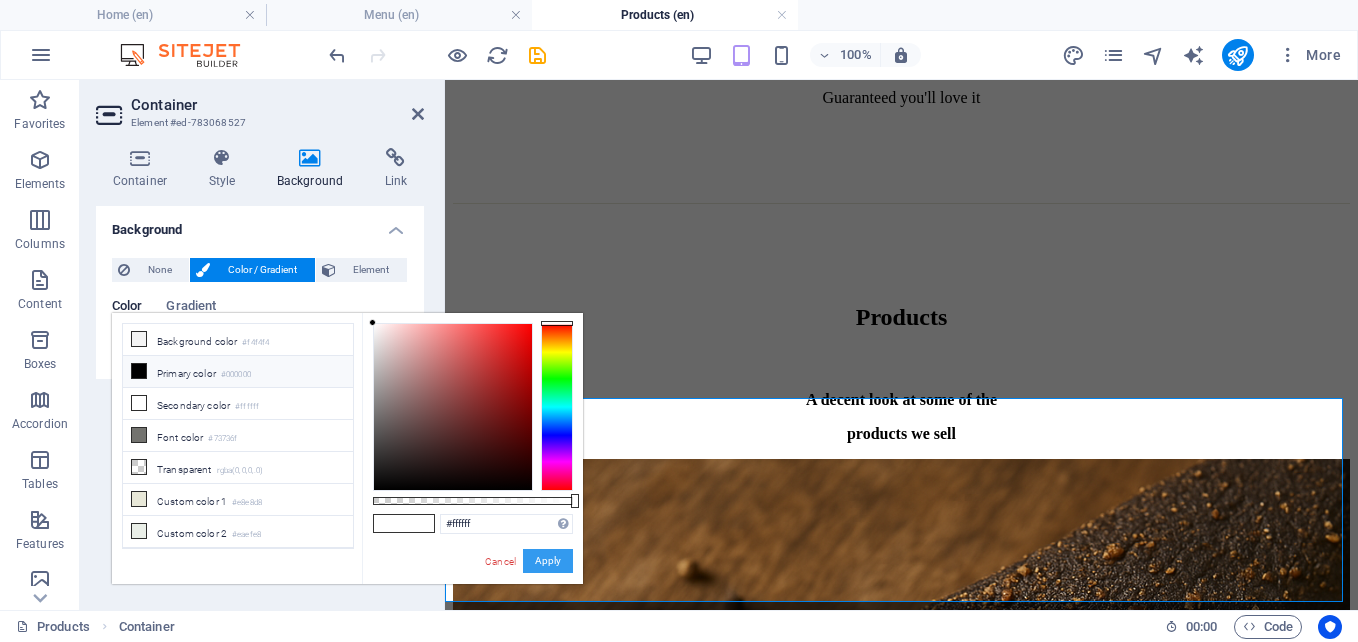 click on "Apply" at bounding box center [548, 561] 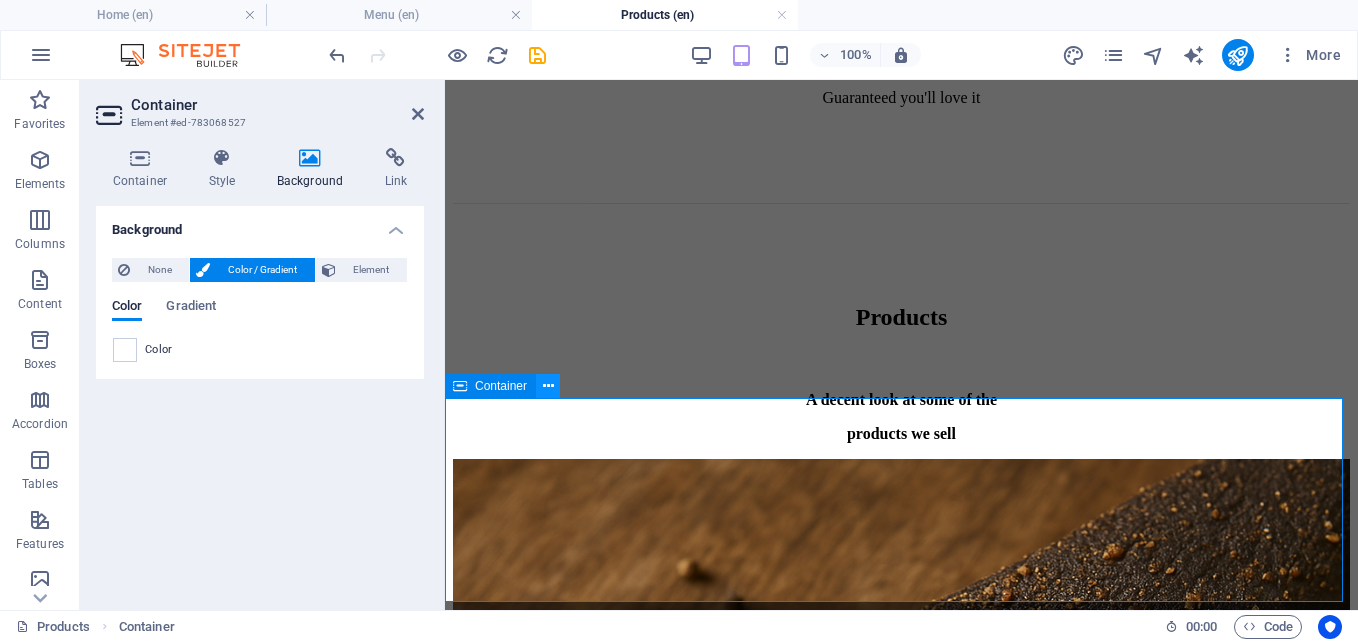 click at bounding box center (548, 386) 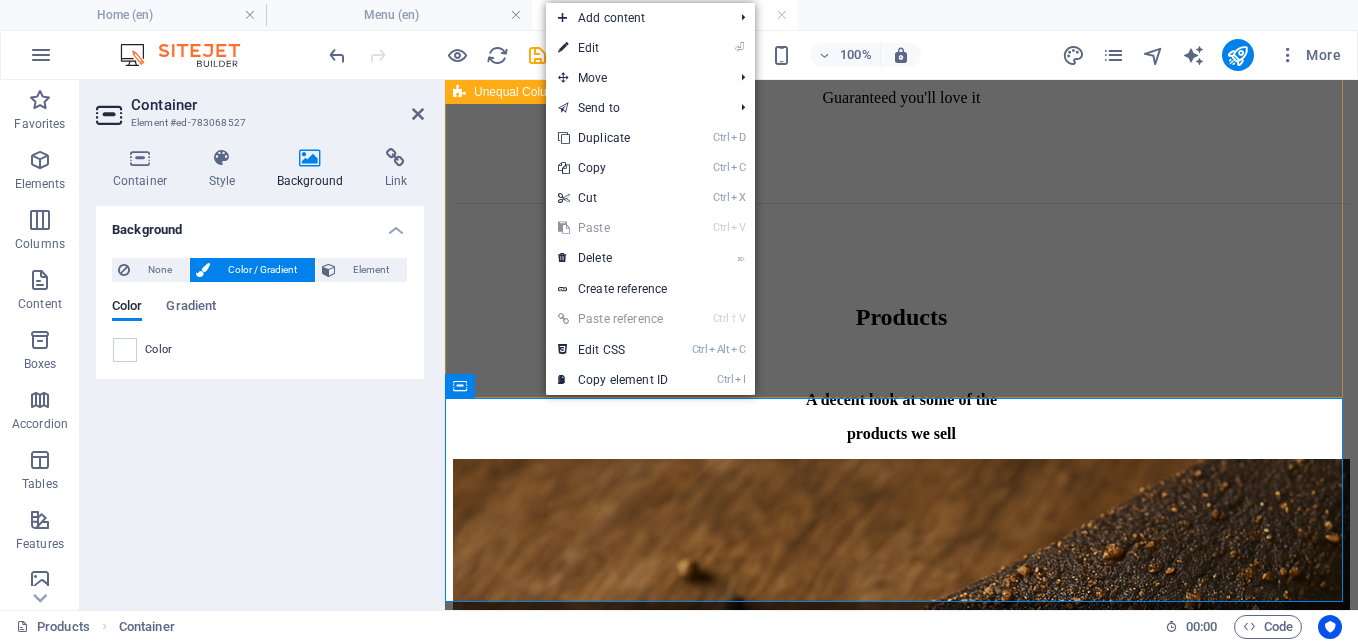 click on "Try our authentic halal certified biltong Best biltong on the market Guaranteed you'll love it" at bounding box center (901, -209) 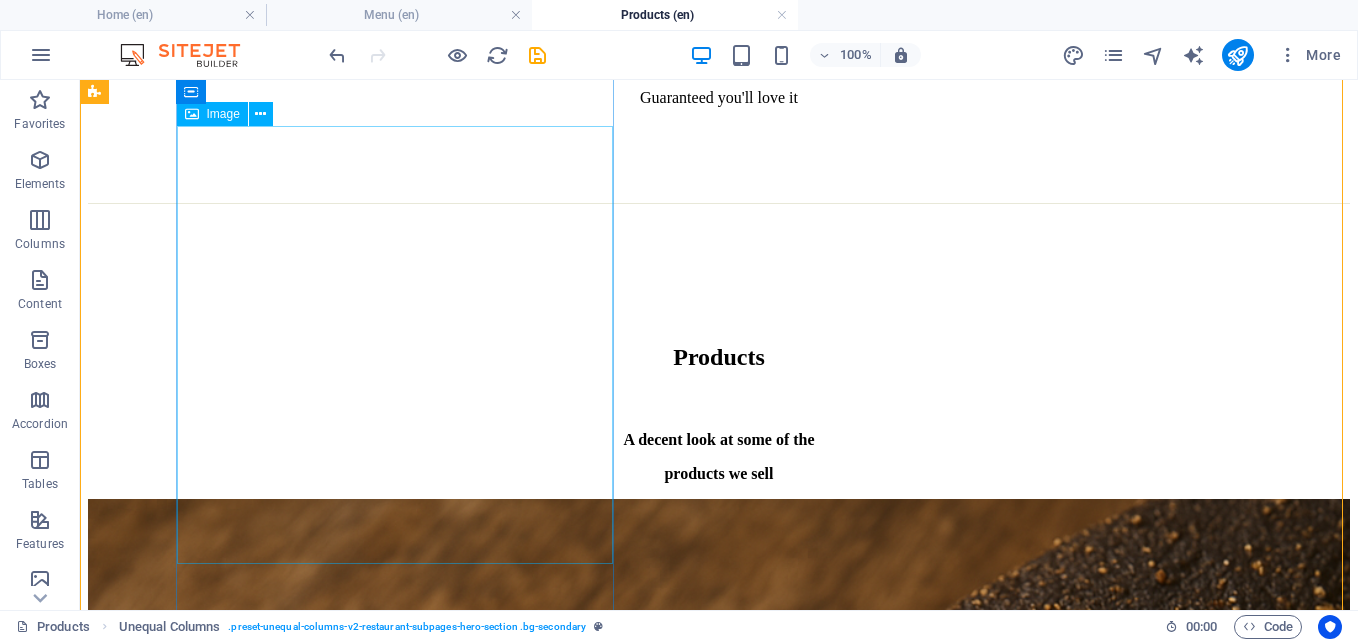 click at bounding box center [719, -300] 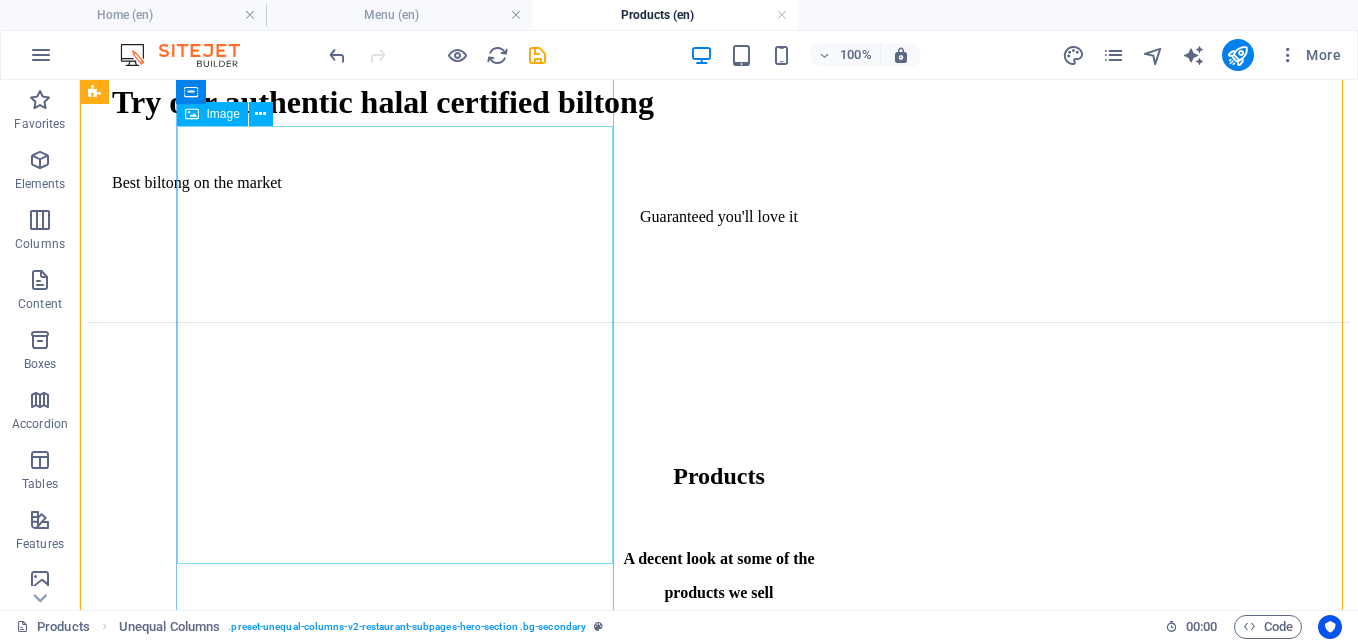 select on "px" 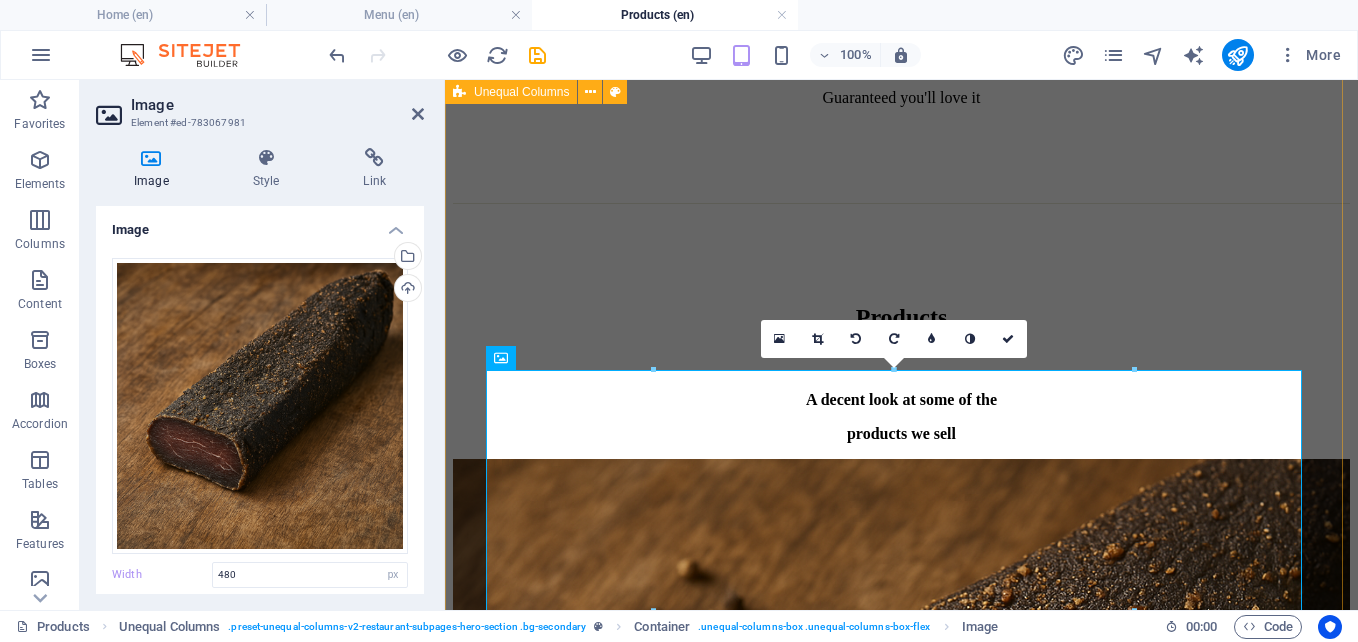 scroll, scrollTop: 427, scrollLeft: 0, axis: vertical 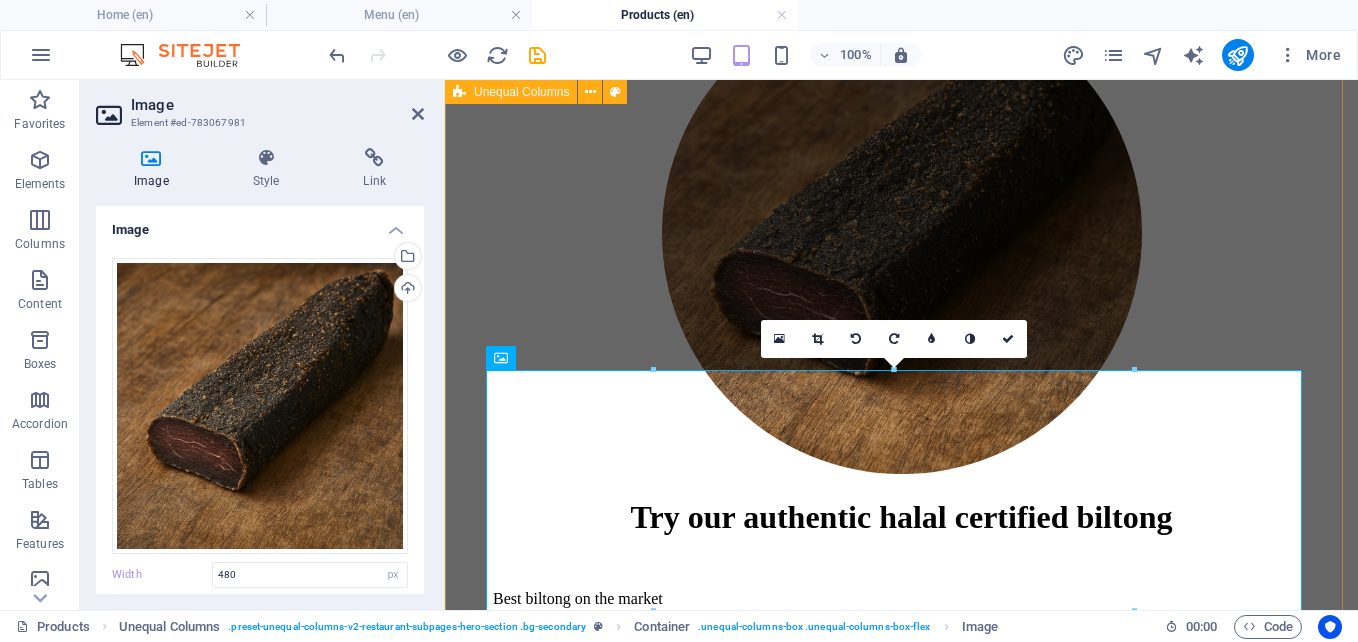 click on "Try our authentic halal certified biltong Best biltong on the market Guaranteed you'll love it" at bounding box center (901, 326) 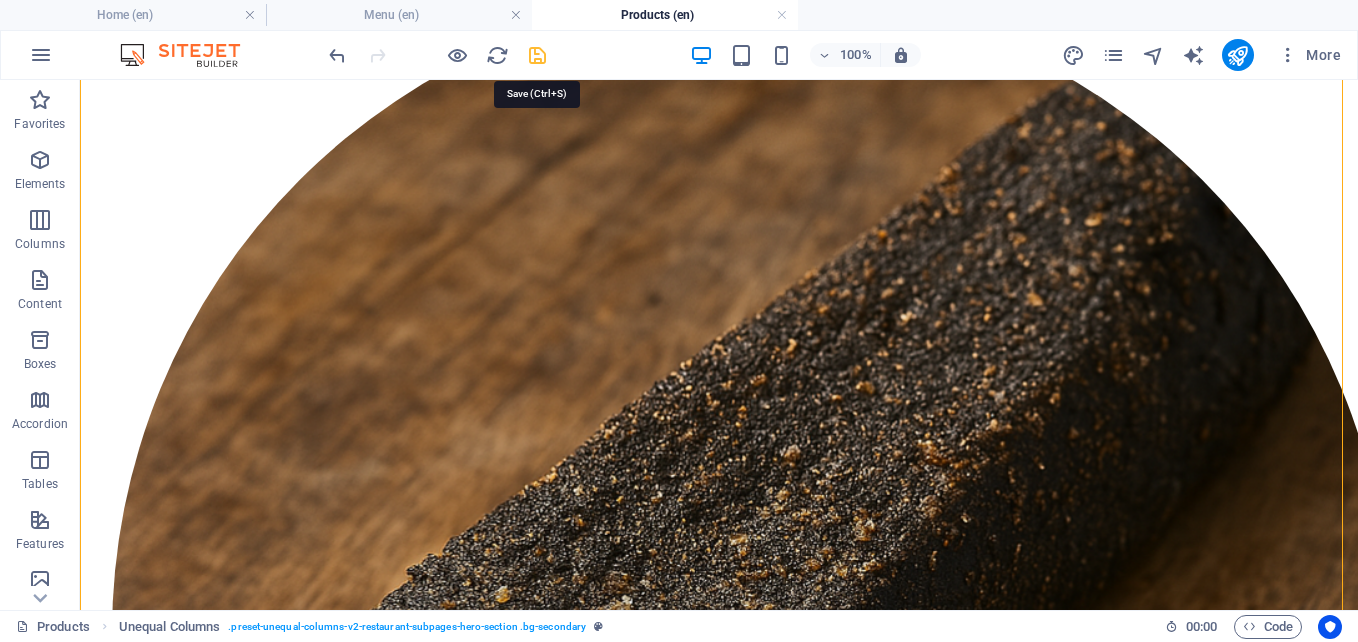 click at bounding box center [537, 55] 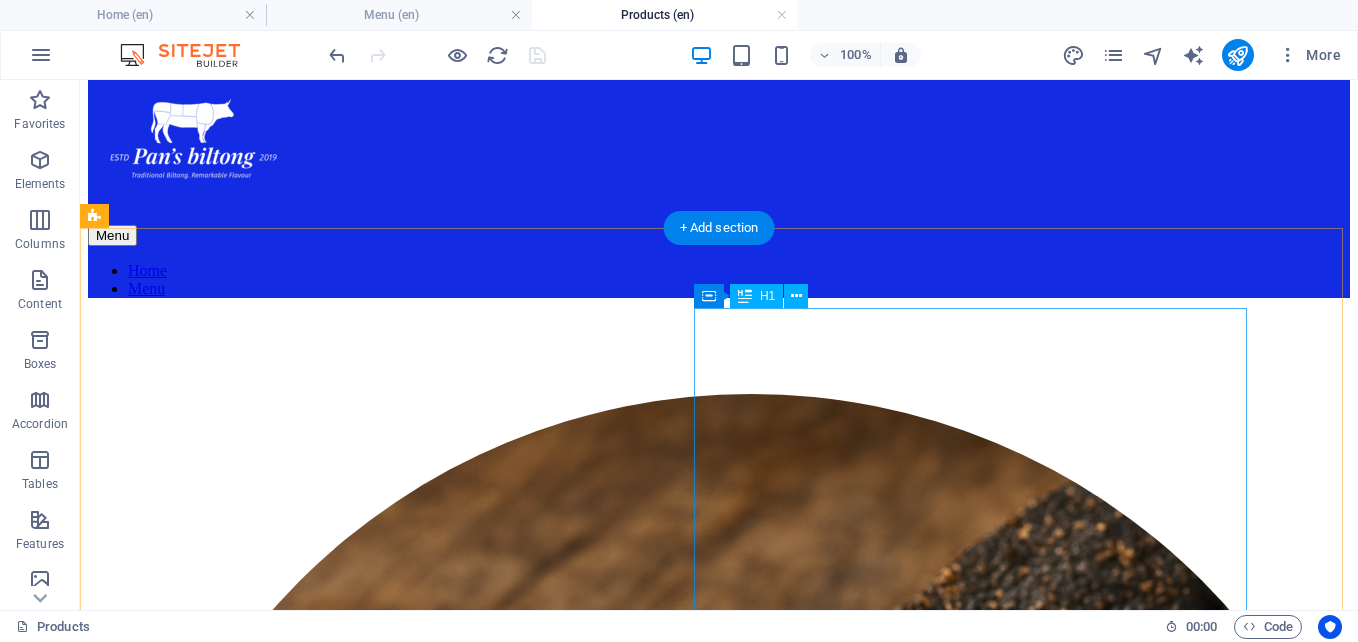 scroll, scrollTop: 0, scrollLeft: 0, axis: both 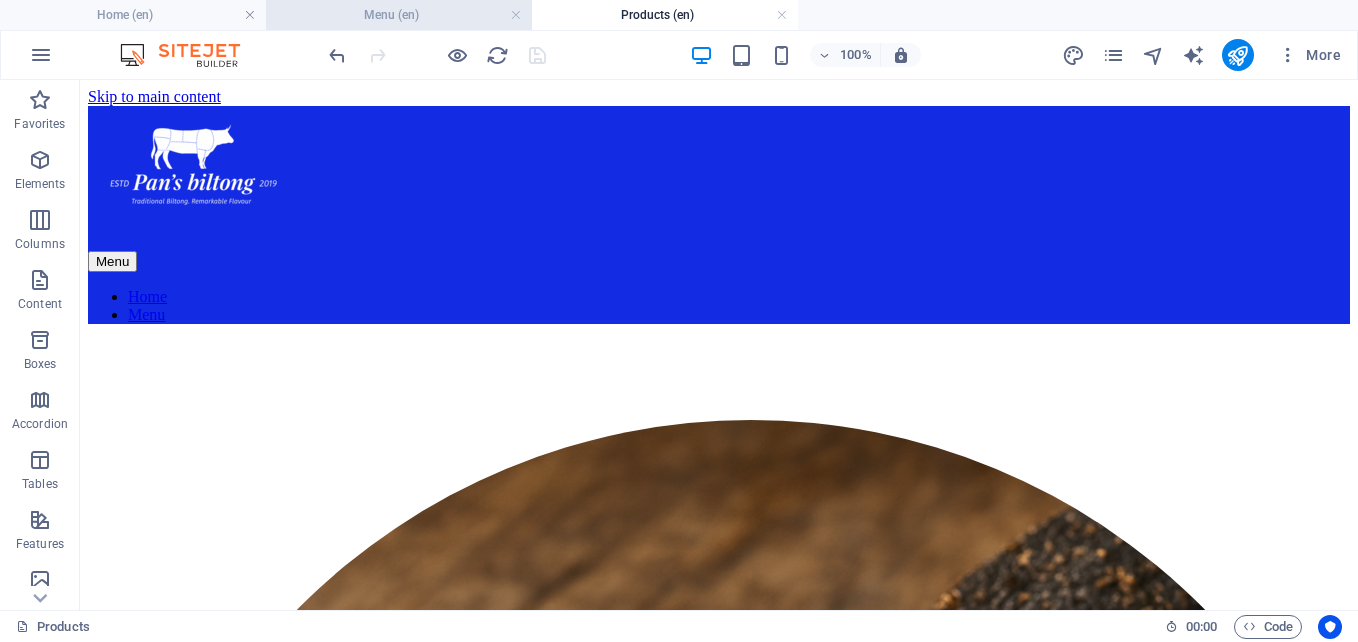click on "Menu (en)" at bounding box center (399, 15) 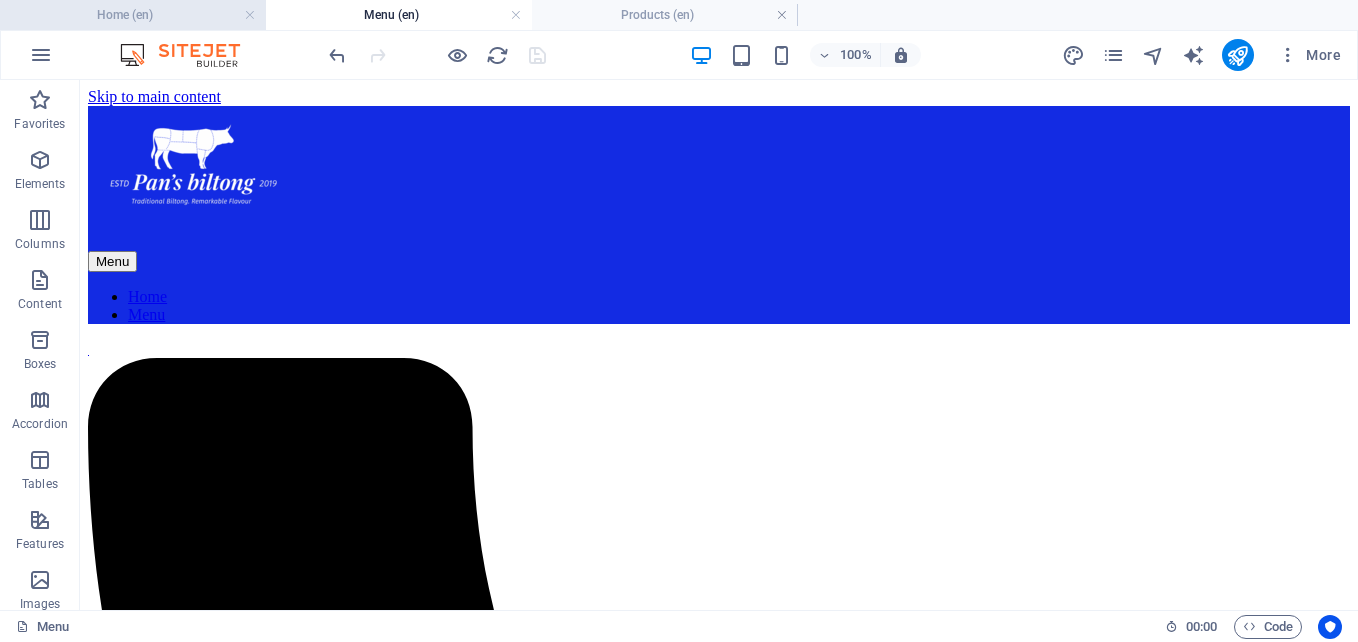 click on "Home (en)" at bounding box center (133, 15) 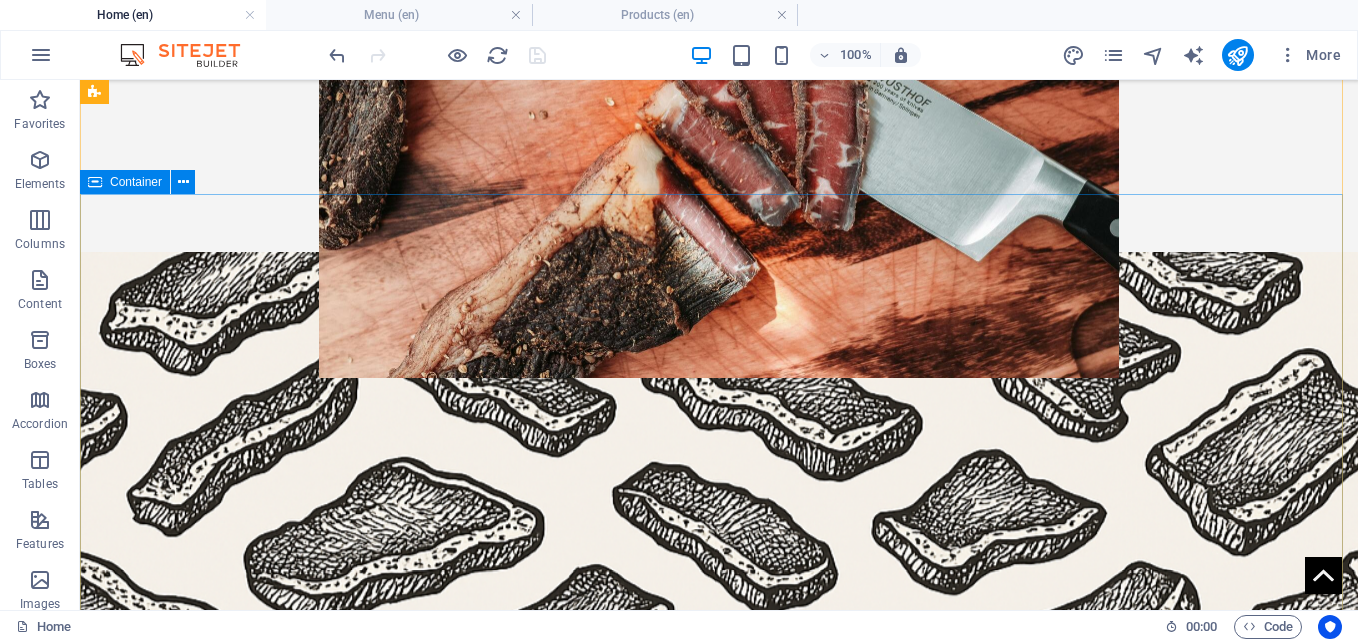 scroll, scrollTop: 0, scrollLeft: 0, axis: both 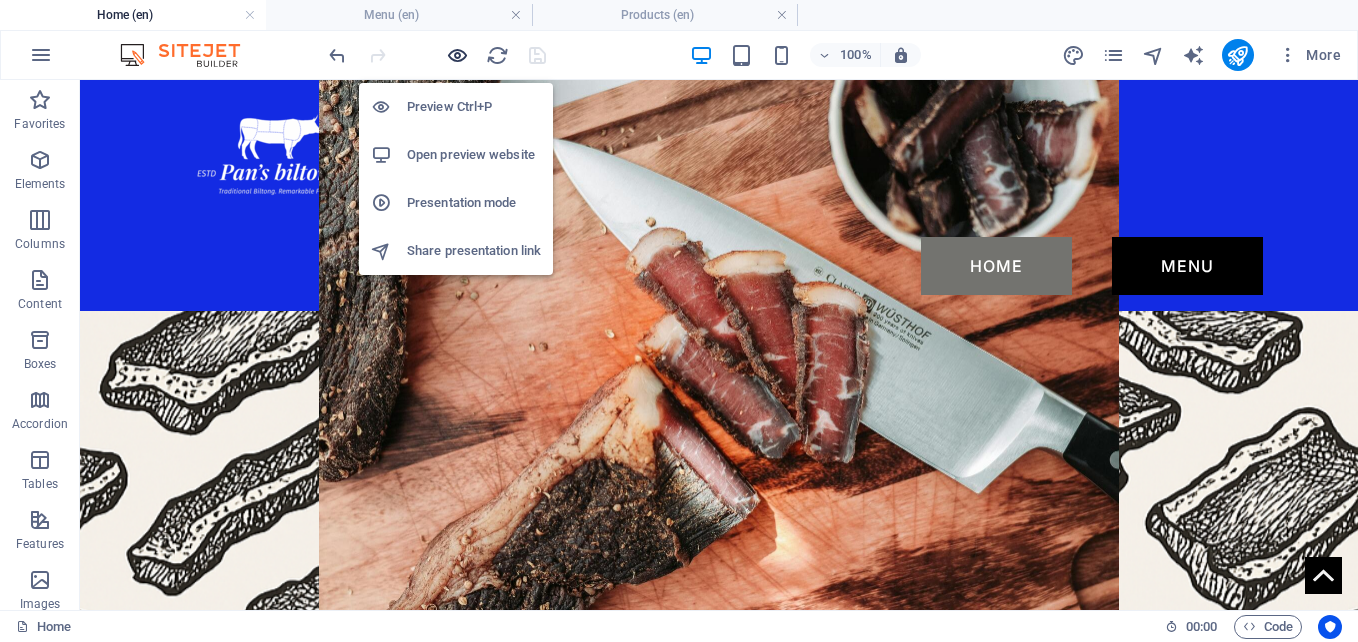 click at bounding box center (457, 55) 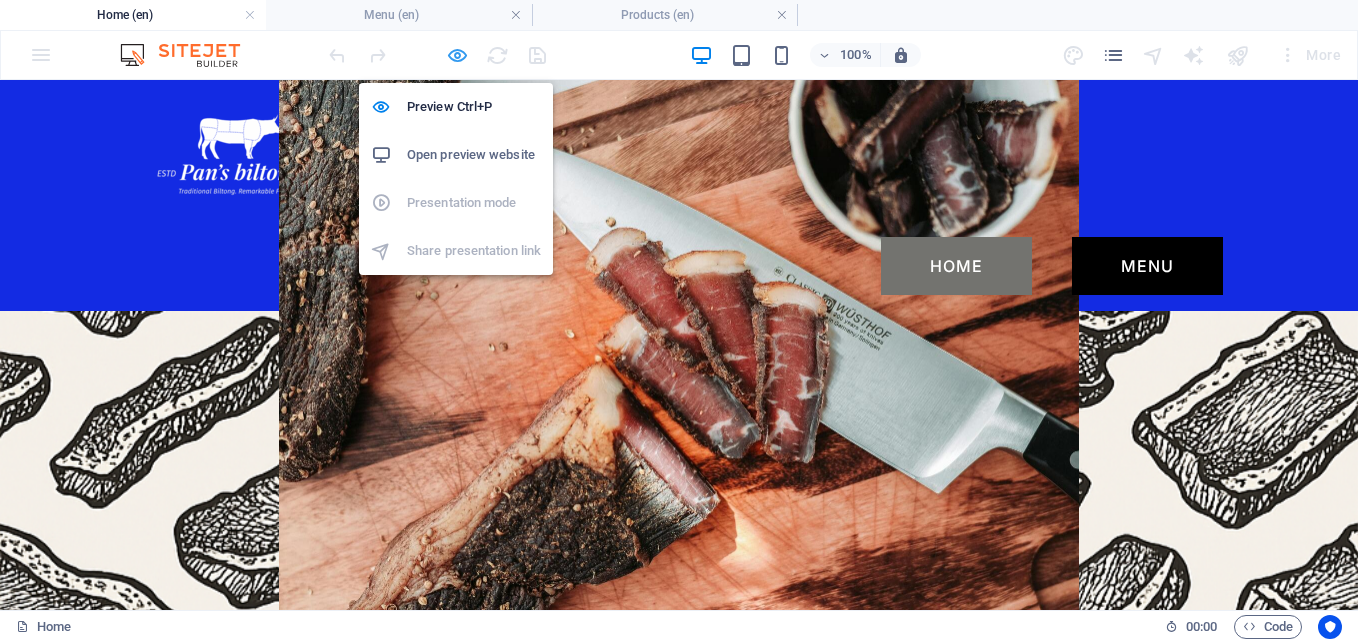 click at bounding box center (457, 55) 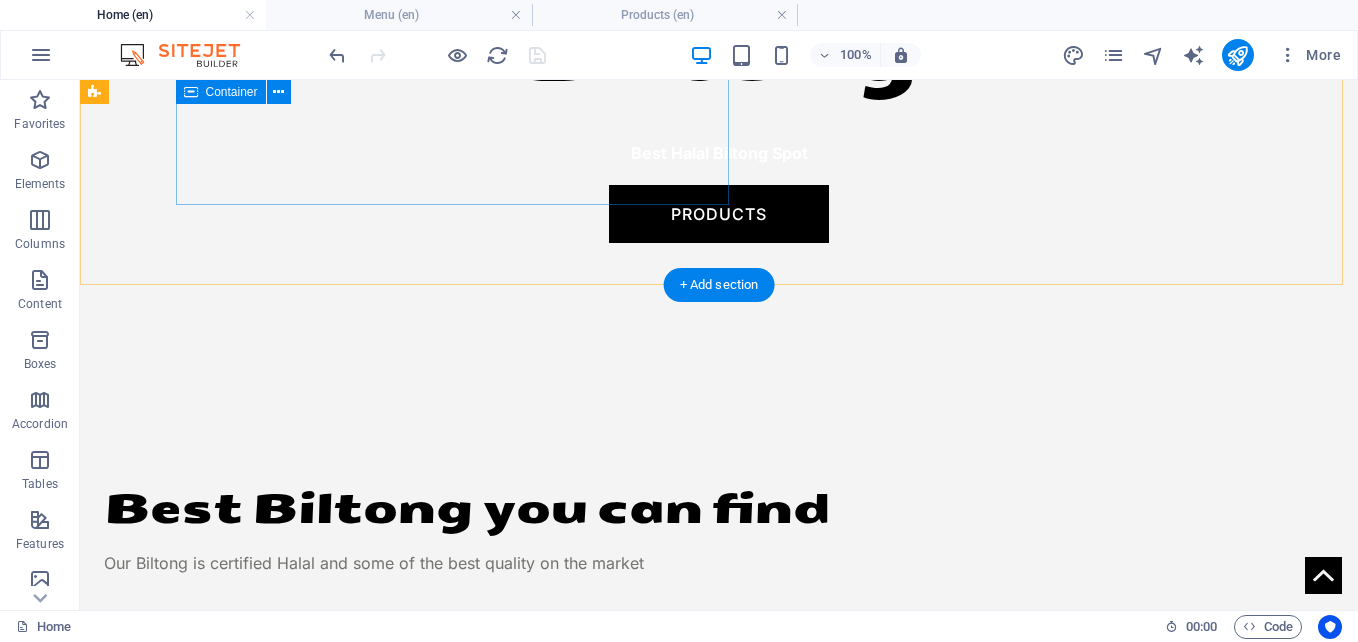 scroll, scrollTop: 1313, scrollLeft: 0, axis: vertical 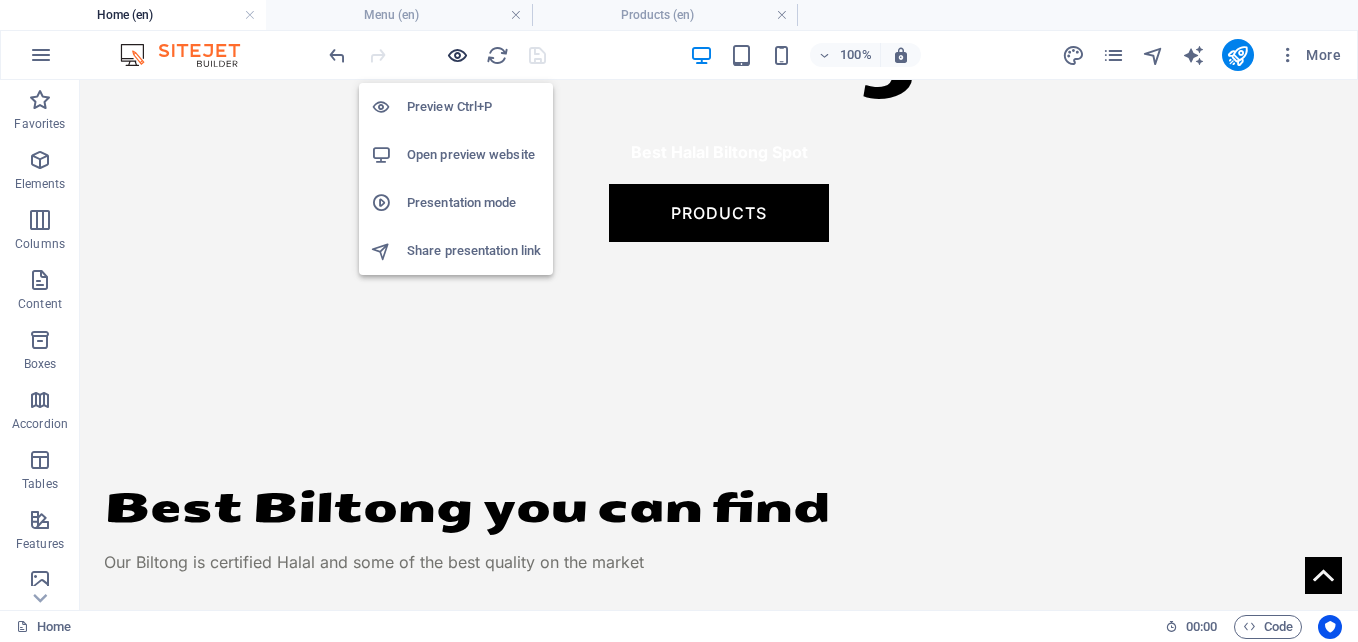 click at bounding box center (457, 55) 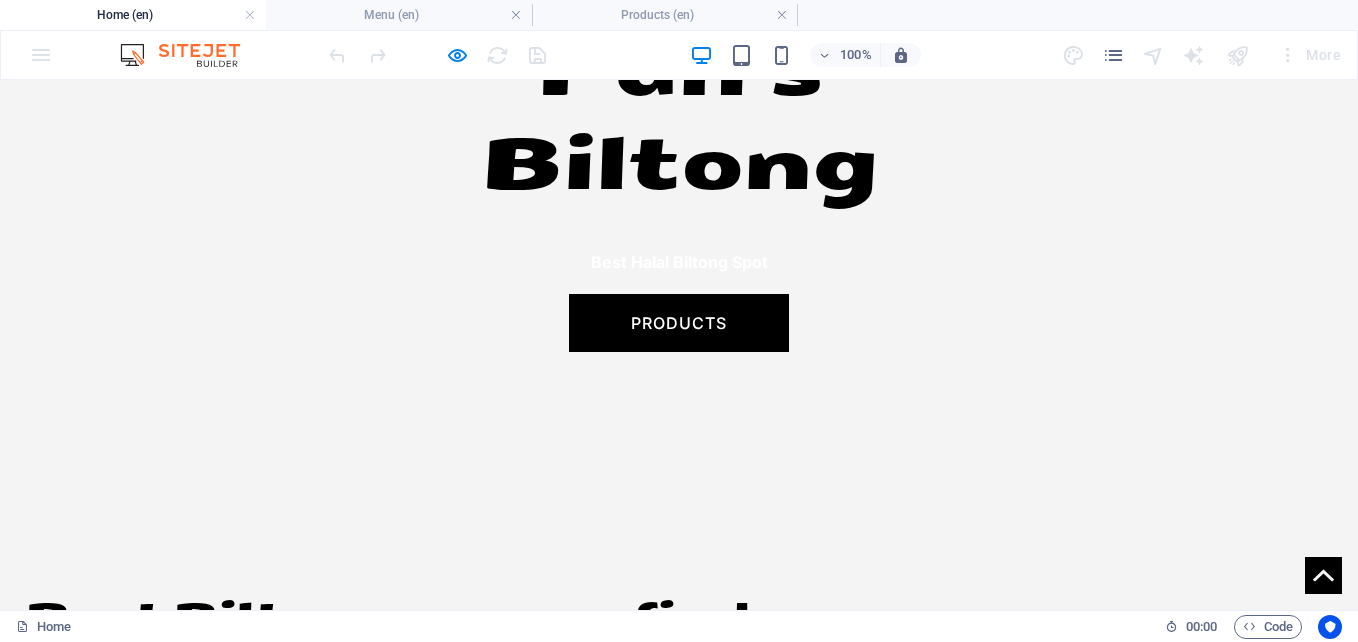 scroll, scrollTop: 1202, scrollLeft: 0, axis: vertical 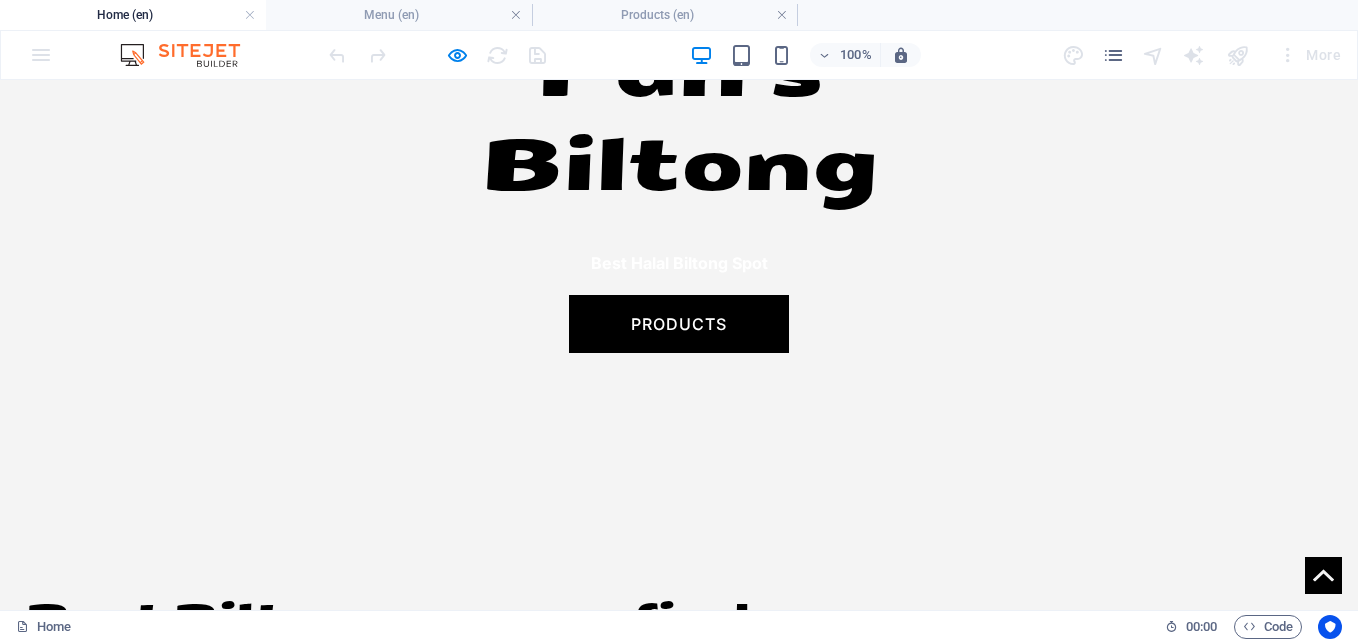 click on "menu" at bounding box center (112, 751) 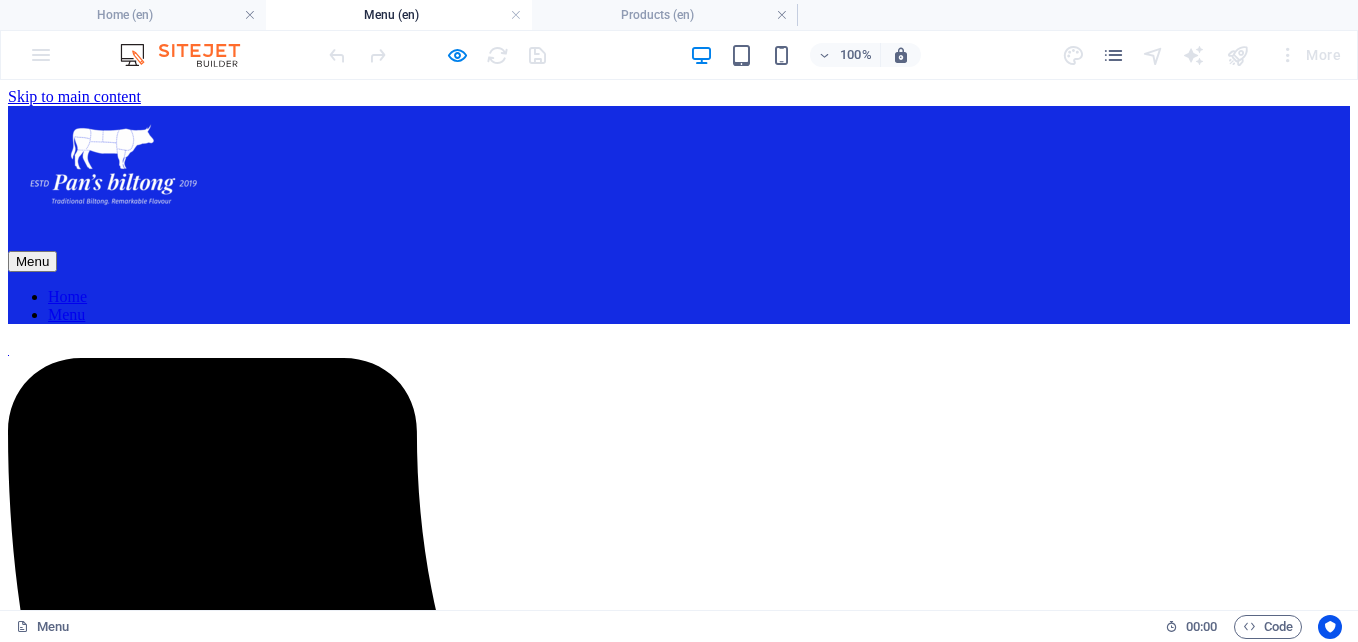 click on "Home" at bounding box center (67, 296) 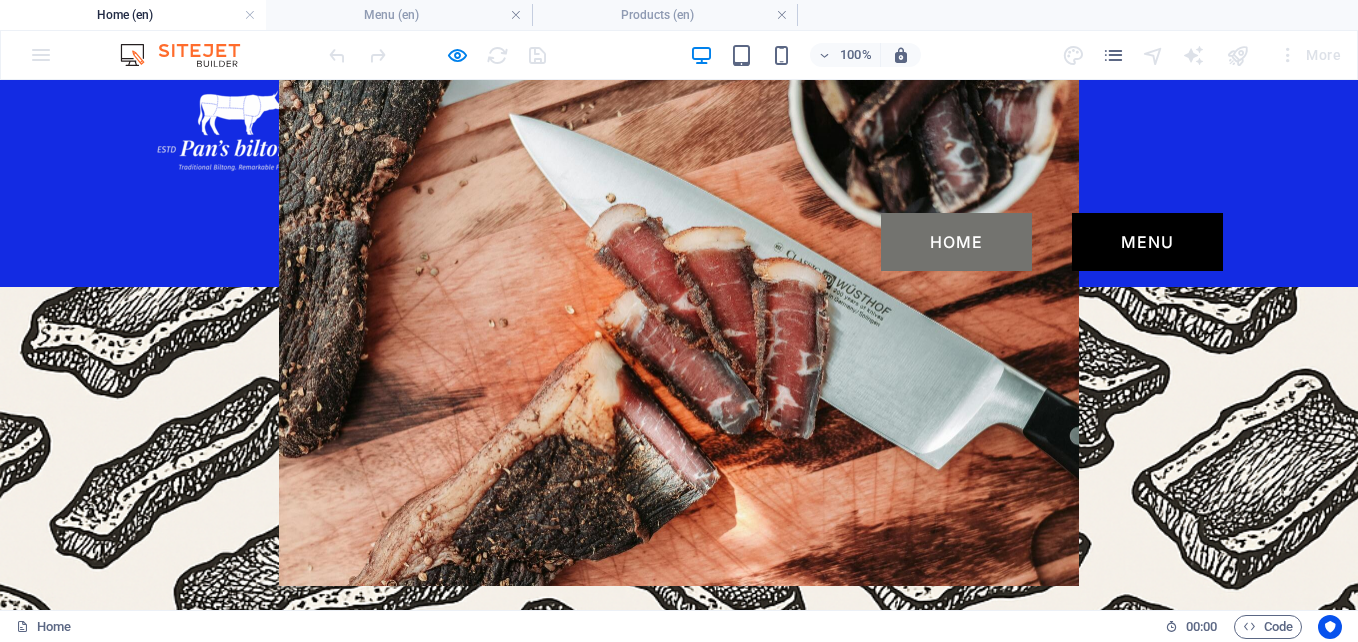 scroll, scrollTop: 0, scrollLeft: 0, axis: both 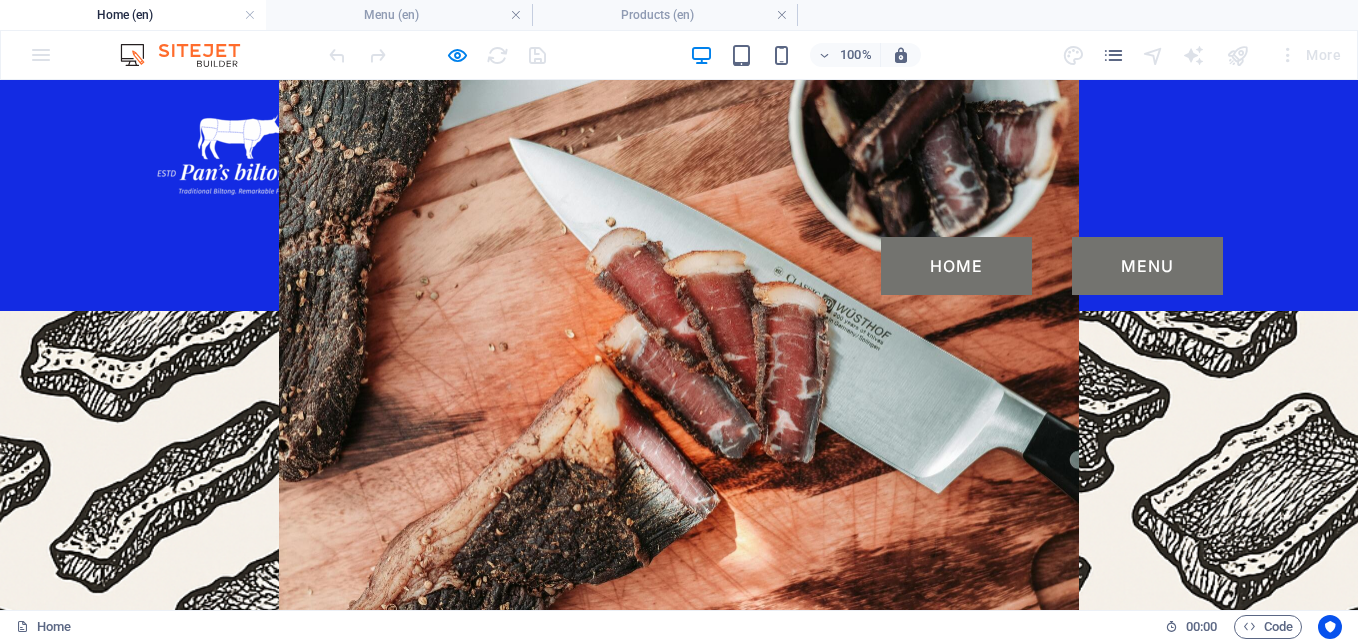 click on "Menu" at bounding box center [1147, 266] 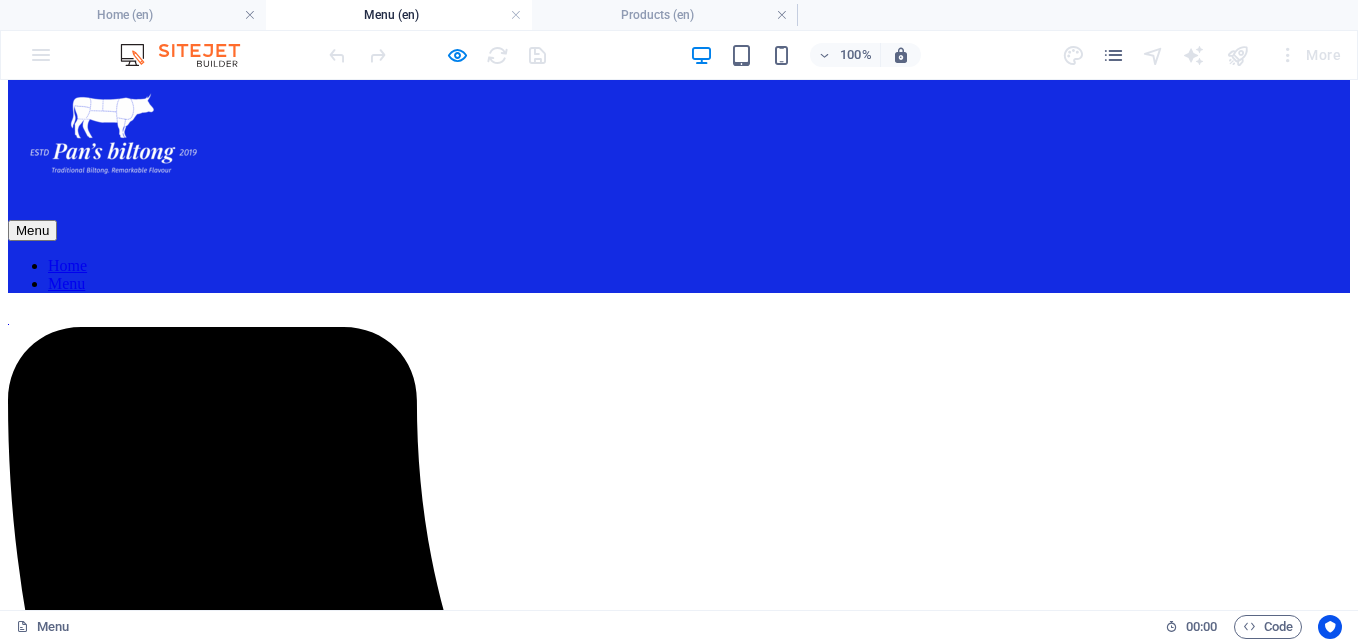 scroll, scrollTop: 32, scrollLeft: 0, axis: vertical 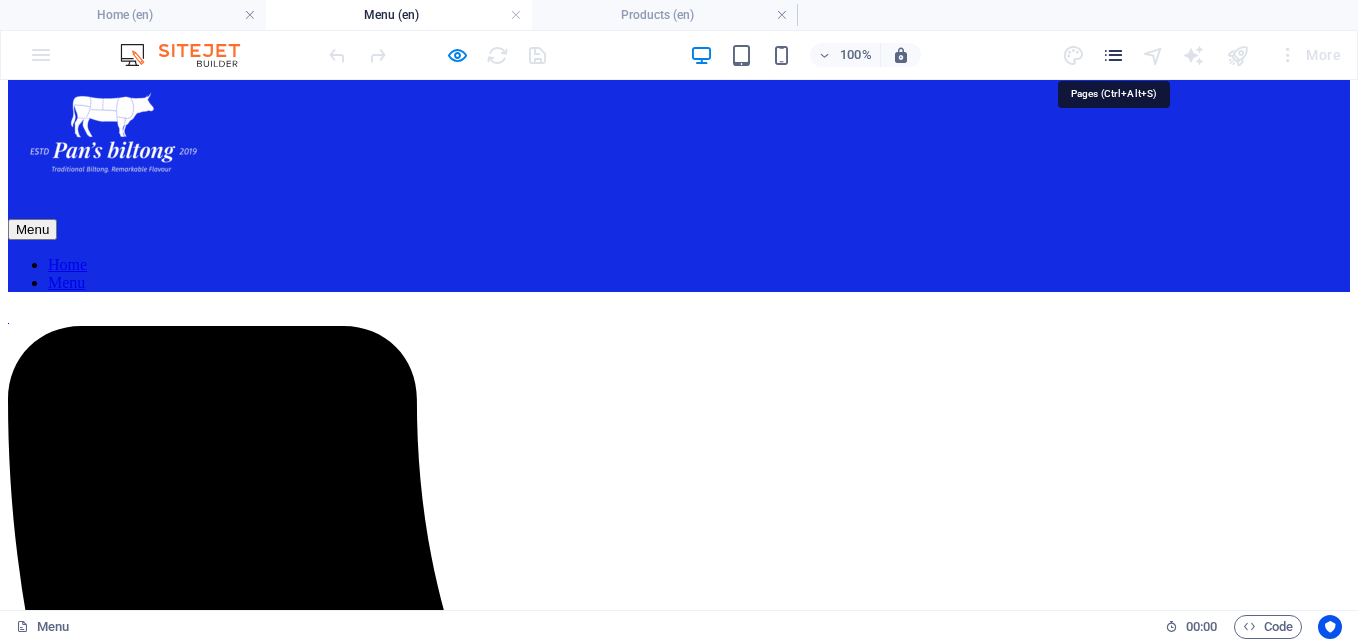 click at bounding box center (1113, 55) 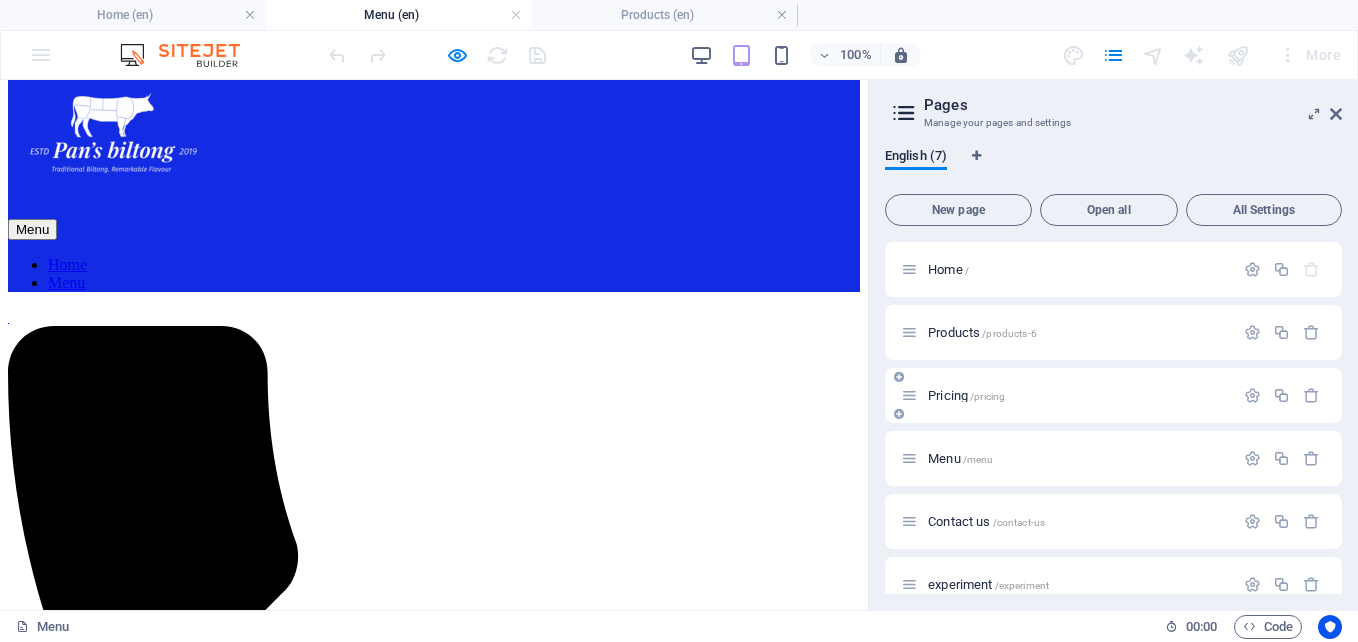 click on "Pricing /pricing" at bounding box center (1067, 395) 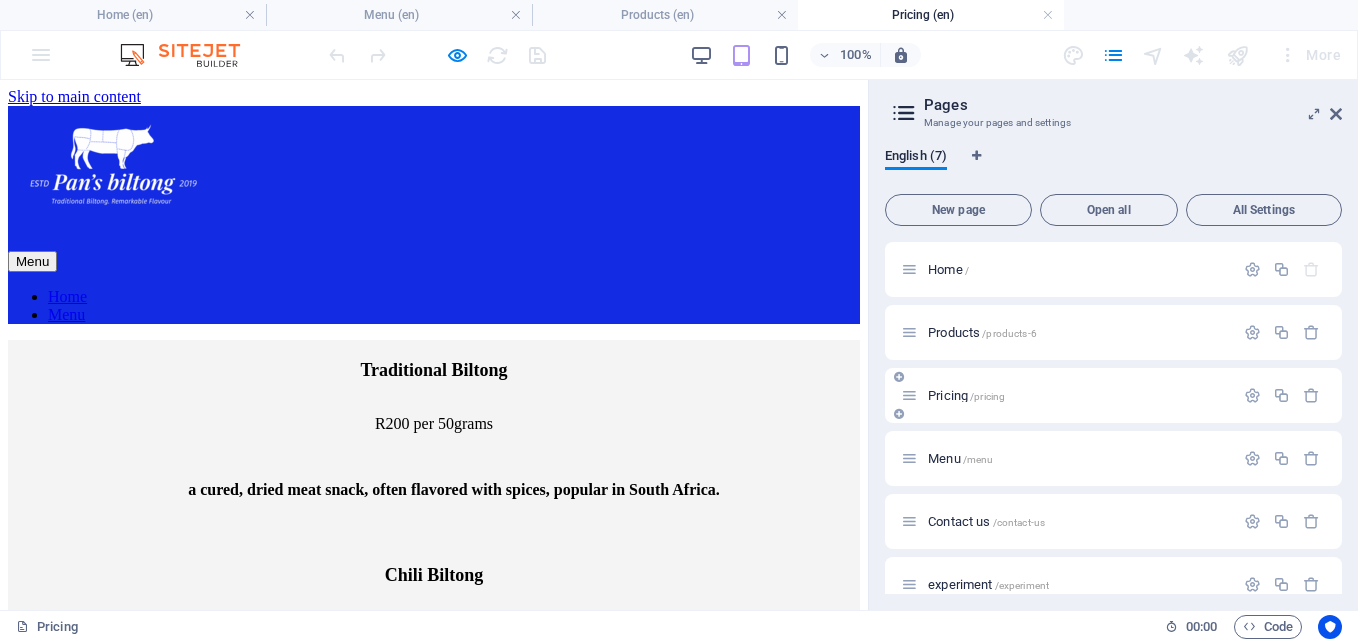 scroll, scrollTop: 0, scrollLeft: 0, axis: both 